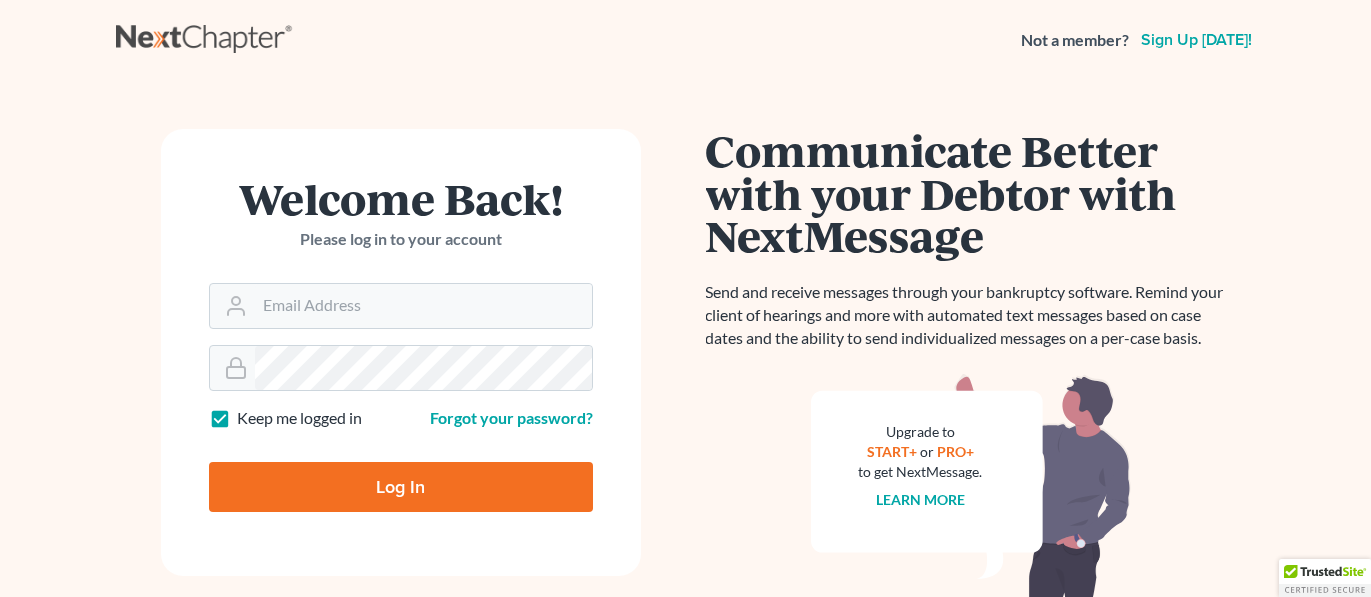 scroll, scrollTop: 0, scrollLeft: 0, axis: both 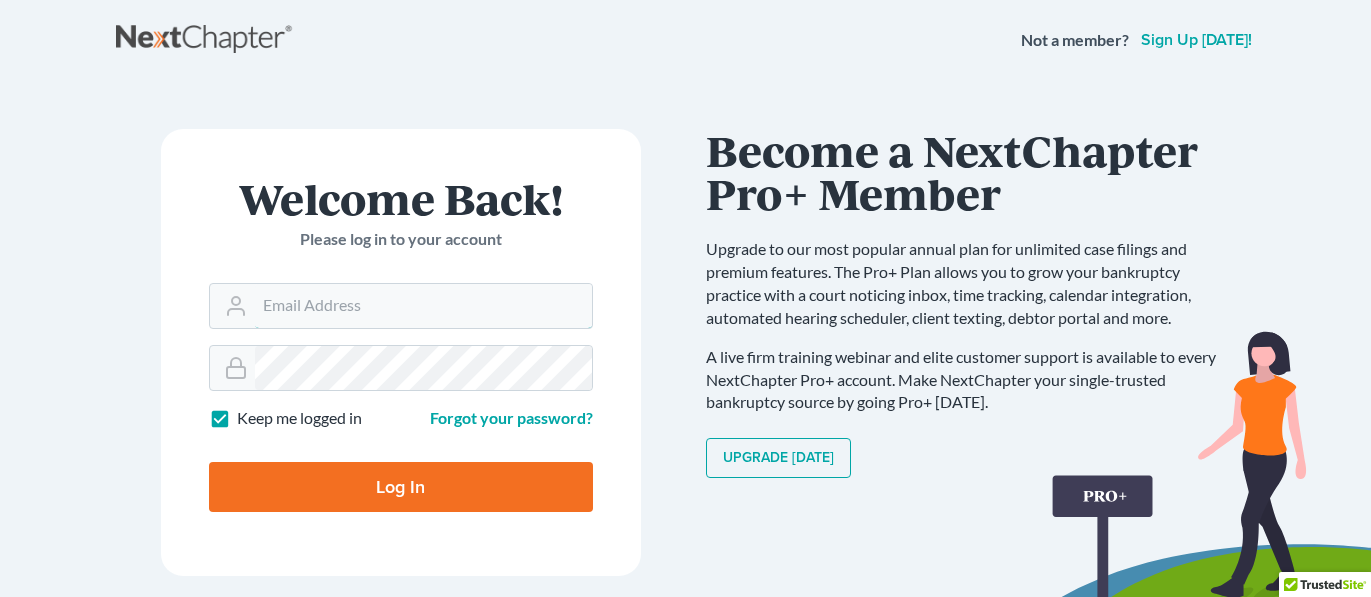 type on "[EMAIL_ADDRESS][DOMAIN_NAME]" 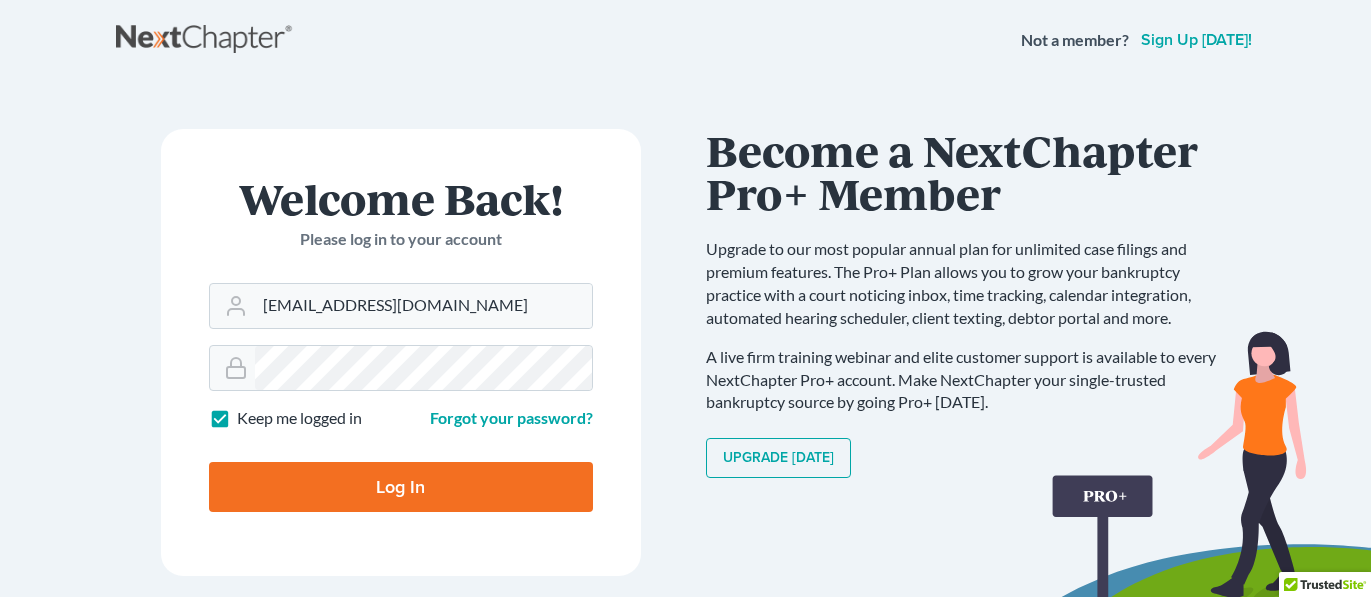 click on "Log In" at bounding box center [401, 487] 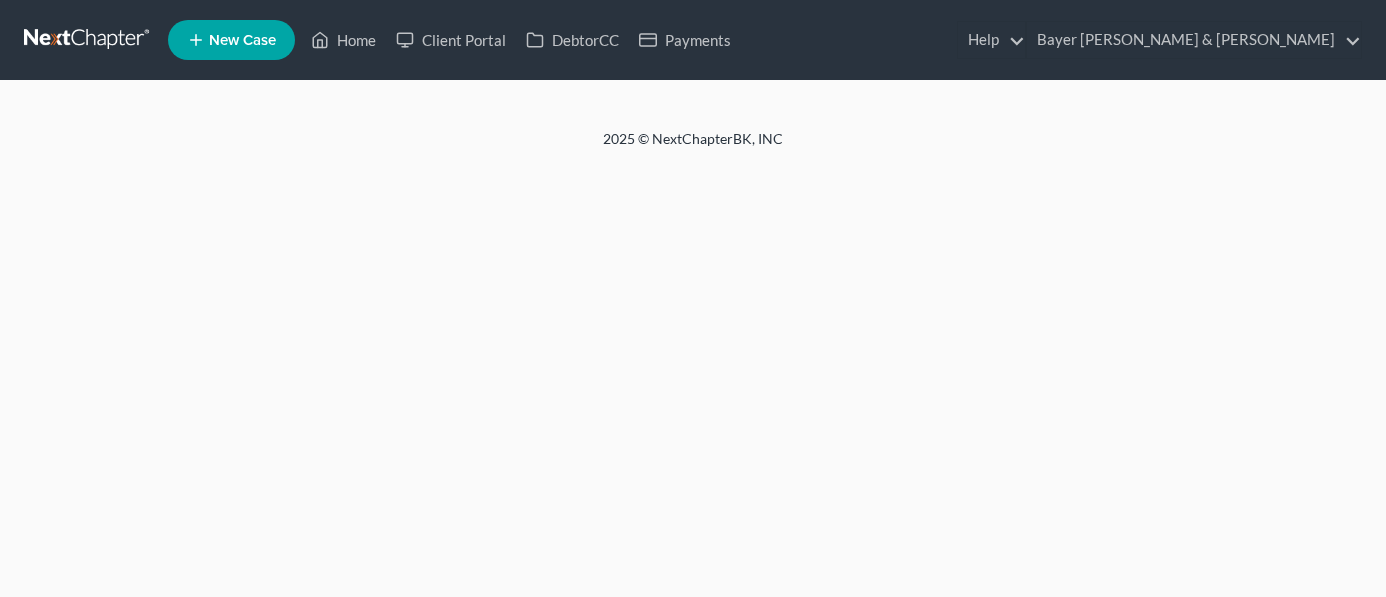 scroll, scrollTop: 0, scrollLeft: 0, axis: both 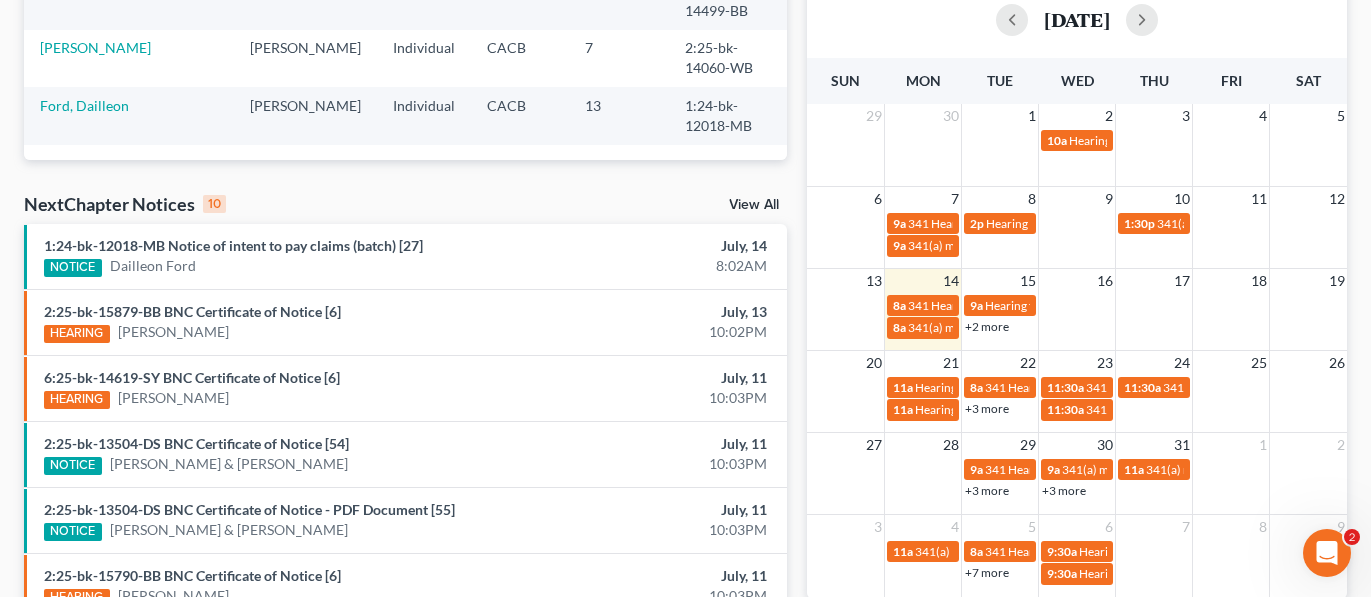 click on "View All" at bounding box center (754, 205) 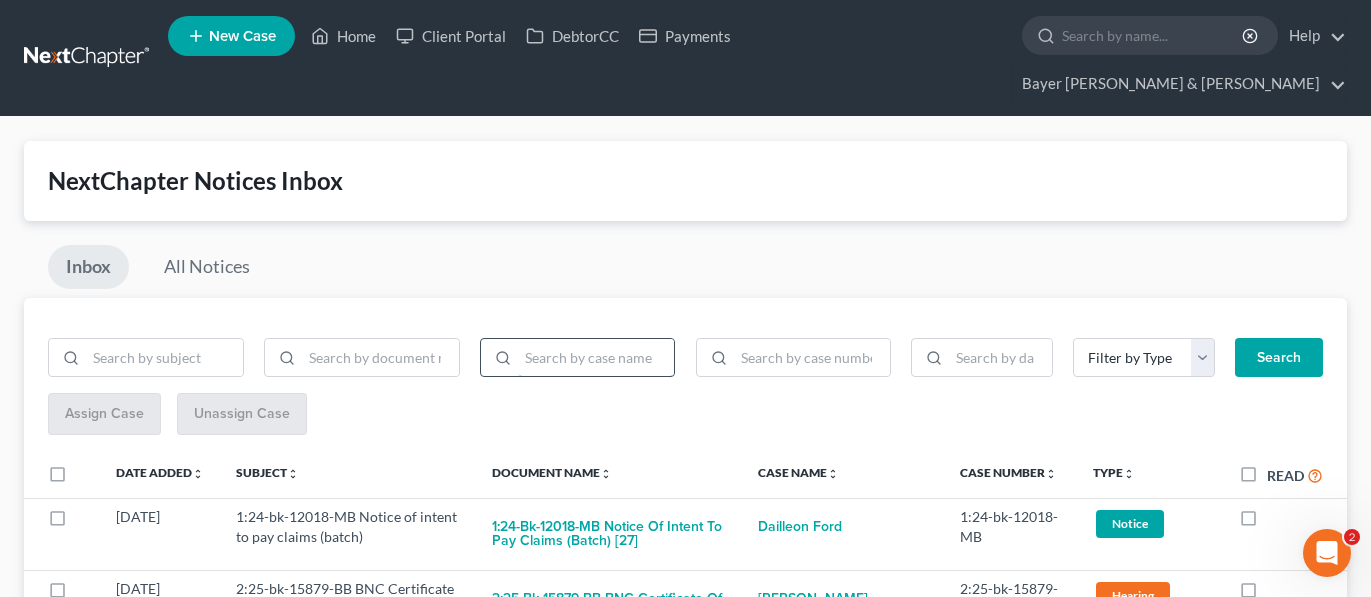 click at bounding box center (596, 358) 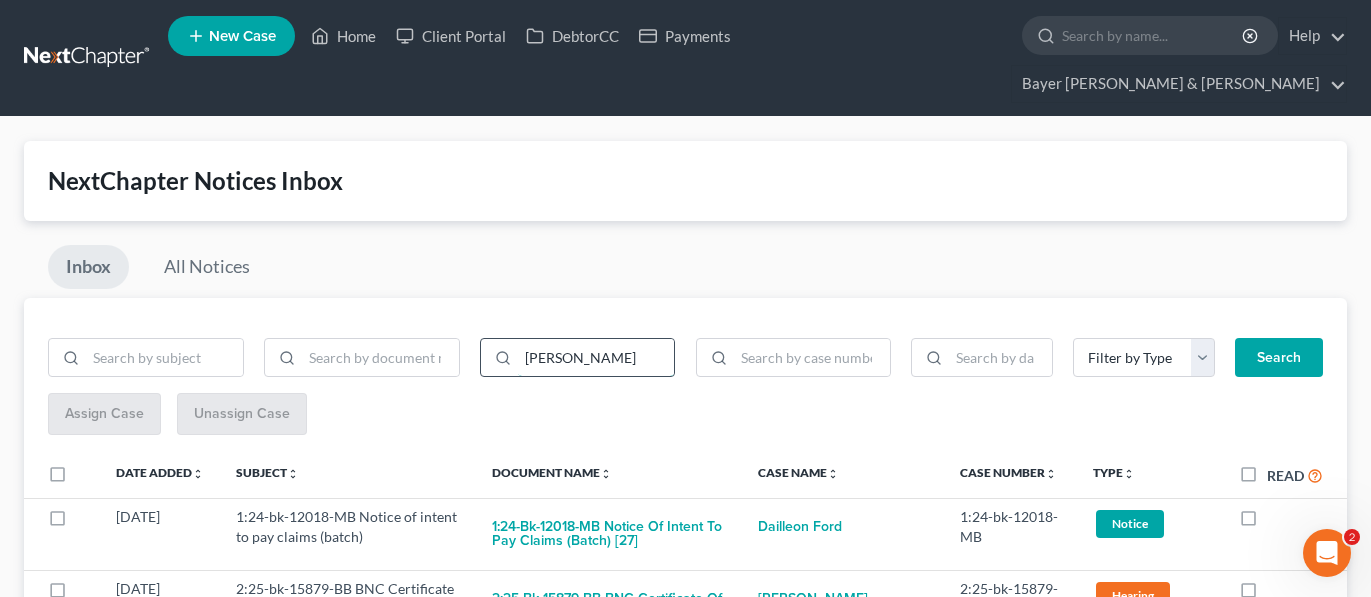 type on "[PERSON_NAME]" 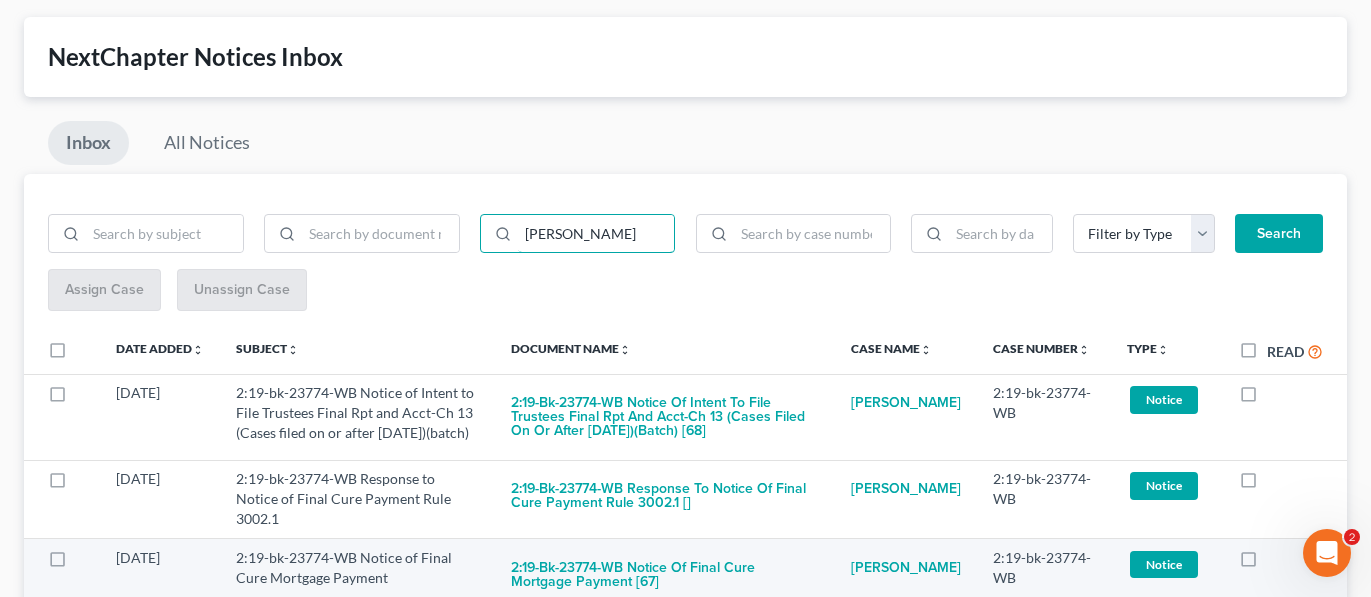 scroll, scrollTop: 159, scrollLeft: 0, axis: vertical 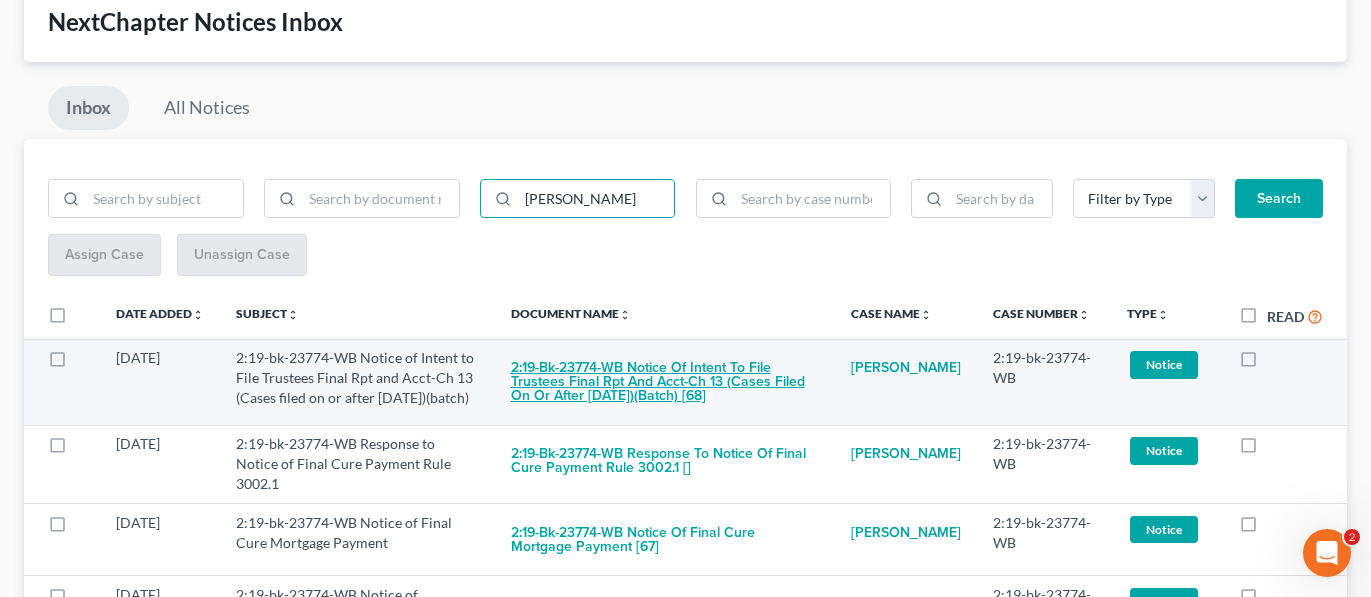 click on "2:19-bk-23774-WB Notice of Intent to File Trustees Final Rpt and Acct-Ch 13 (Cases filed on or after [DATE])(batch) [68]" at bounding box center [665, 382] 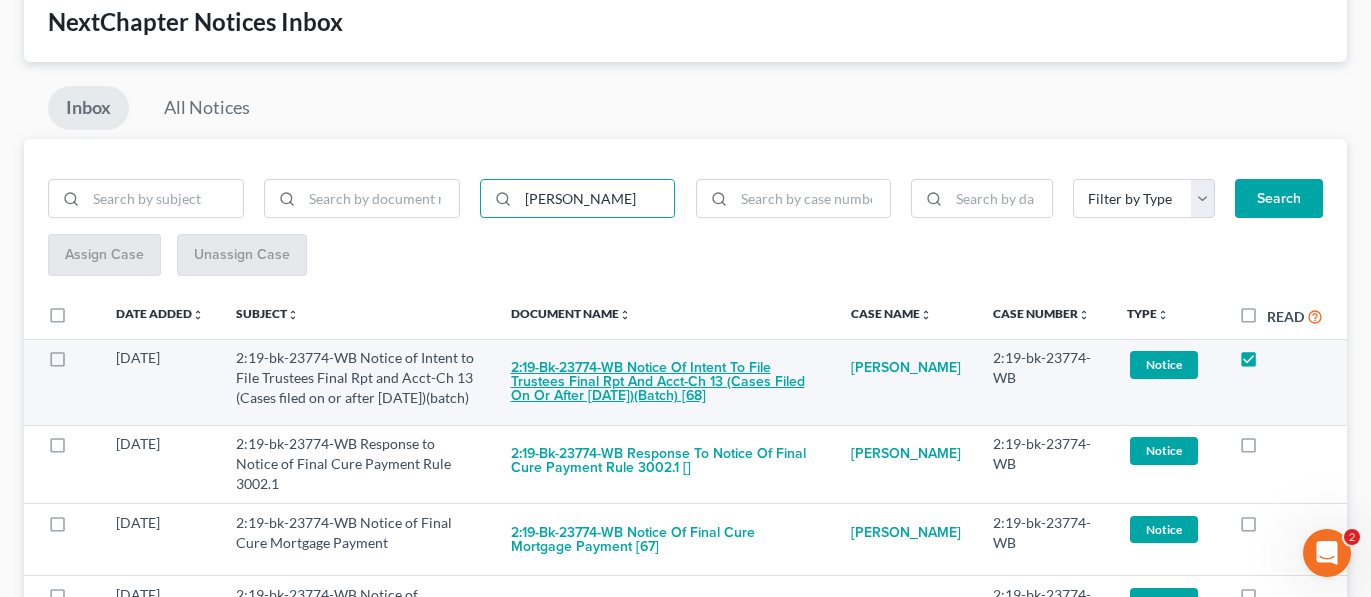 checkbox on "true" 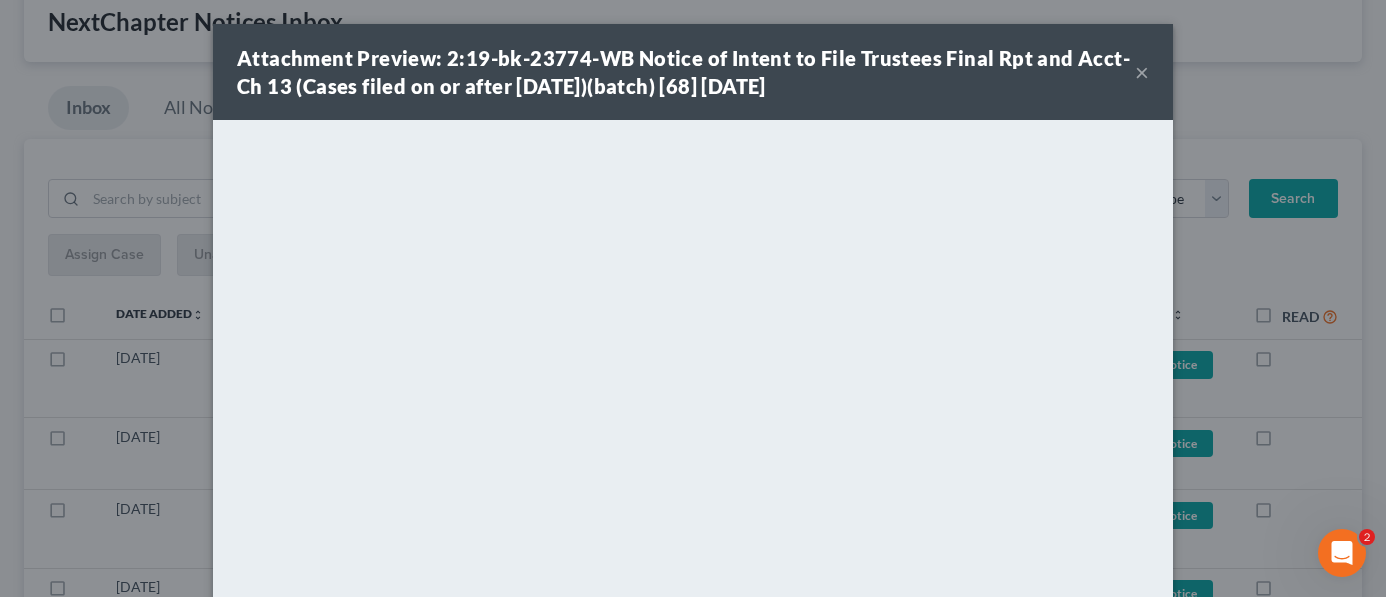 click on "Attachment Preview: 2:19-bk-23774-WB Notice of Intent to File Trustees Final Rpt and Acct-Ch 13 (Cases filed on or after [DATE])(batch) [68] [DATE] ×" at bounding box center (693, 72) 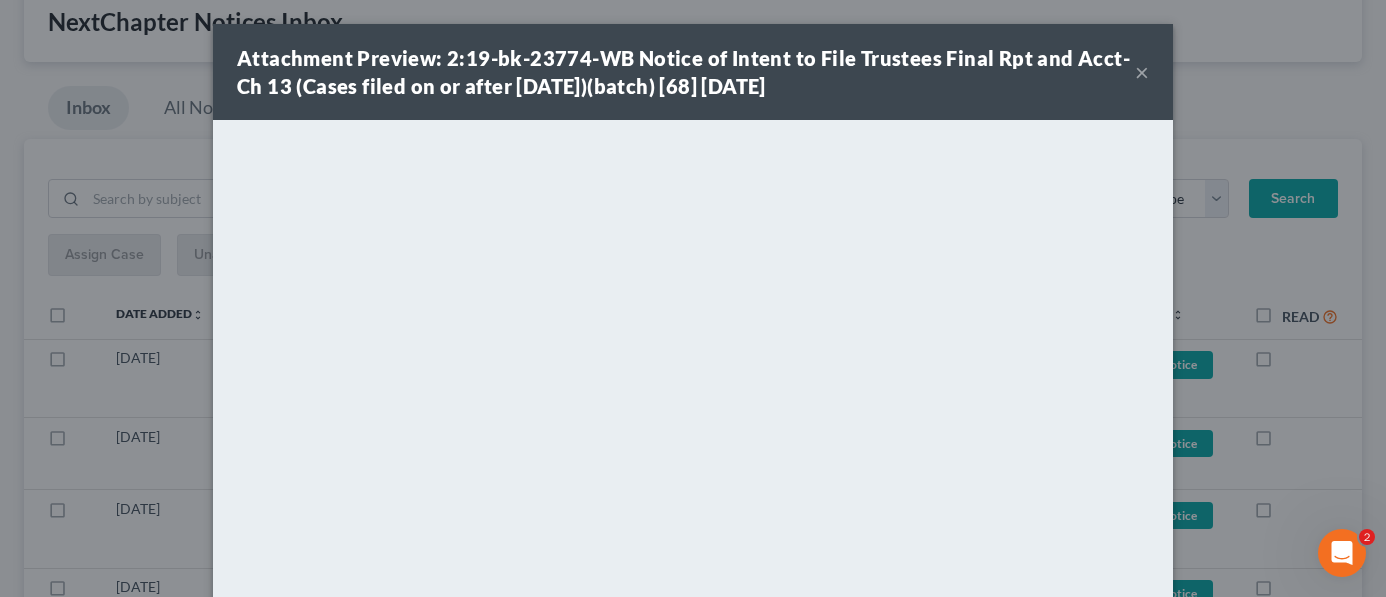 click on "×" at bounding box center (1142, 72) 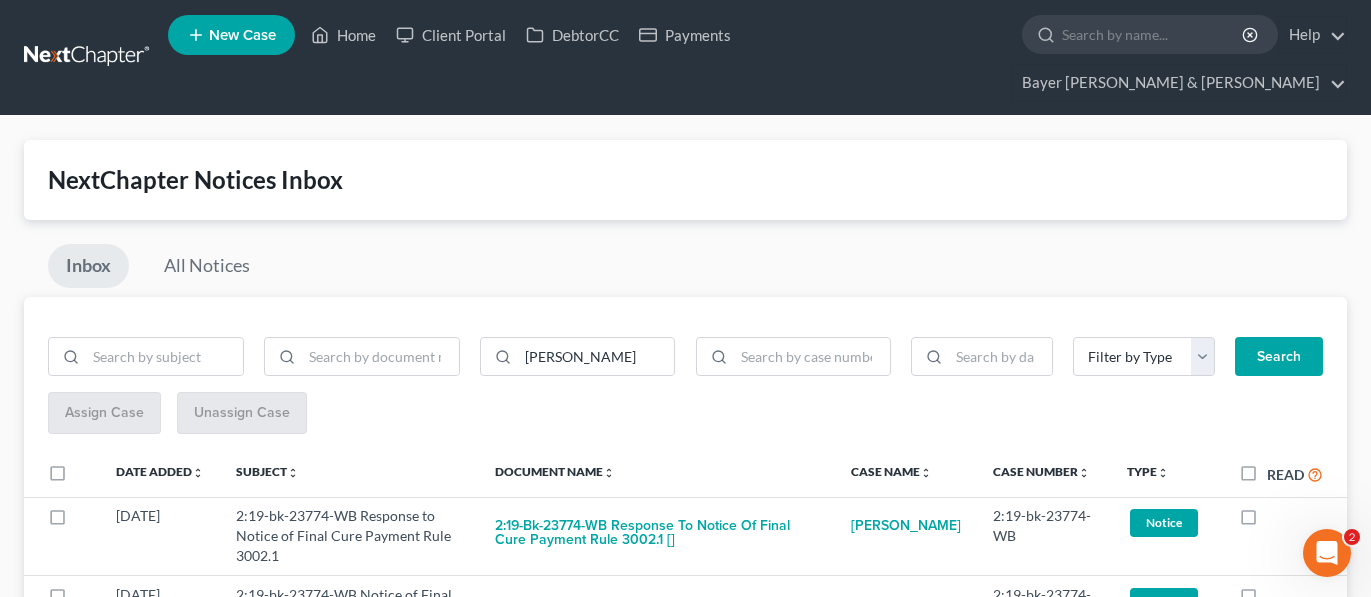 scroll, scrollTop: 0, scrollLeft: 0, axis: both 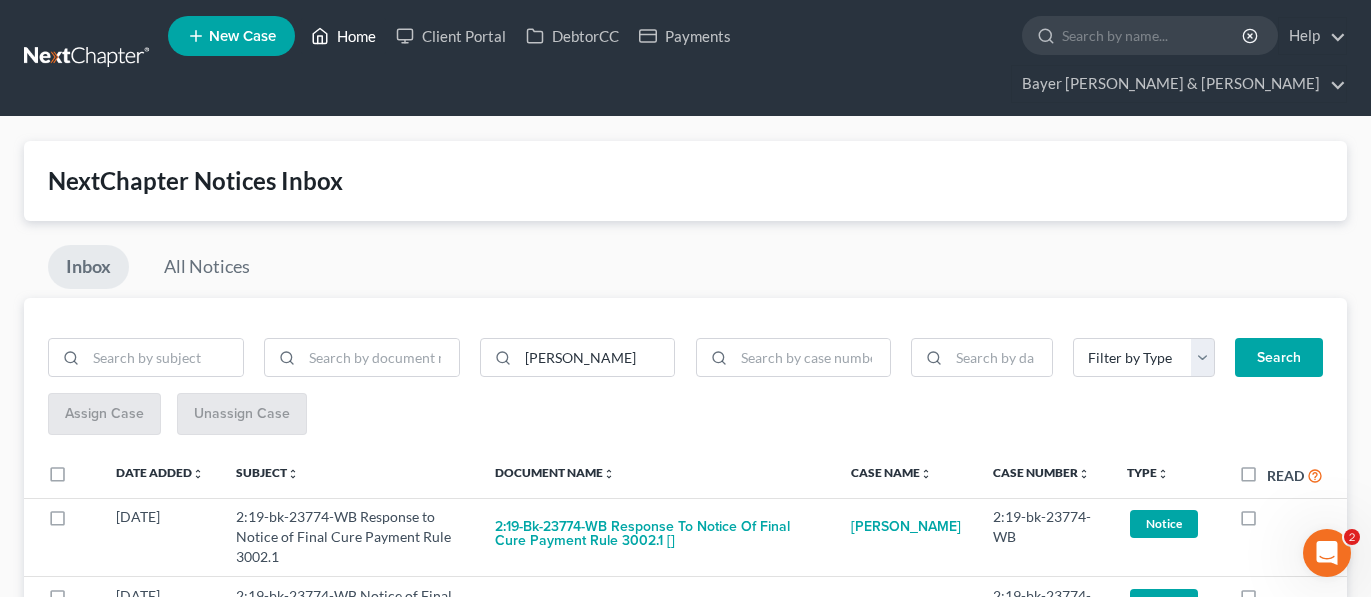 click on "Home" at bounding box center [343, 36] 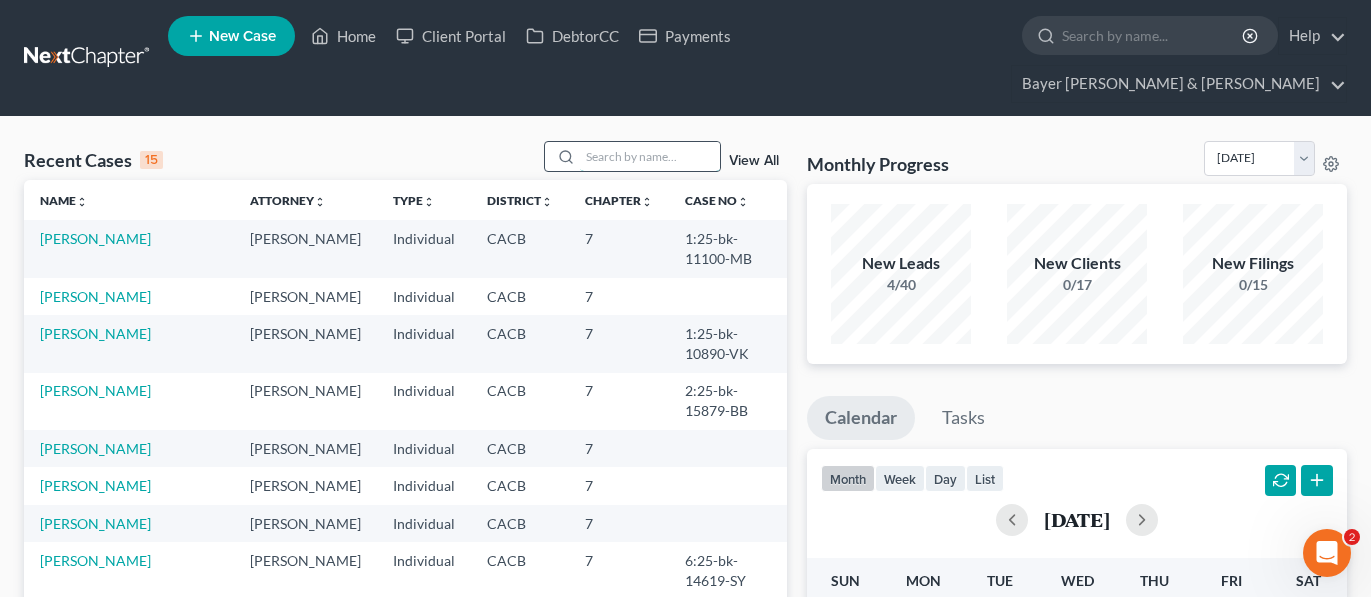 click at bounding box center [650, 156] 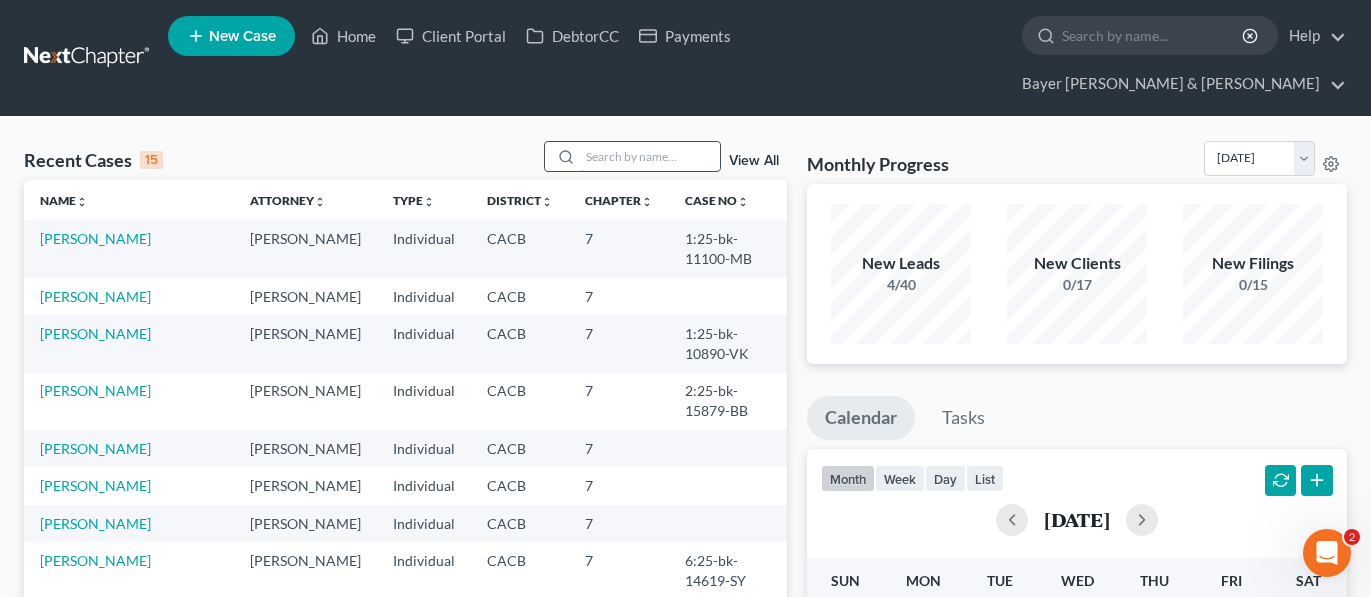 click at bounding box center (650, 156) 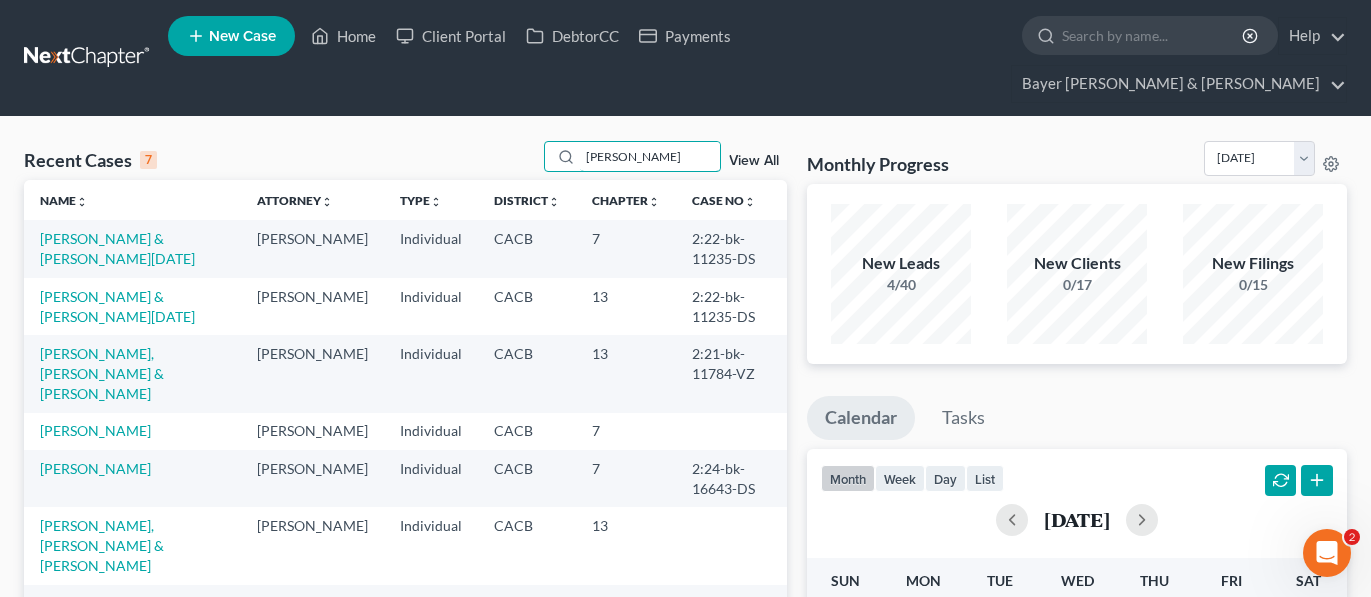 type on "[PERSON_NAME]" 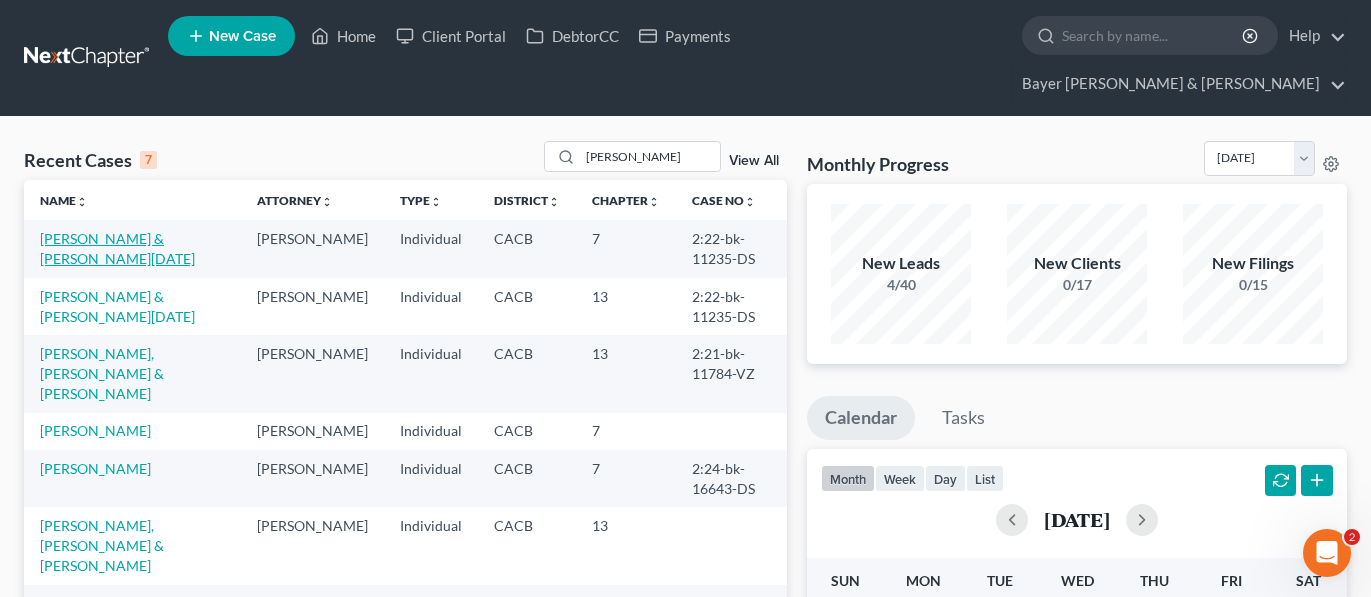 click on "[PERSON_NAME] & [PERSON_NAME][DATE]" at bounding box center (117, 248) 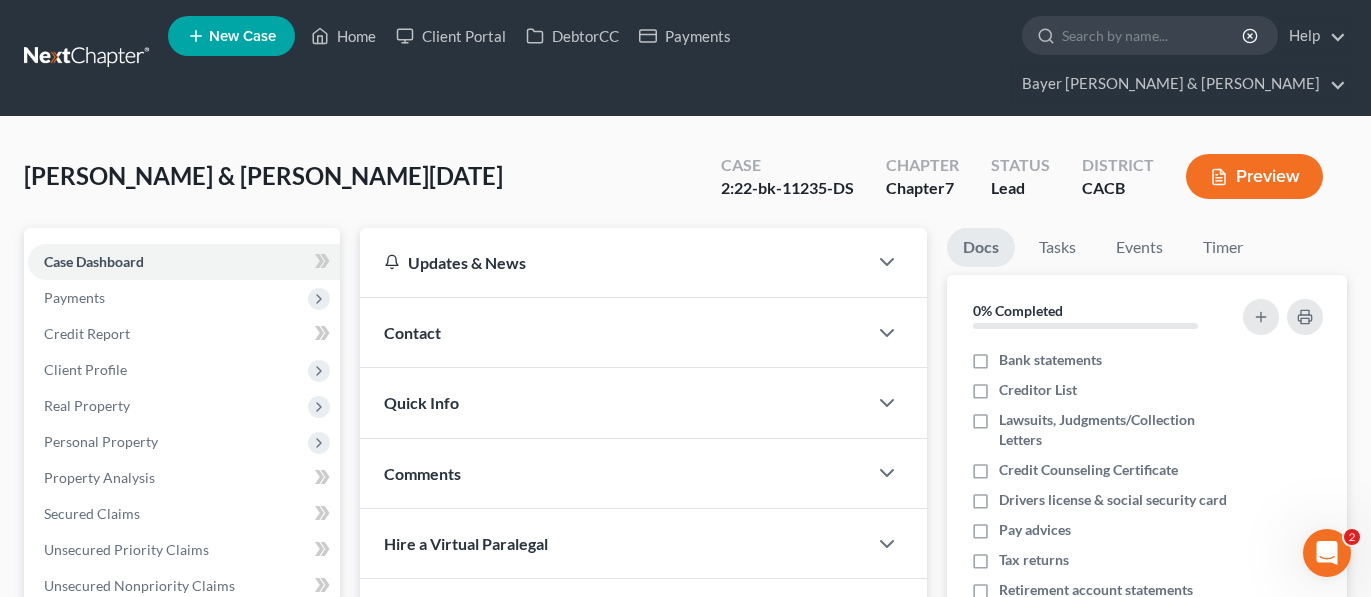 scroll, scrollTop: 200, scrollLeft: 0, axis: vertical 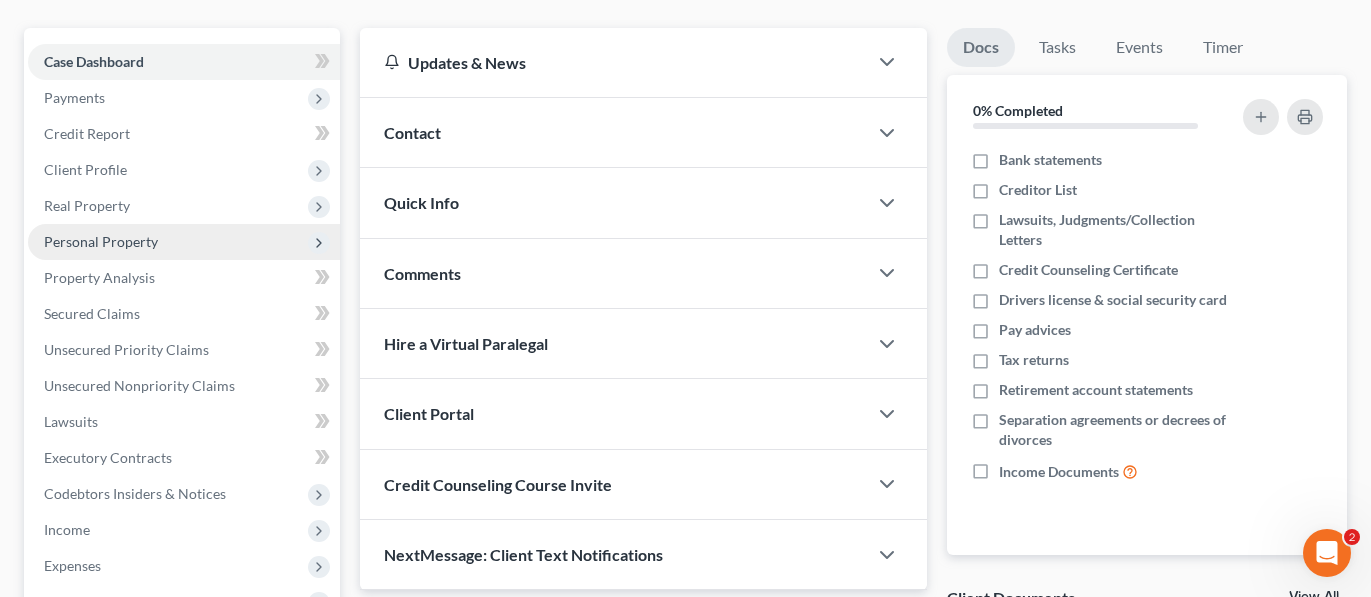 click on "Personal Property" at bounding box center (184, 242) 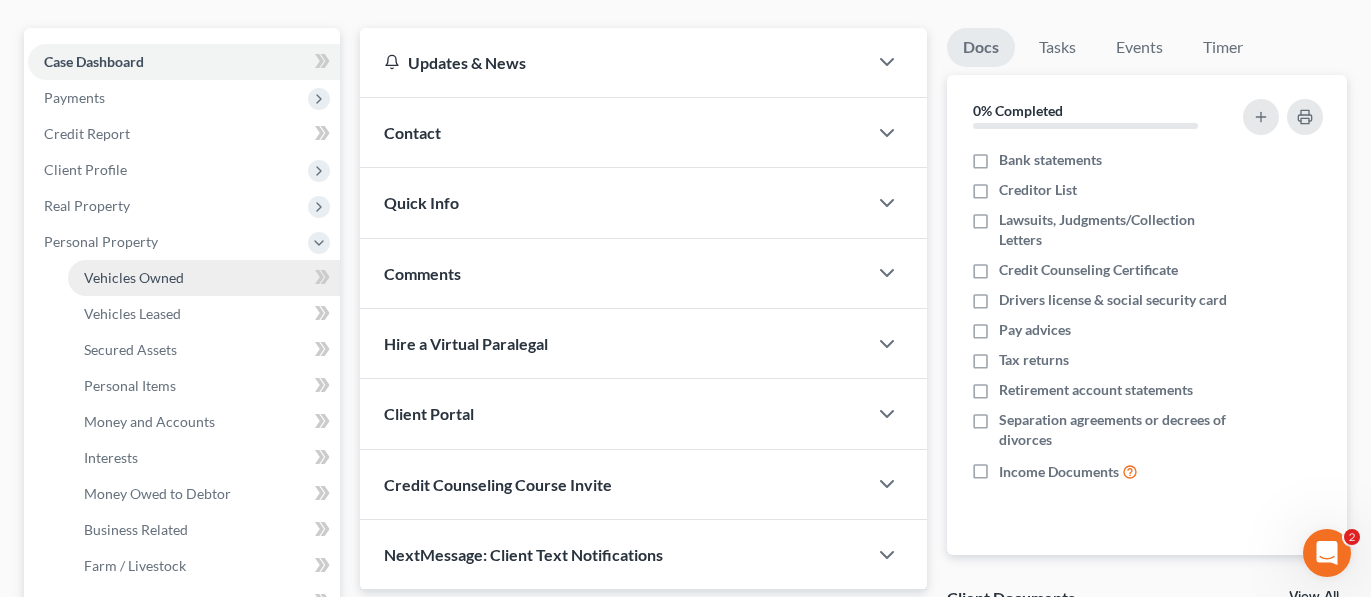 click on "Vehicles Owned" at bounding box center [204, 278] 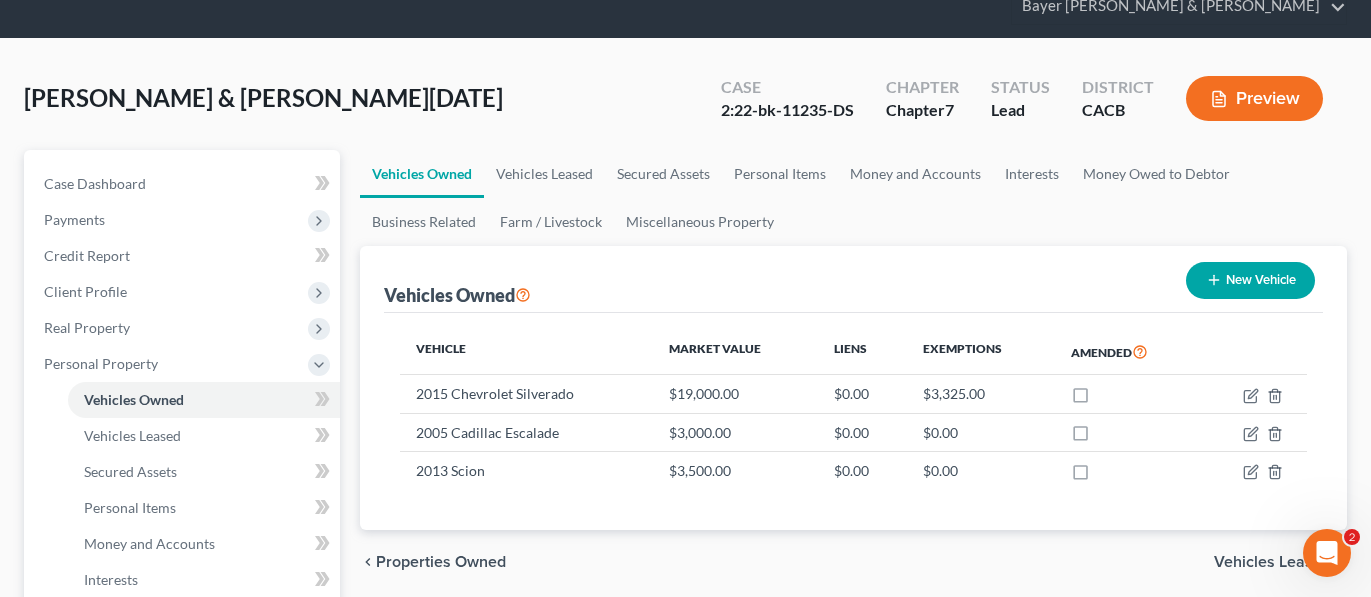scroll, scrollTop: 0, scrollLeft: 0, axis: both 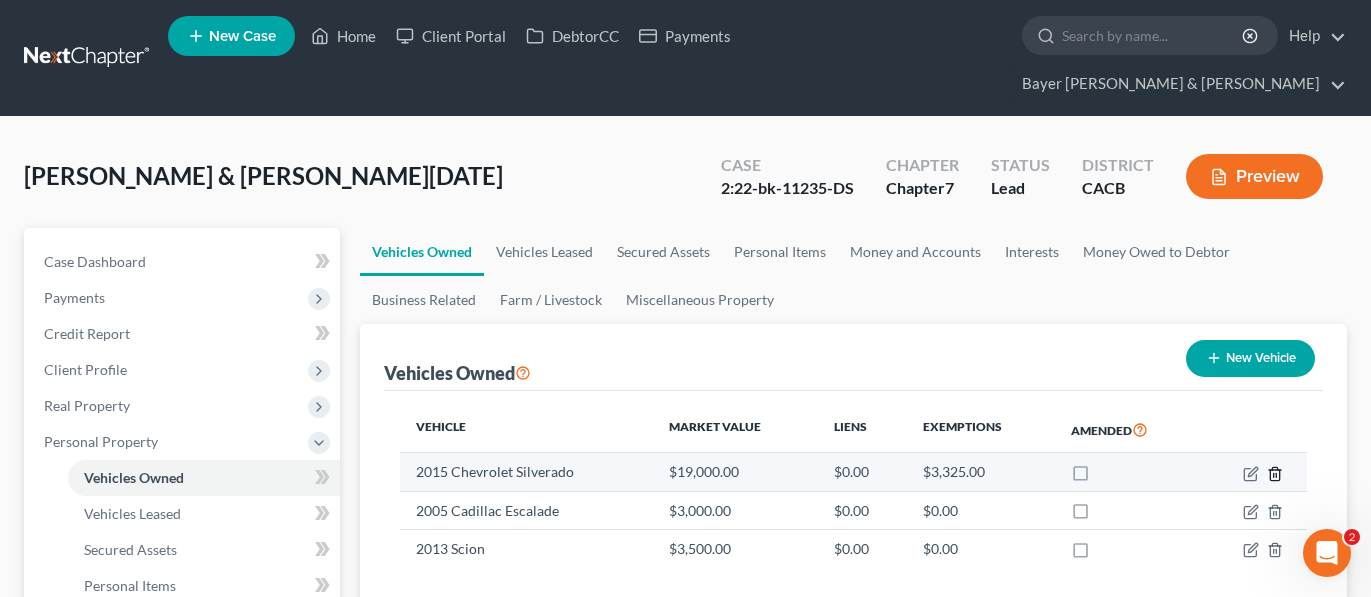 click 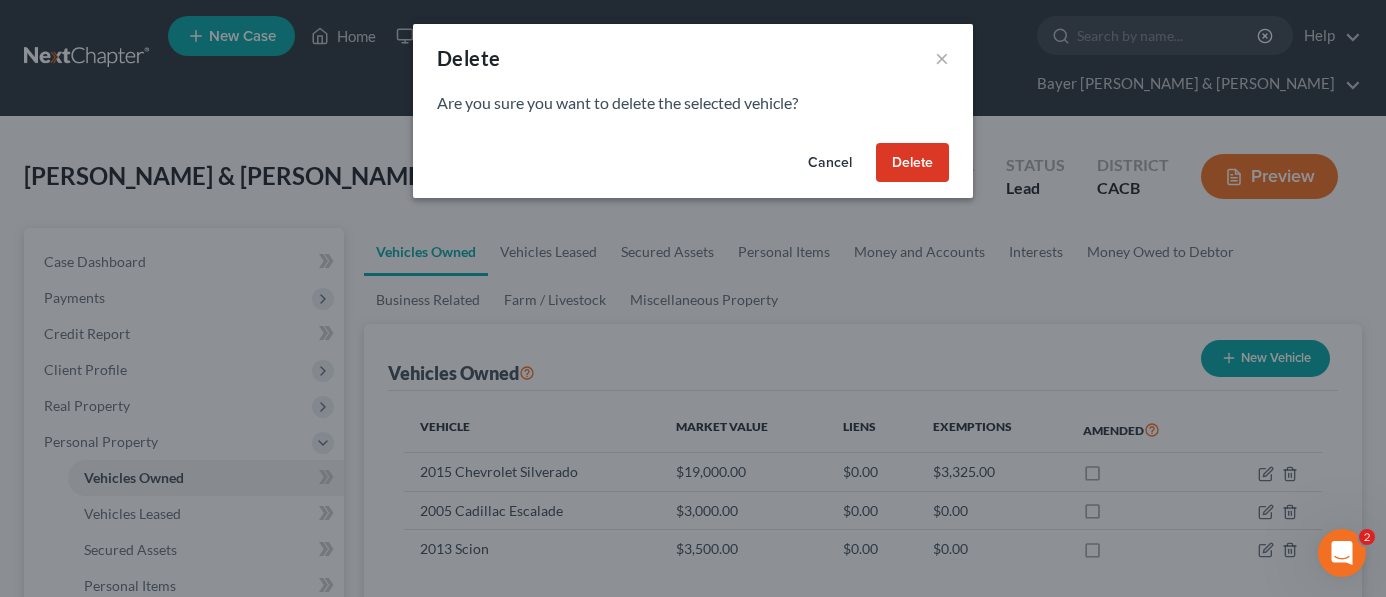 click on "Delete" at bounding box center (912, 163) 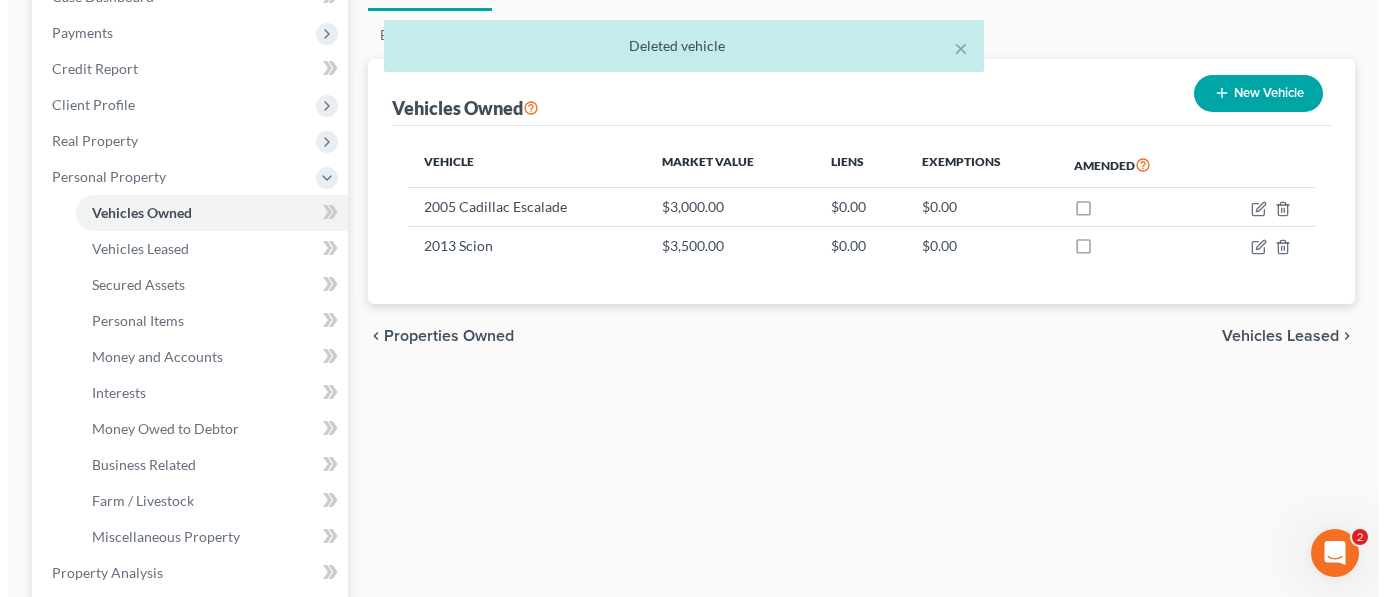 scroll, scrollTop: 300, scrollLeft: 0, axis: vertical 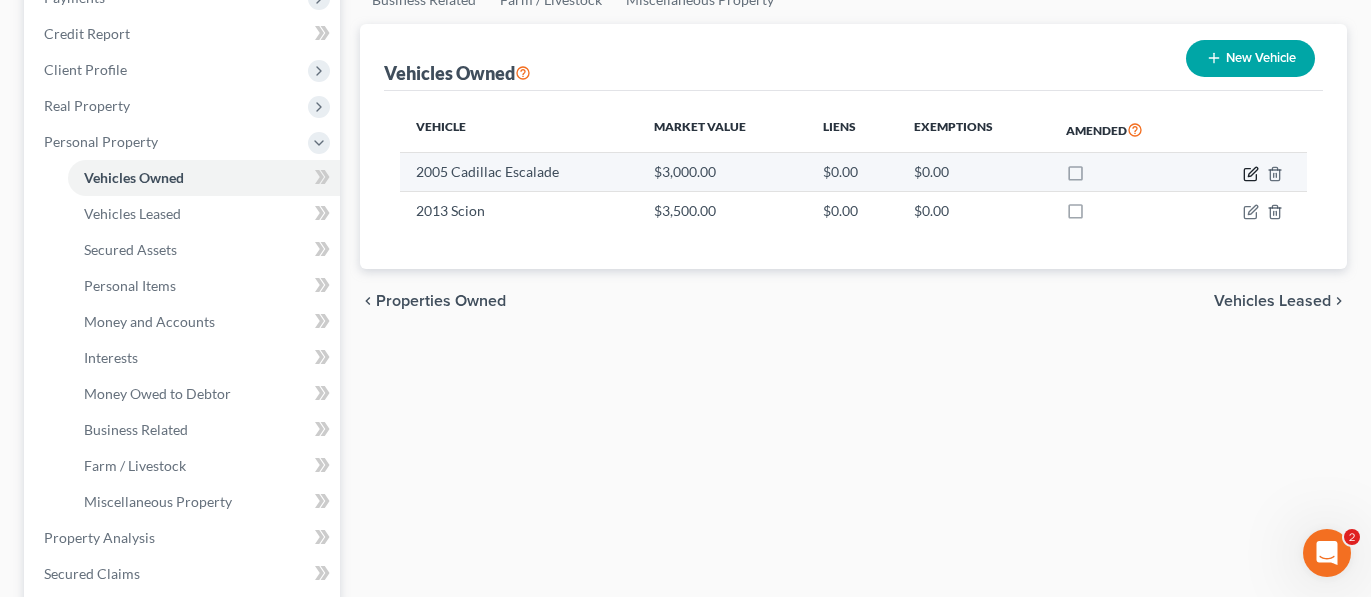 click 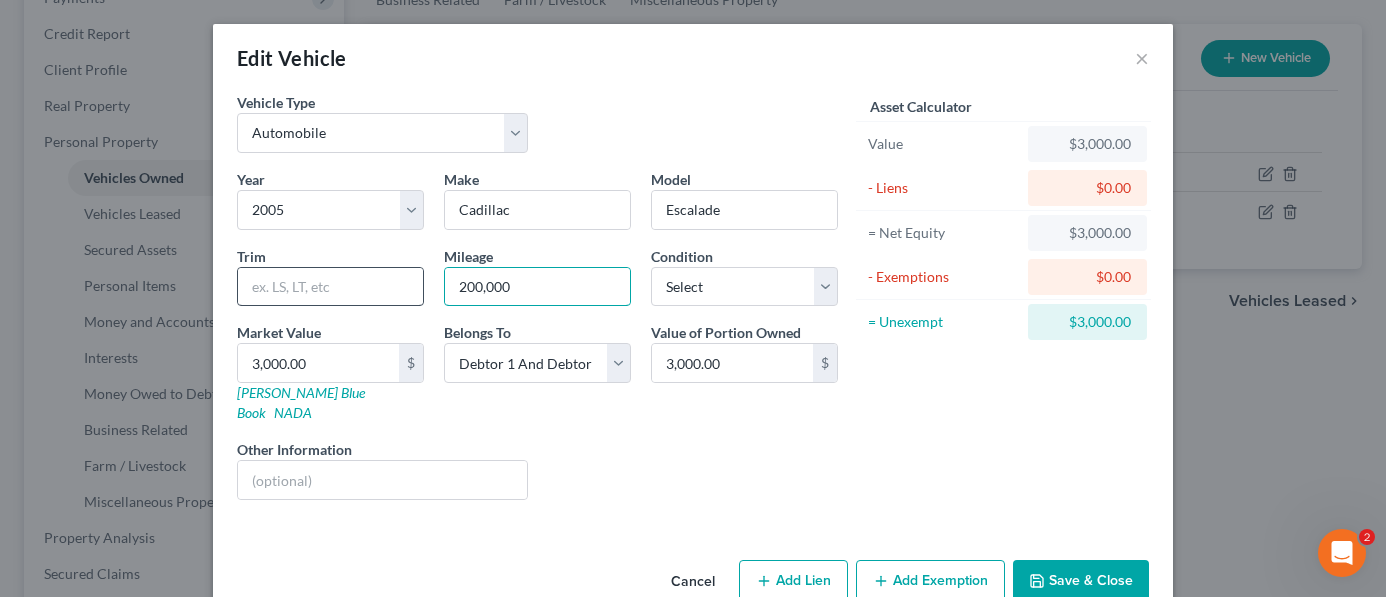 drag, startPoint x: 549, startPoint y: 284, endPoint x: 349, endPoint y: 267, distance: 200.7212 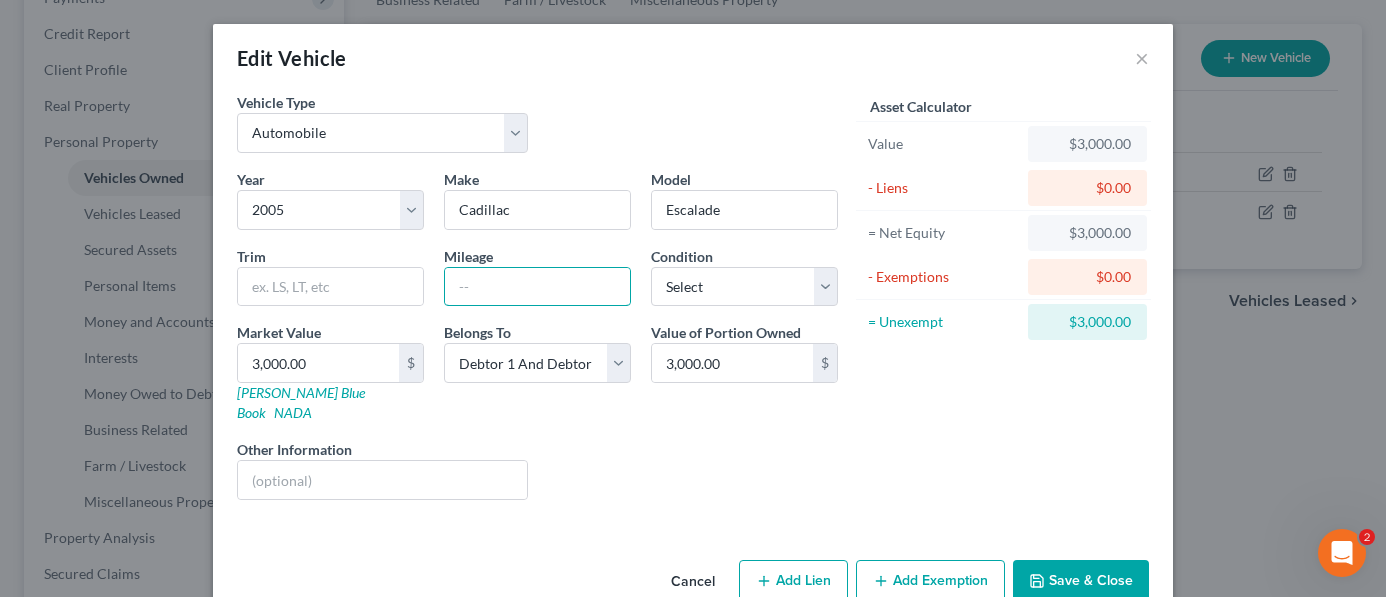 type 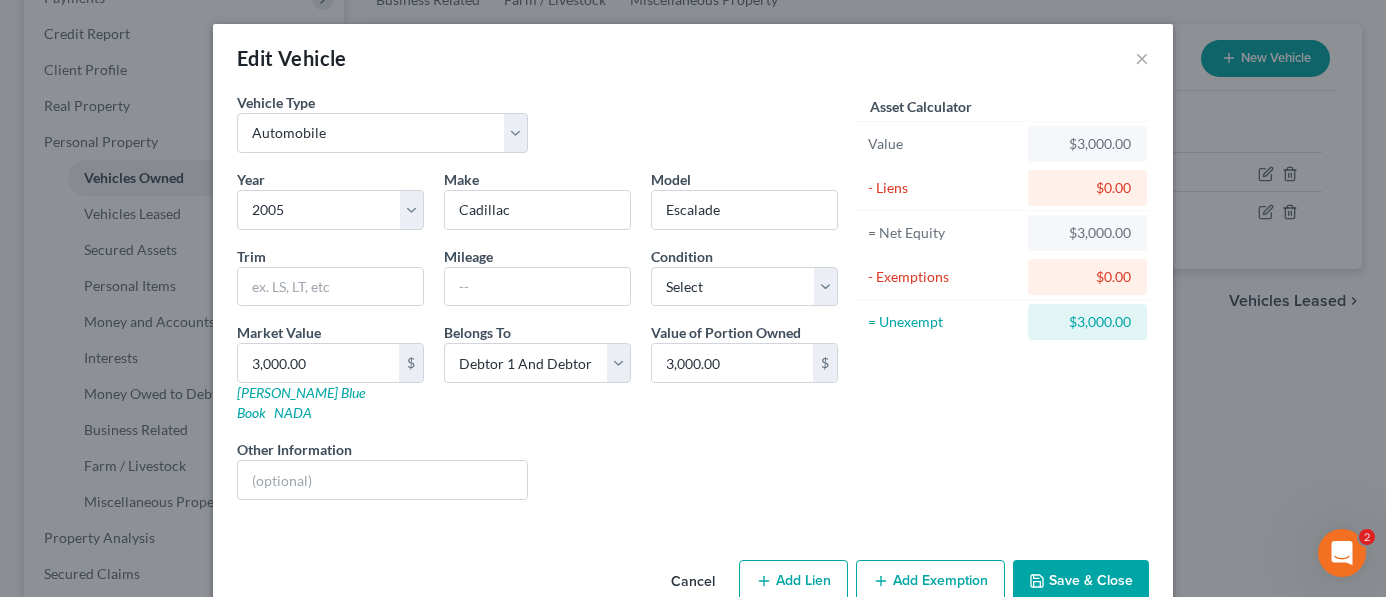 click on "Save & Close" at bounding box center (1081, 581) 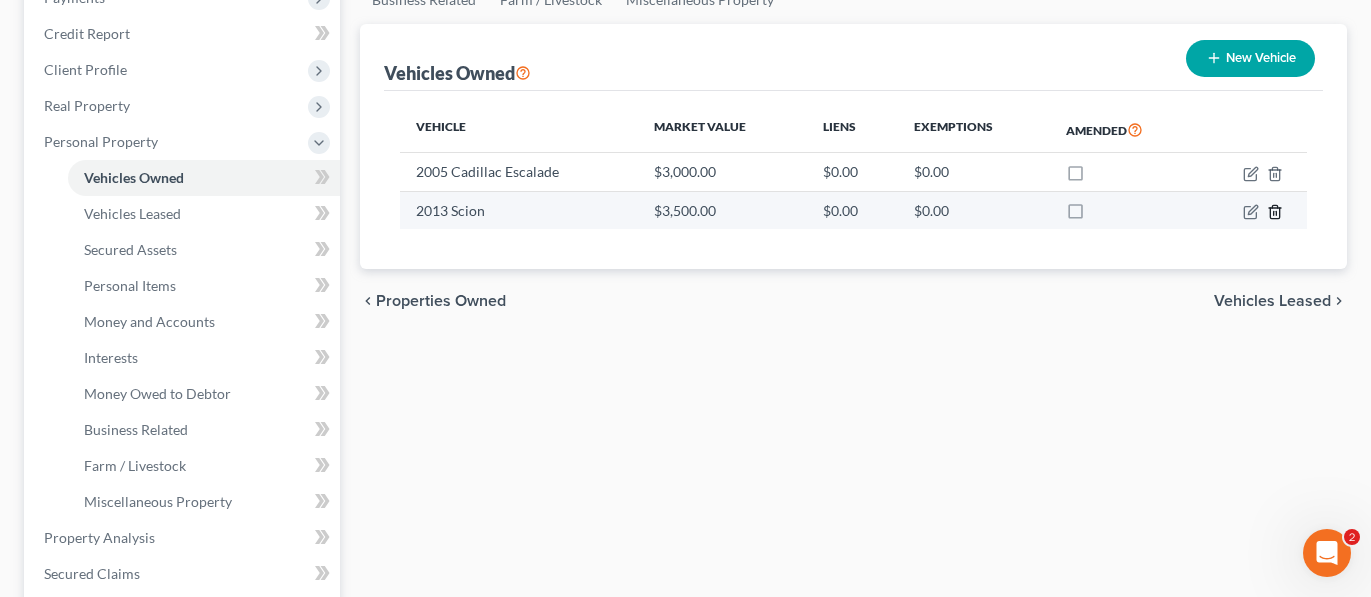 click 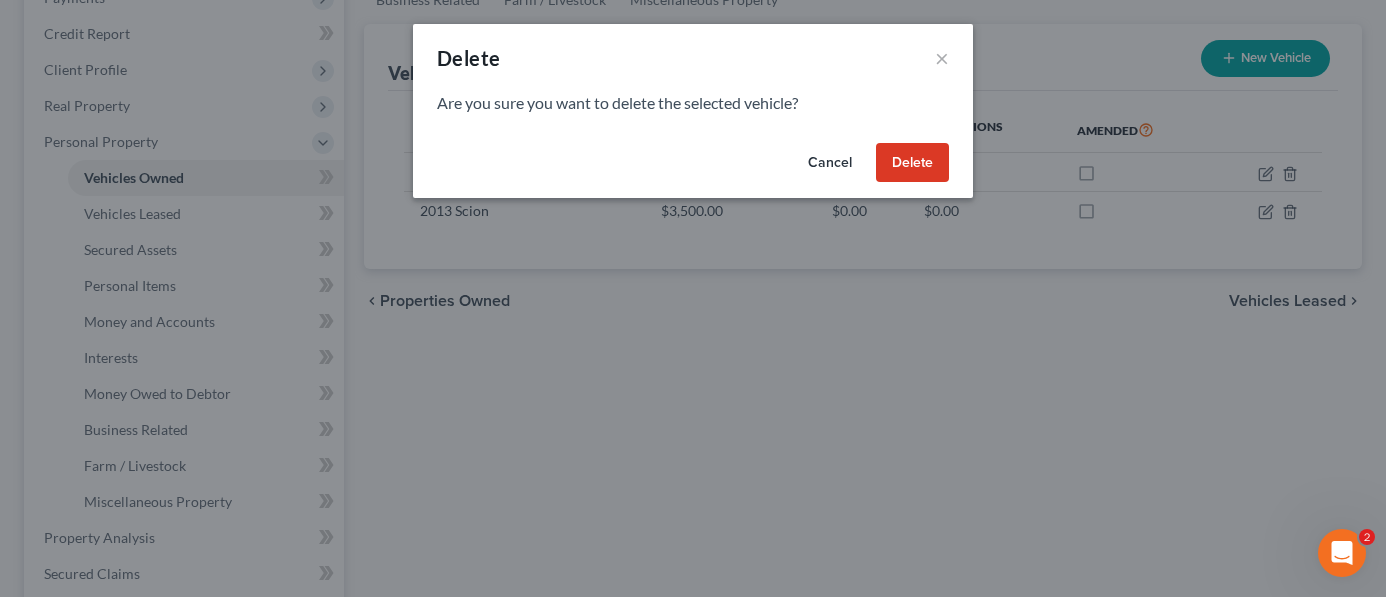 click on "Cancel
Delete" at bounding box center [693, 167] 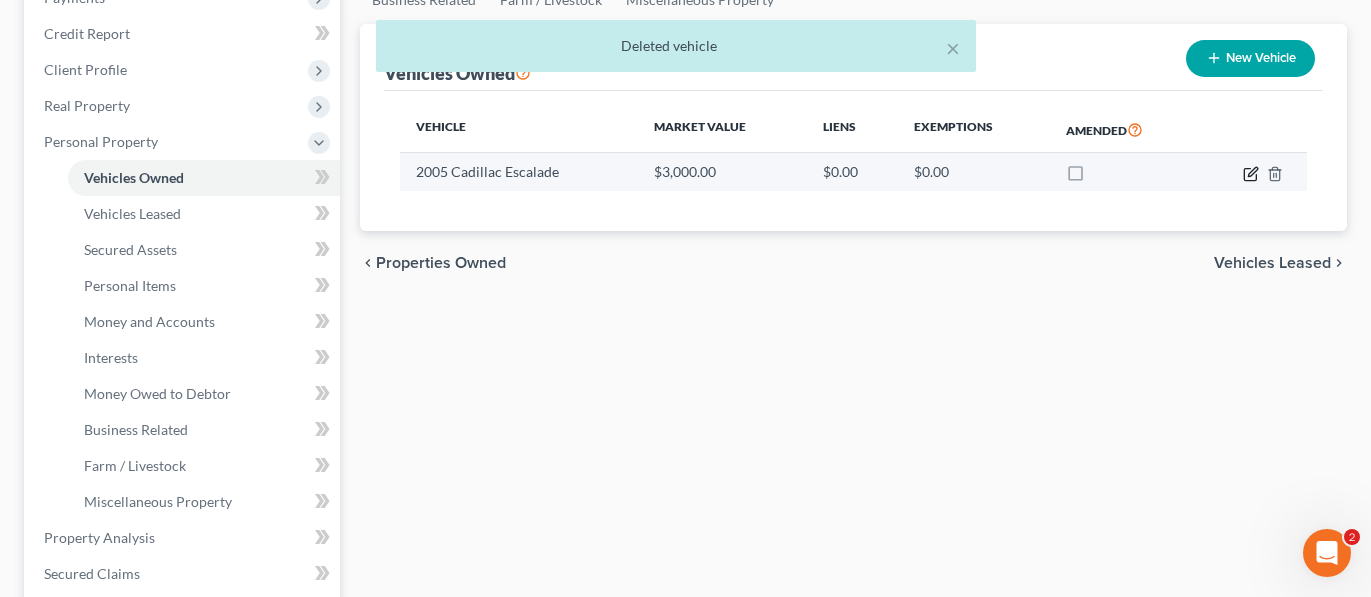 click 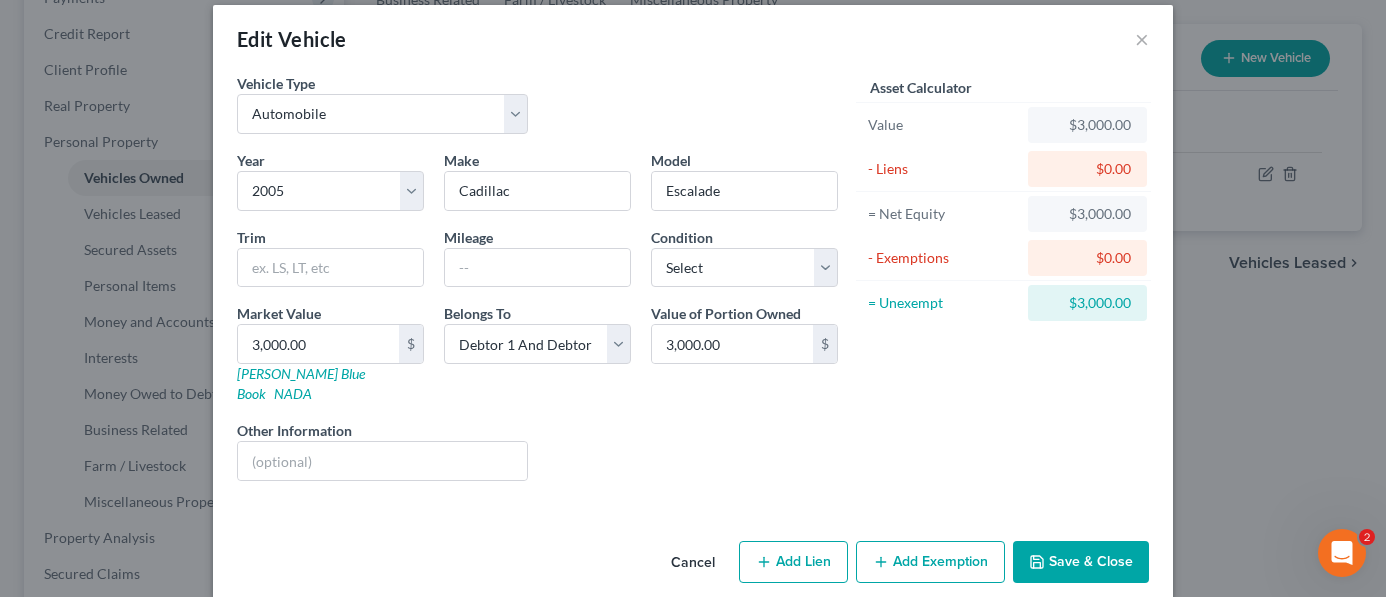 scroll, scrollTop: 25, scrollLeft: 0, axis: vertical 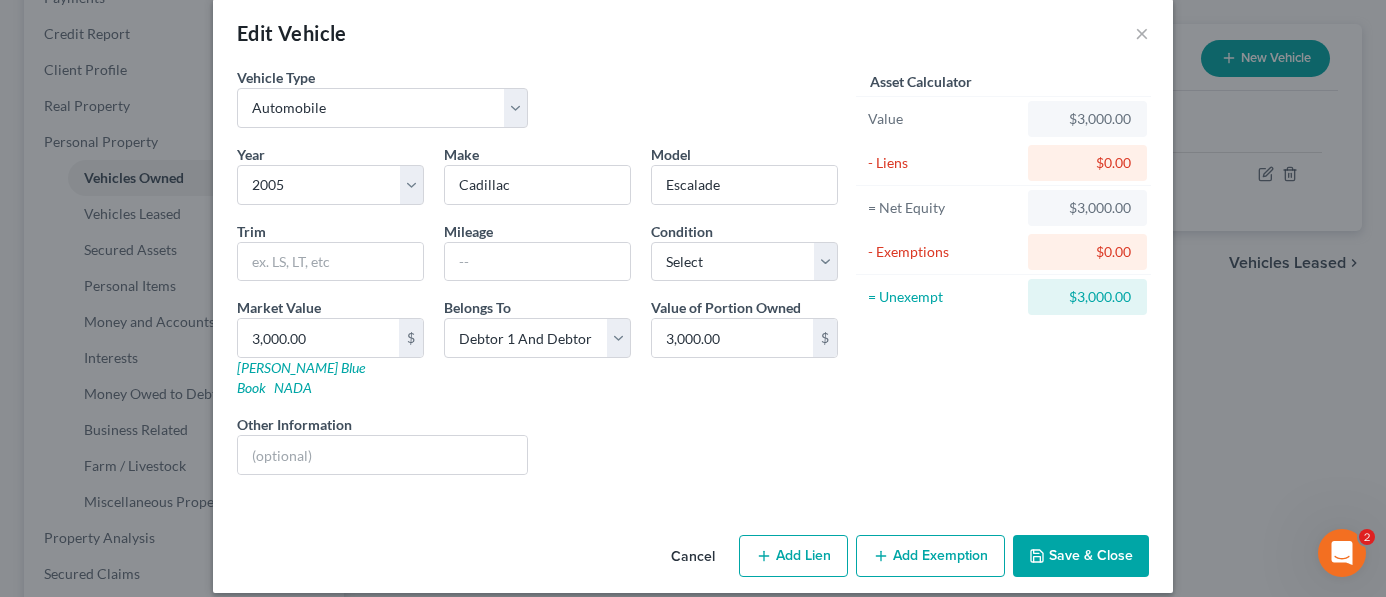 click on "Add Exemption" at bounding box center (930, 556) 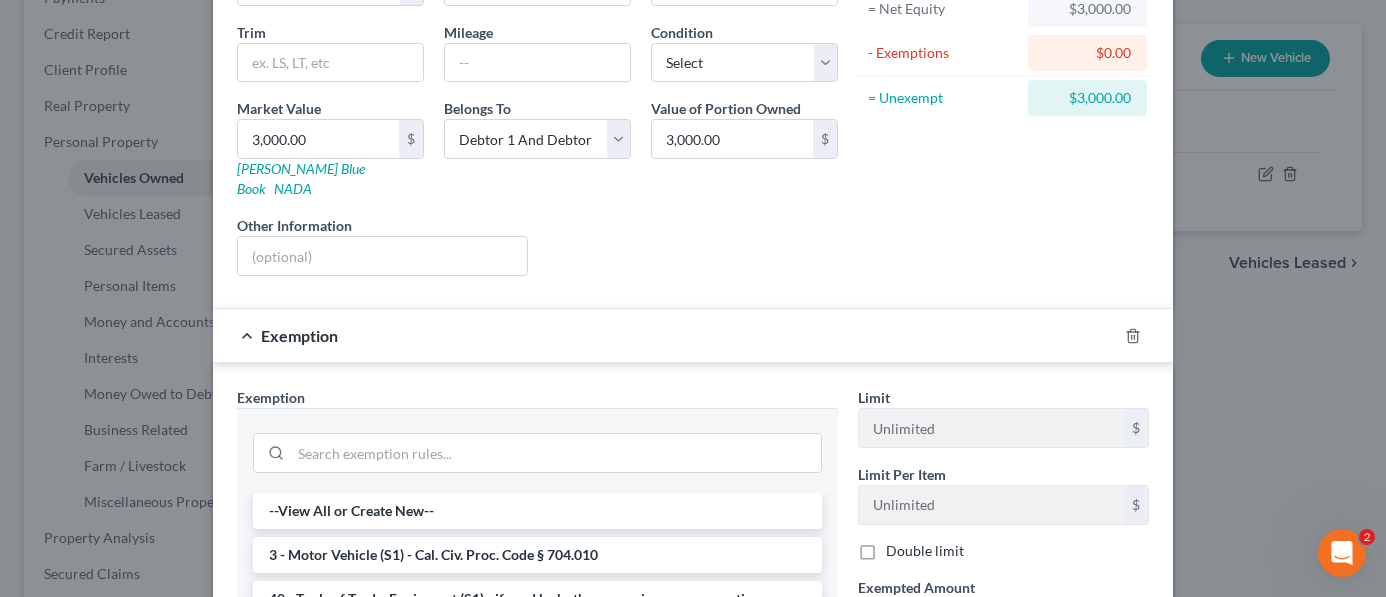 scroll, scrollTop: 225, scrollLeft: 0, axis: vertical 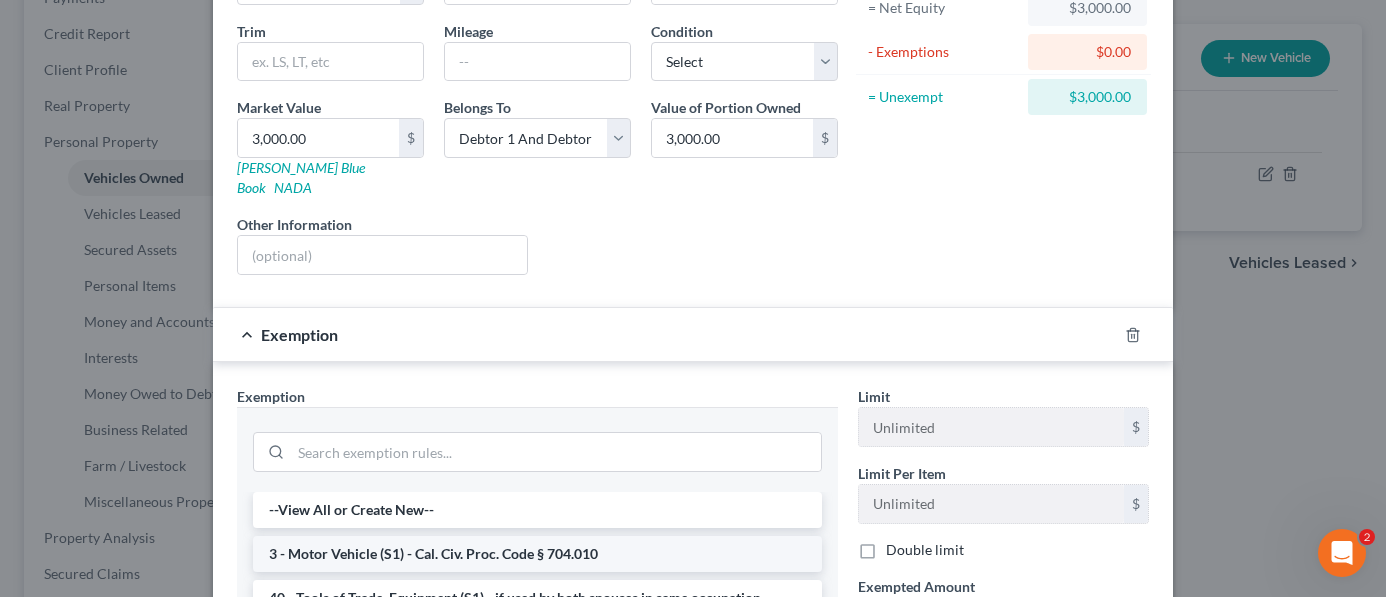click on "3 - Motor Vehicle (S1)  - Cal. Civ. Proc. Code § 704.010" at bounding box center (537, 554) 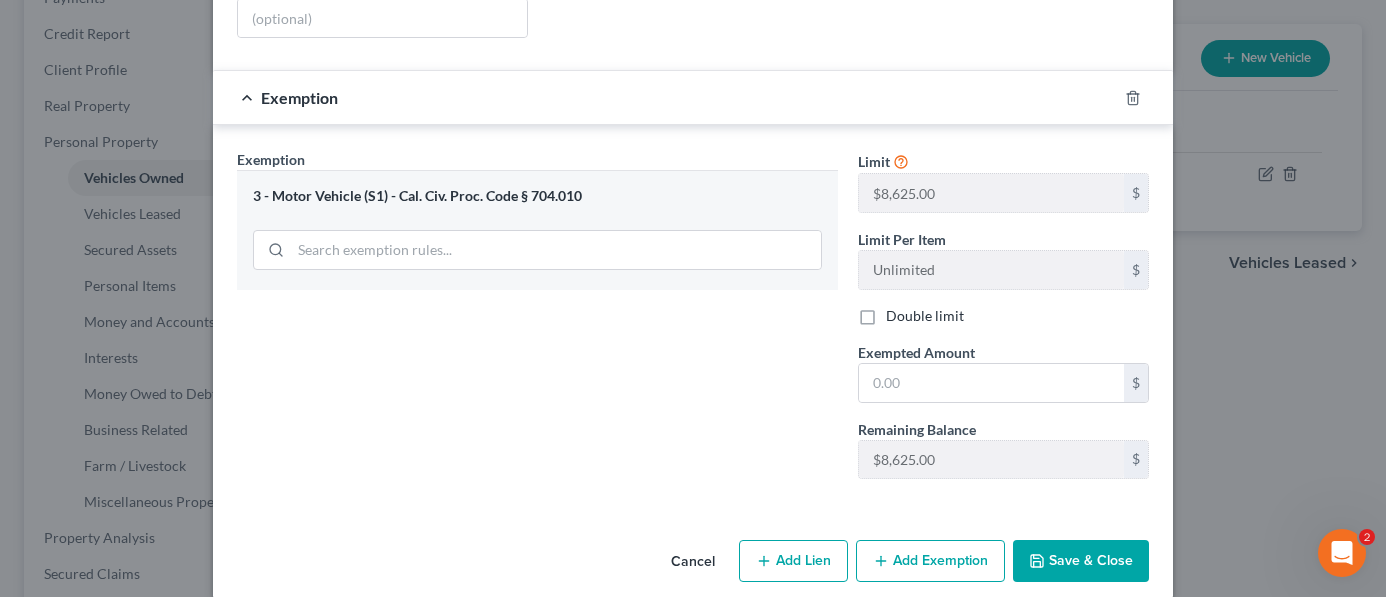 scroll, scrollTop: 467, scrollLeft: 0, axis: vertical 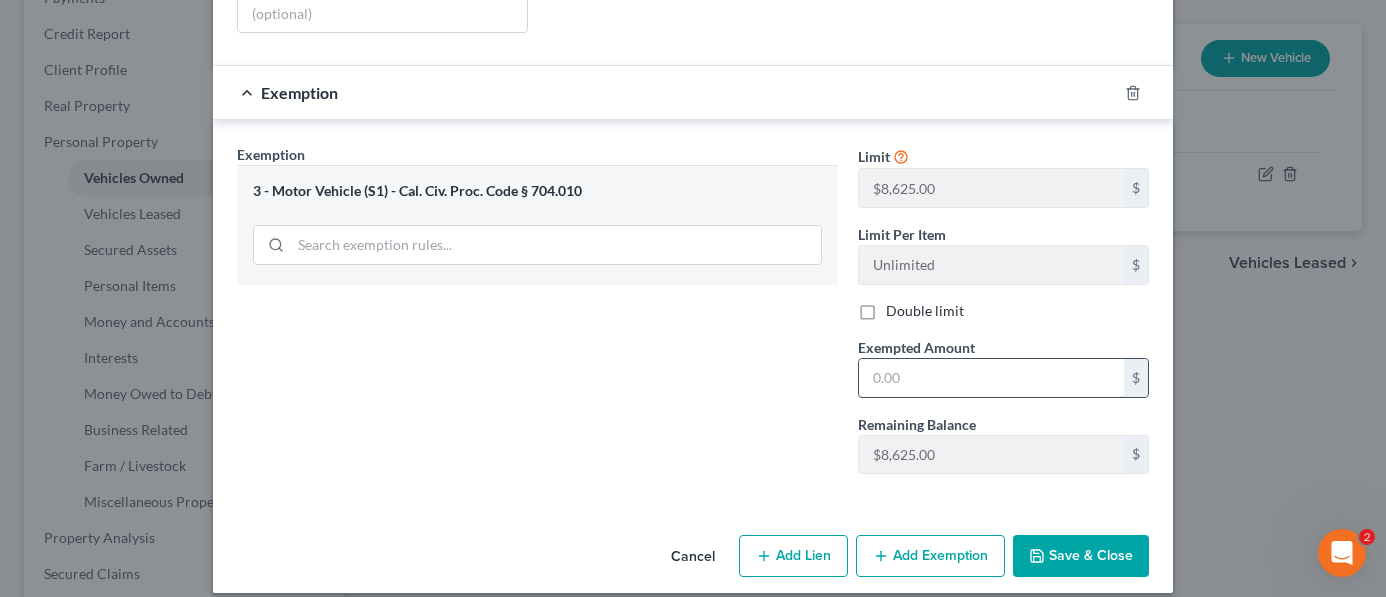 click at bounding box center [991, 378] 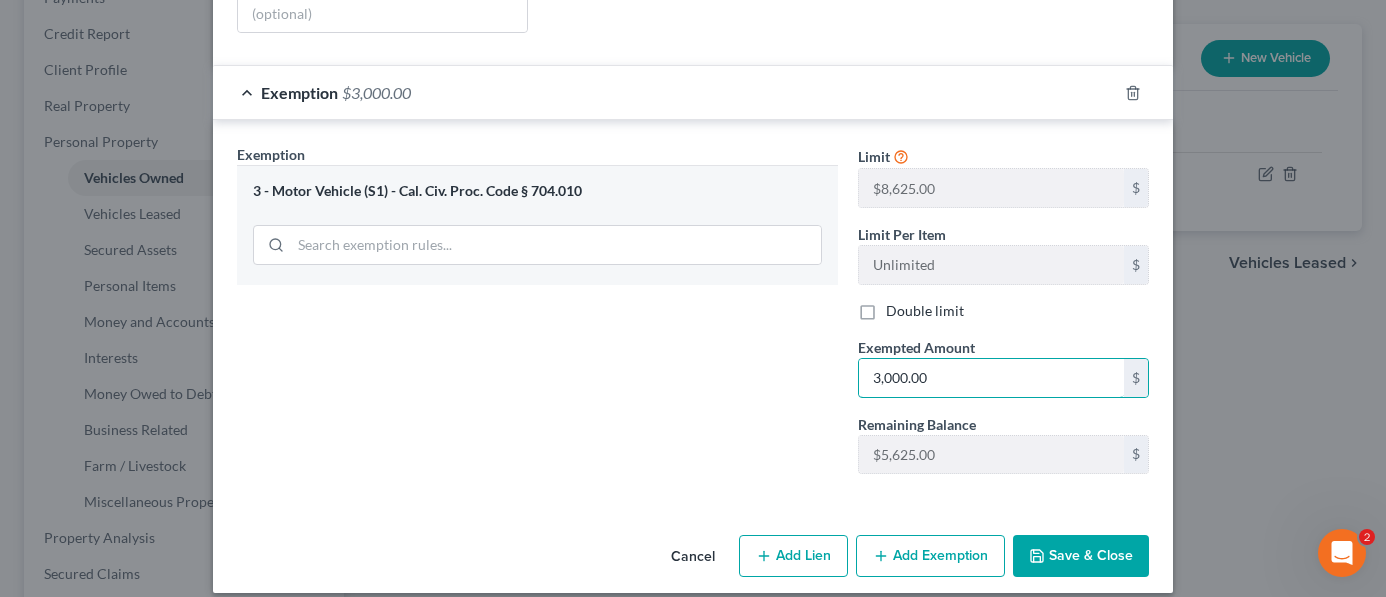 type on "3,000.00" 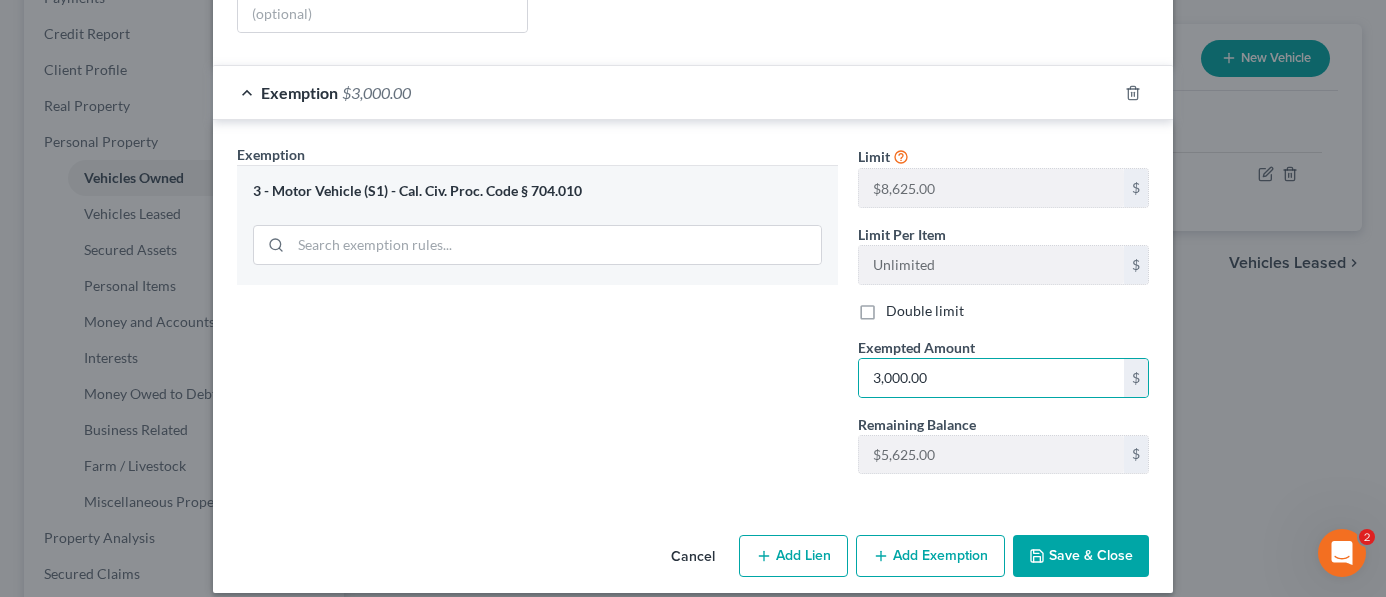 click on "Save & Close" at bounding box center (1081, 556) 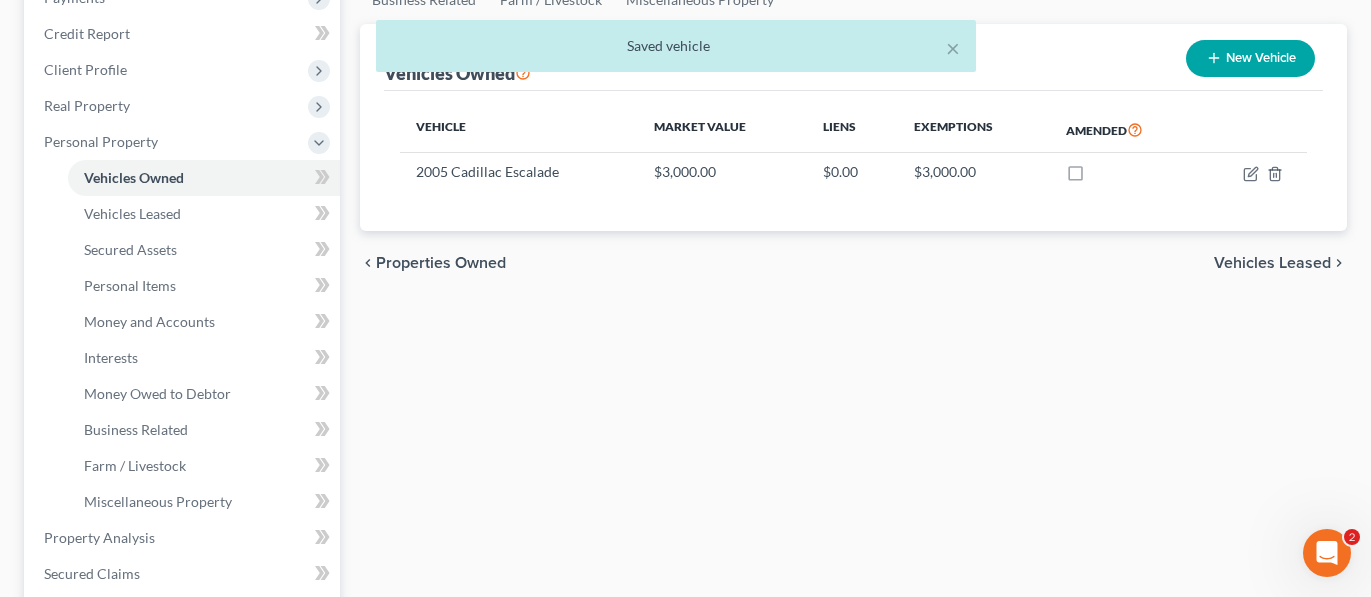 click on "×                     Saved vehicle" at bounding box center [675, 51] 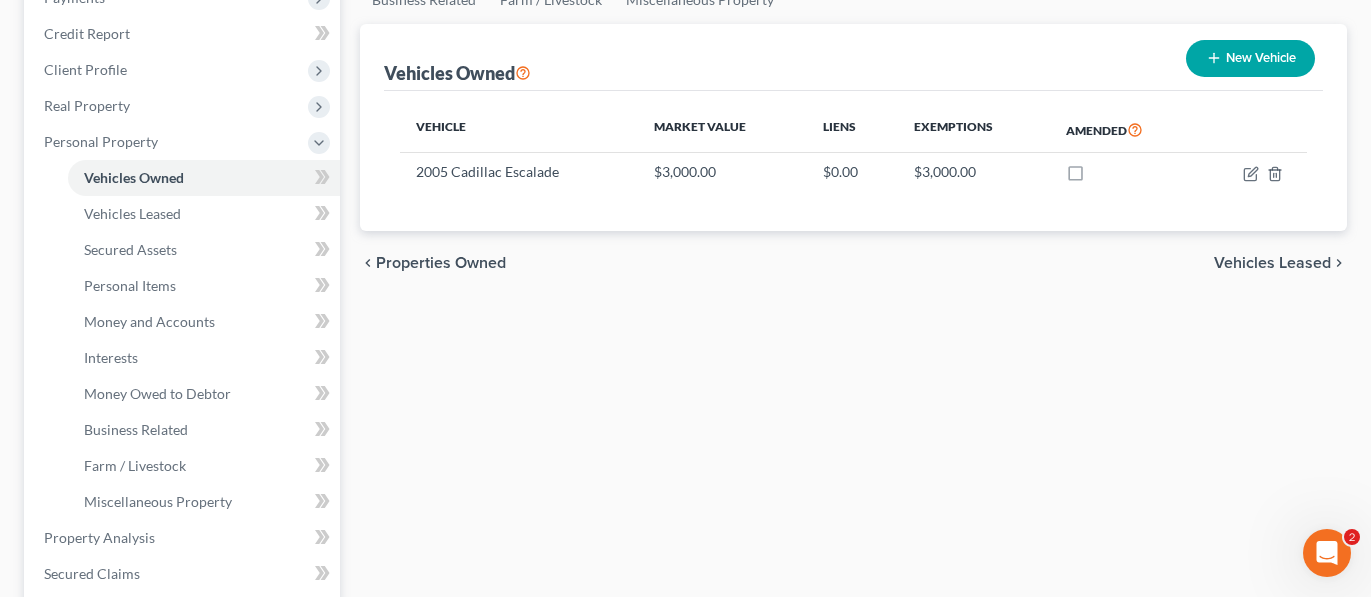 click on "New Vehicle" at bounding box center [1250, 58] 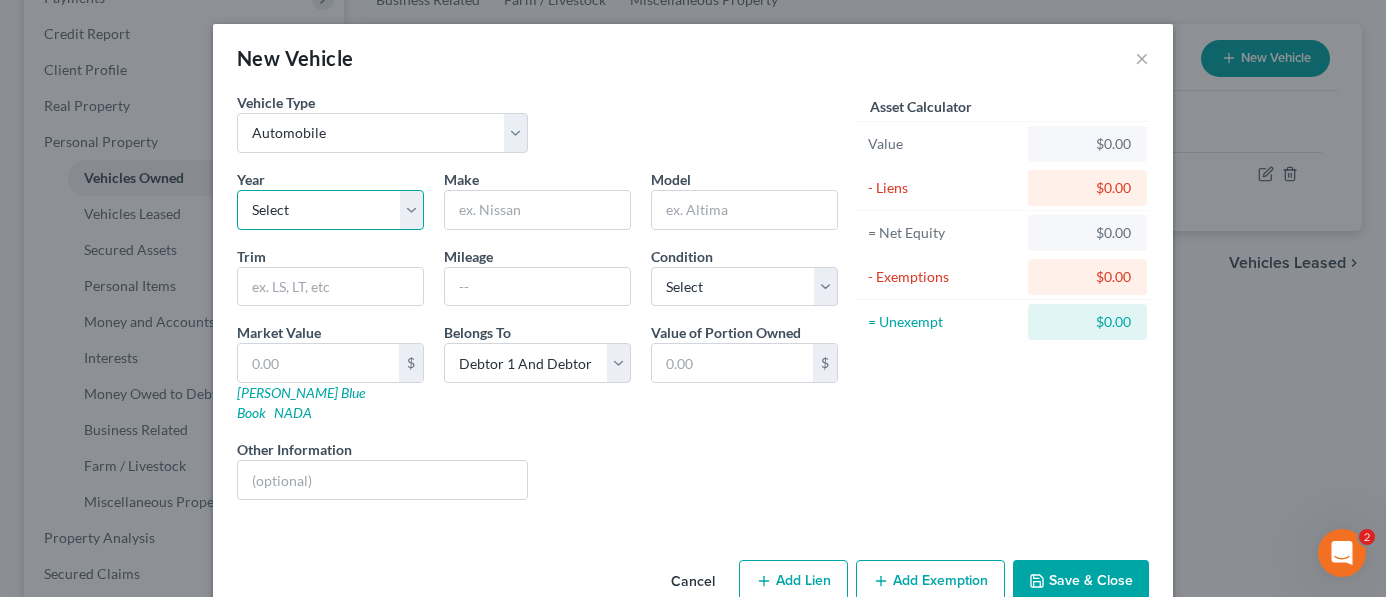 click on "Select 2026 2025 2024 2023 2022 2021 2020 2019 2018 2017 2016 2015 2014 2013 2012 2011 2010 2009 2008 2007 2006 2005 2004 2003 2002 2001 2000 1999 1998 1997 1996 1995 1994 1993 1992 1991 1990 1989 1988 1987 1986 1985 1984 1983 1982 1981 1980 1979 1978 1977 1976 1975 1974 1973 1972 1971 1970 1969 1968 1967 1966 1965 1964 1963 1962 1961 1960 1959 1958 1957 1956 1955 1954 1953 1952 1951 1950 1949 1948 1947 1946 1945 1944 1943 1942 1941 1940 1939 1938 1937 1936 1935 1934 1933 1932 1931 1930 1929 1928 1927 1926 1925 1924 1923 1922 1921 1920 1919 1918 1917 1916 1915 1914 1913 1912 1911 1910 1909 1908 1907 1906 1905 1904 1903 1902 1901" at bounding box center [330, 210] 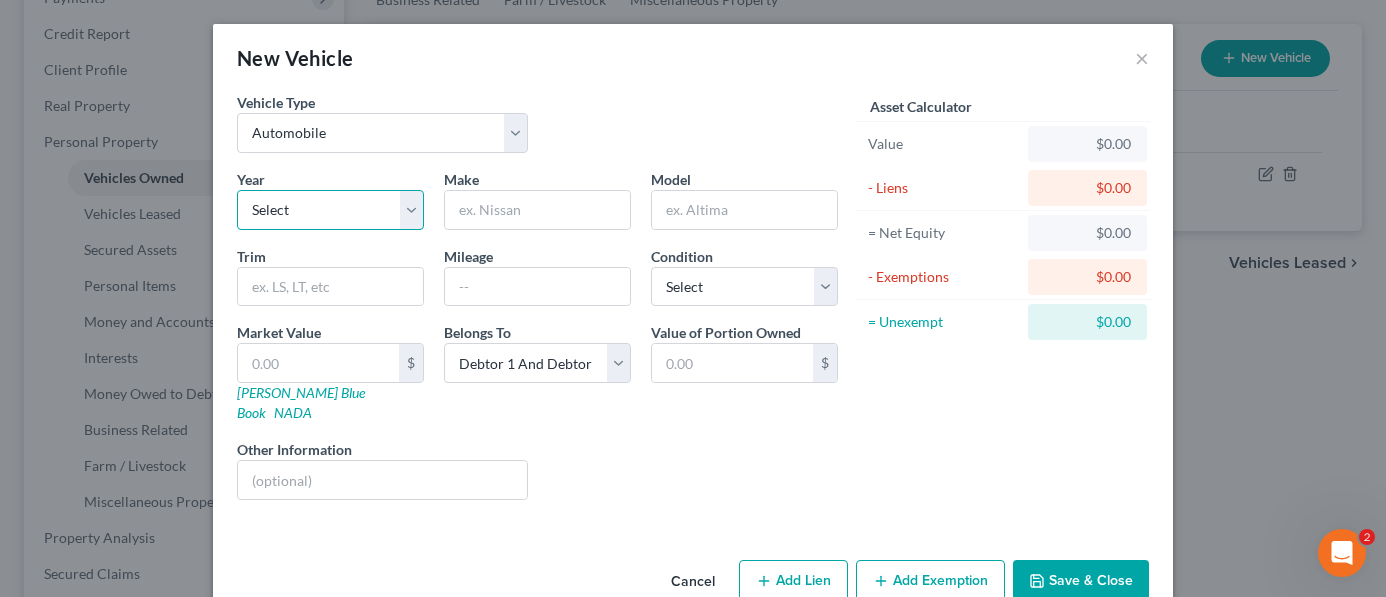 select on "21" 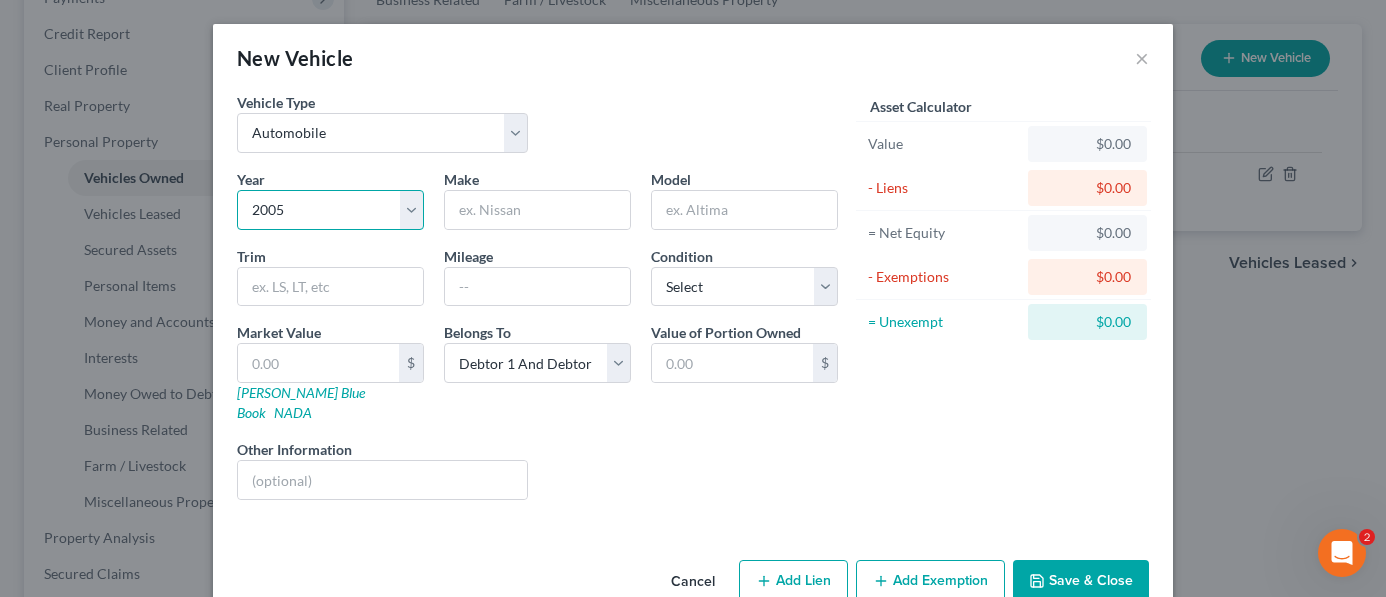 click on "Select 2026 2025 2024 2023 2022 2021 2020 2019 2018 2017 2016 2015 2014 2013 2012 2011 2010 2009 2008 2007 2006 2005 2004 2003 2002 2001 2000 1999 1998 1997 1996 1995 1994 1993 1992 1991 1990 1989 1988 1987 1986 1985 1984 1983 1982 1981 1980 1979 1978 1977 1976 1975 1974 1973 1972 1971 1970 1969 1968 1967 1966 1965 1964 1963 1962 1961 1960 1959 1958 1957 1956 1955 1954 1953 1952 1951 1950 1949 1948 1947 1946 1945 1944 1943 1942 1941 1940 1939 1938 1937 1936 1935 1934 1933 1932 1931 1930 1929 1928 1927 1926 1925 1924 1923 1922 1921 1920 1919 1918 1917 1916 1915 1914 1913 1912 1911 1910 1909 1908 1907 1906 1905 1904 1903 1902 1901" at bounding box center (330, 210) 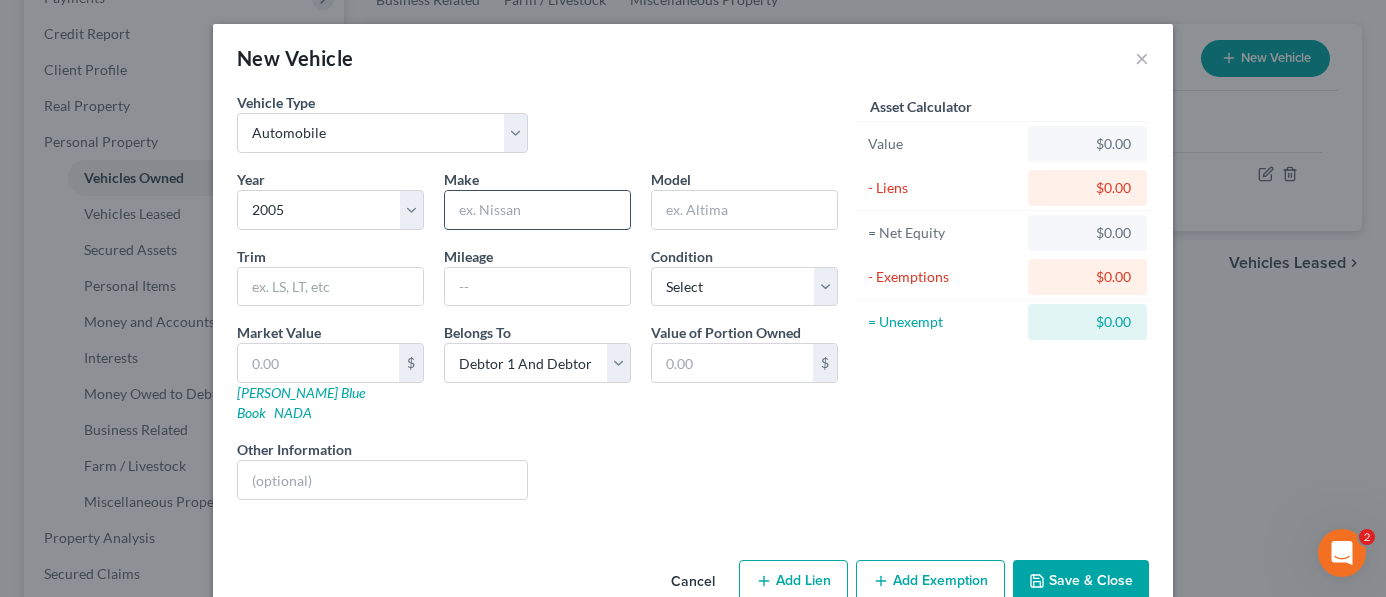 click at bounding box center (537, 210) 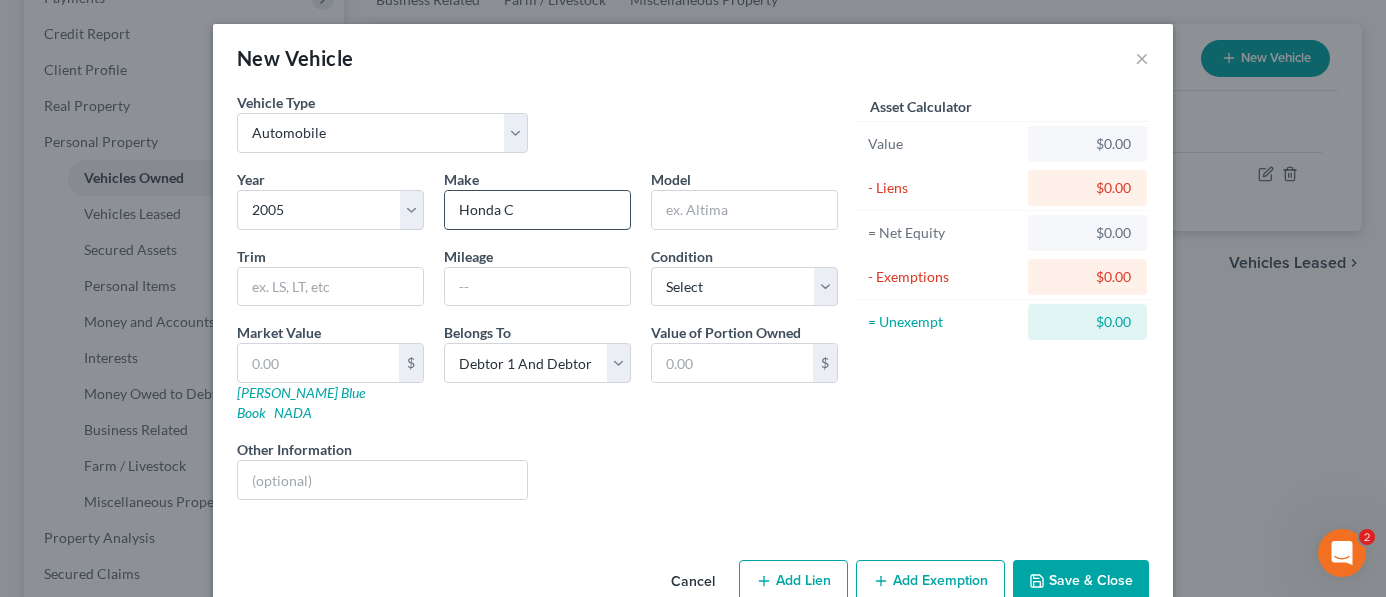 click on "Honda C" at bounding box center (537, 210) 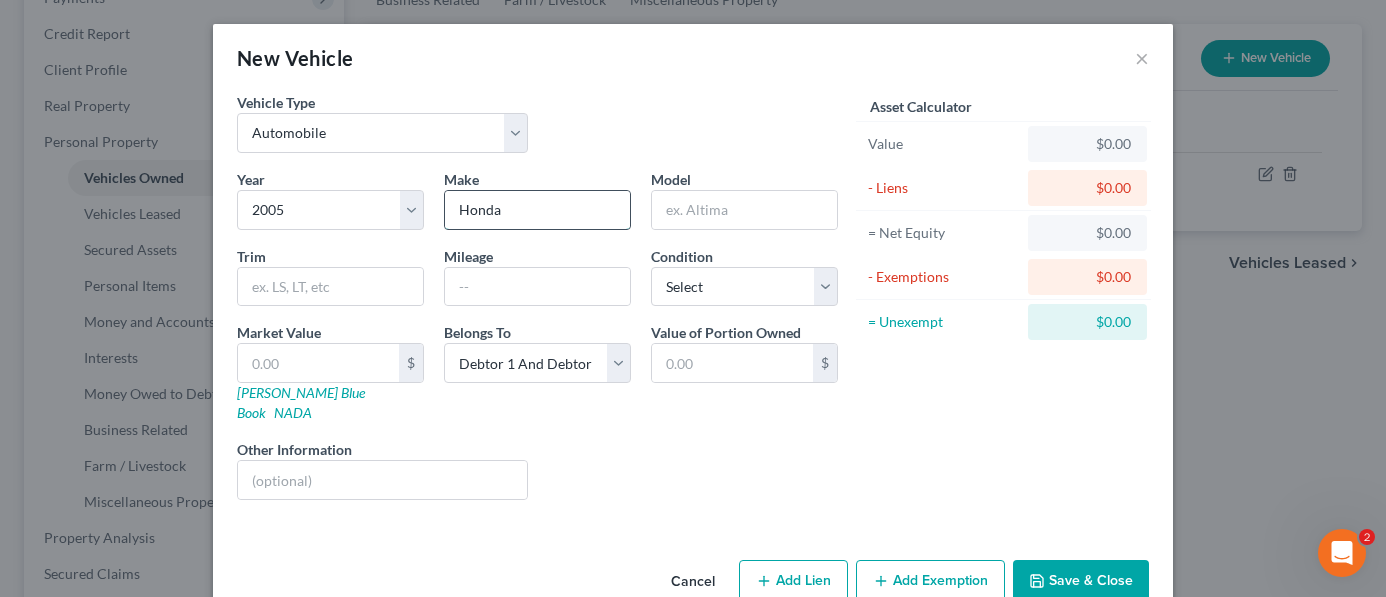type on "Honda" 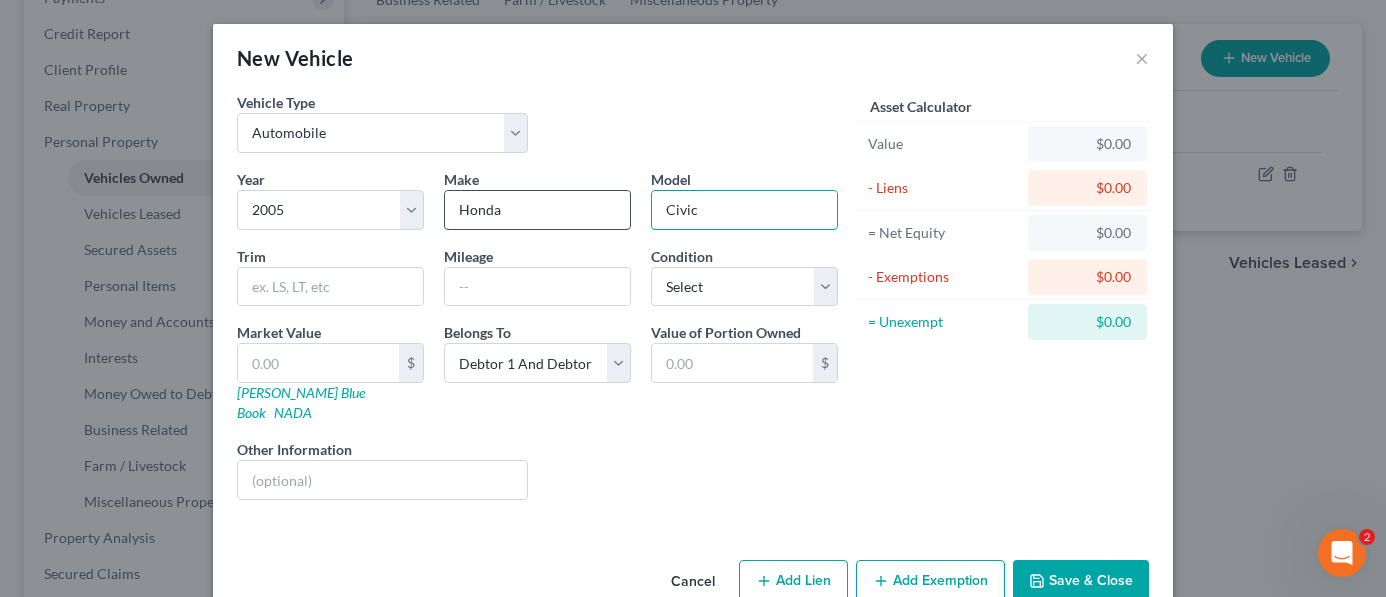 type on "Civic" 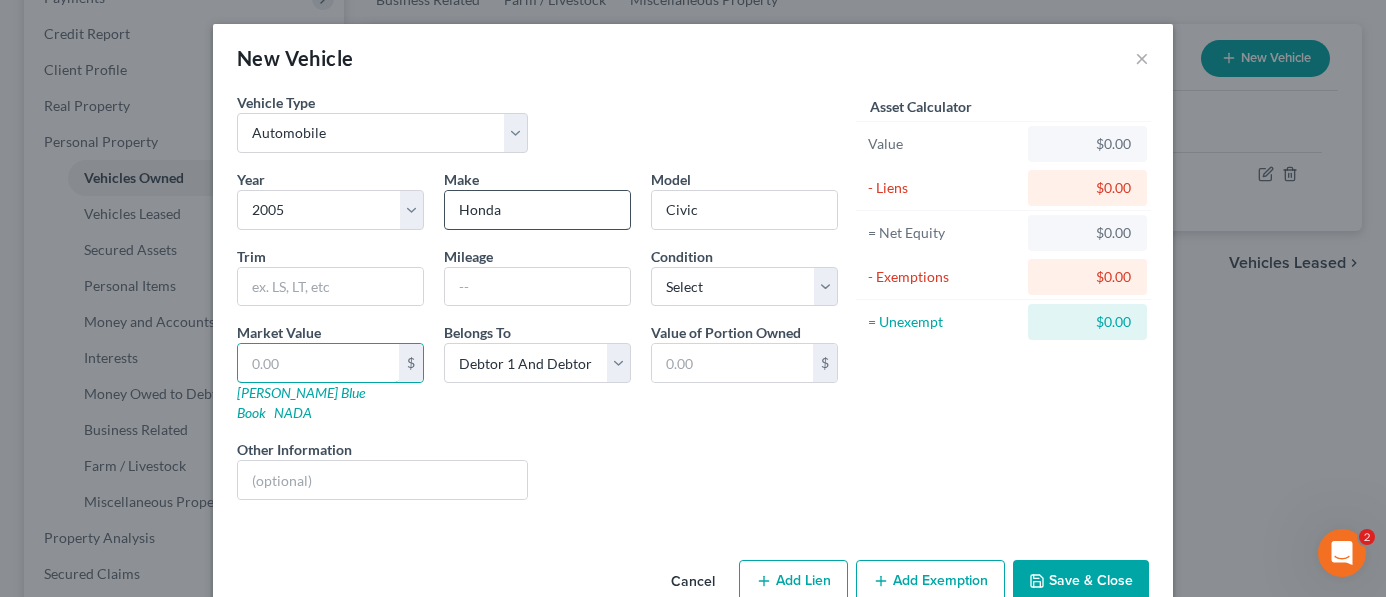 type on "1" 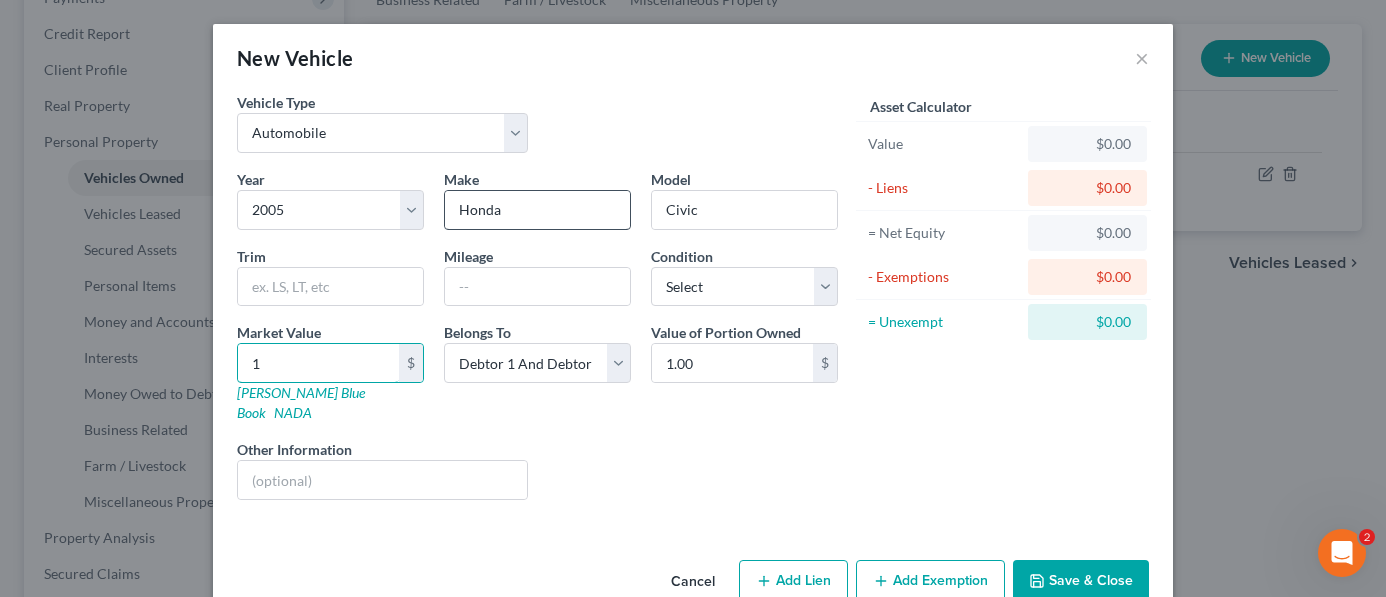 type on "10" 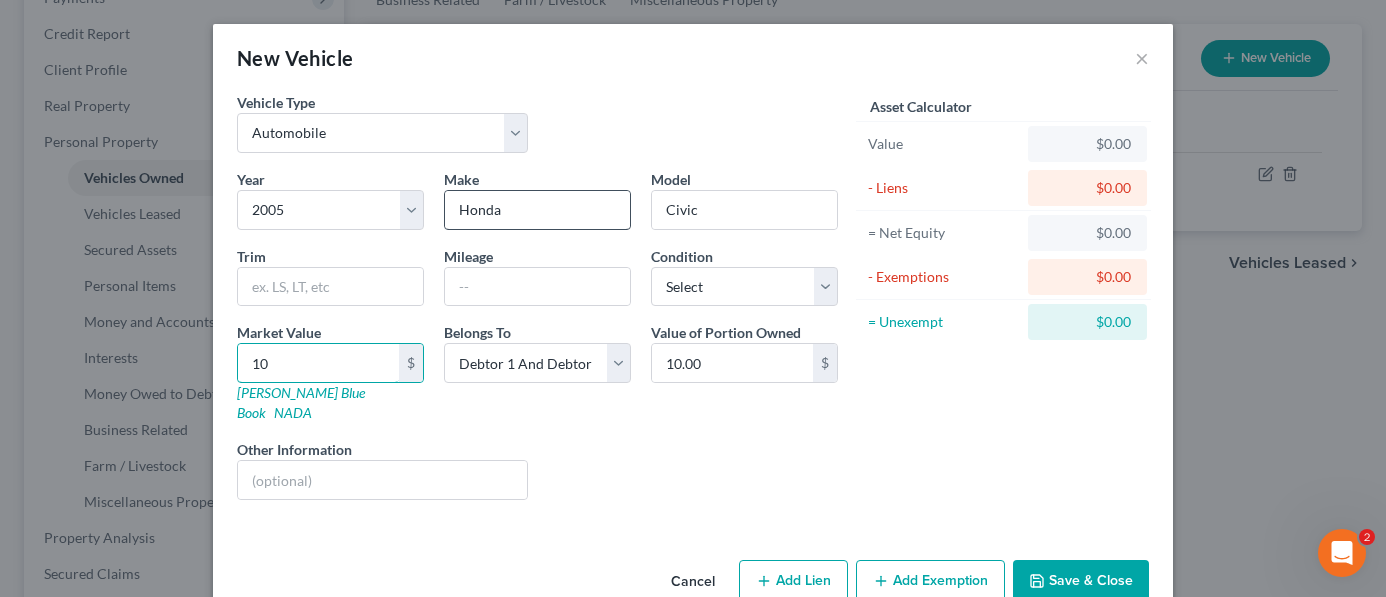 type on "100" 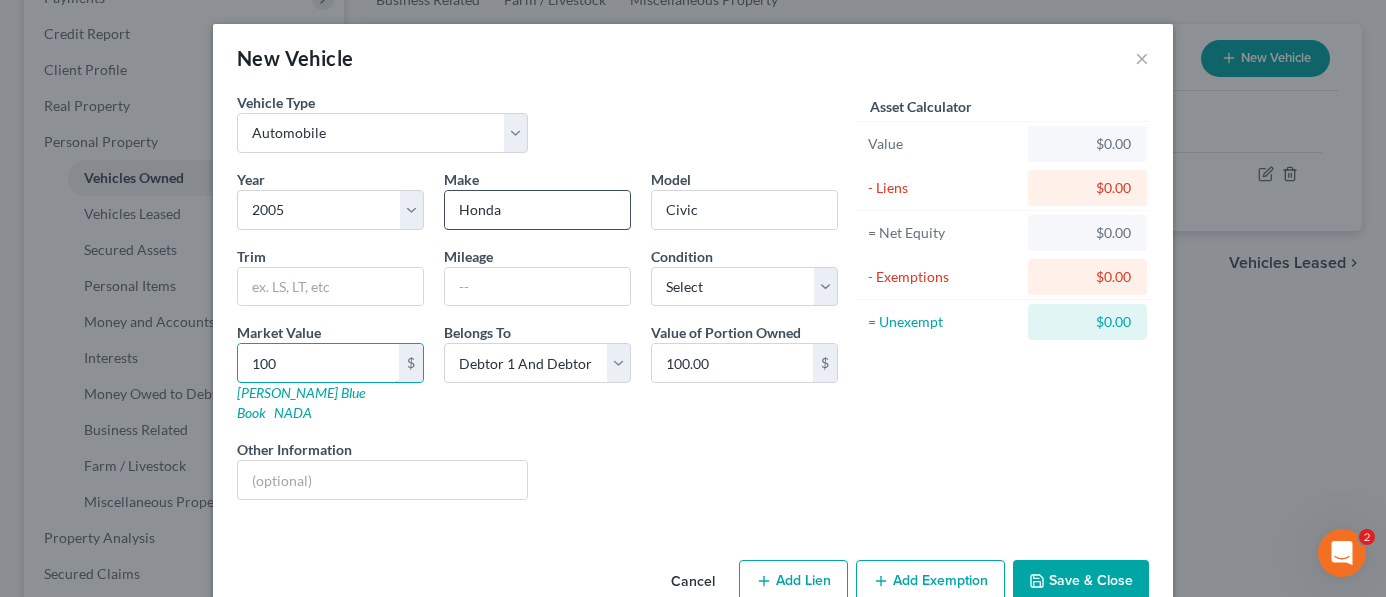 type on "1000" 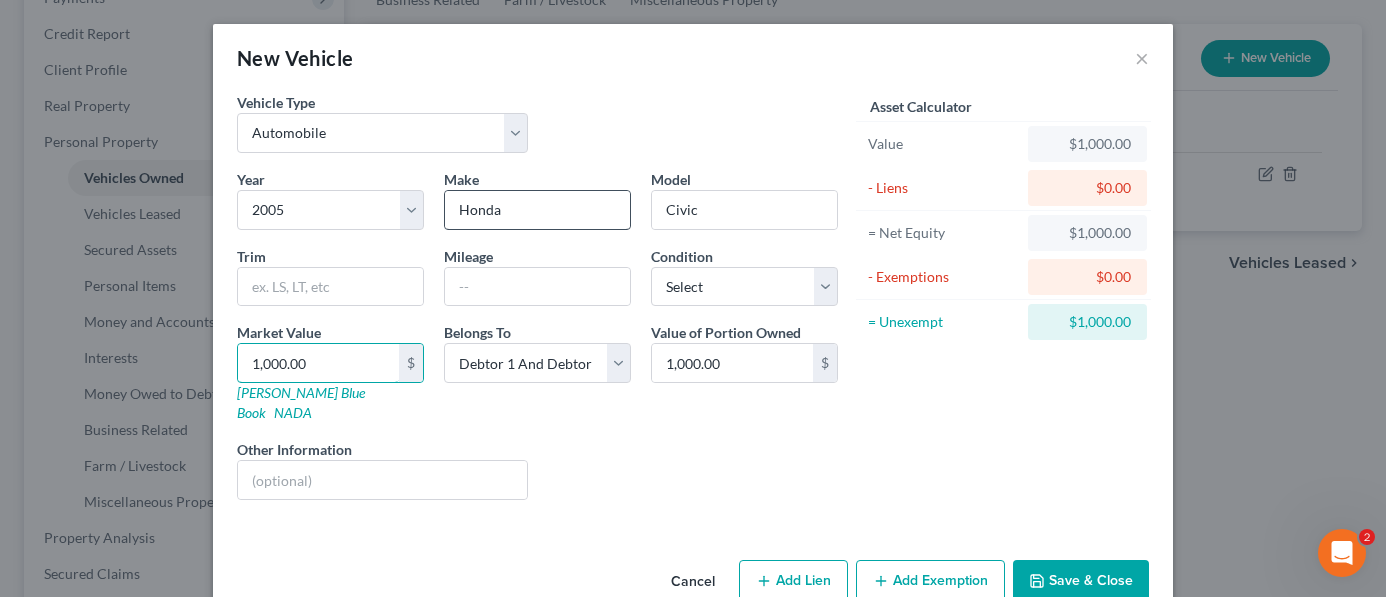 type on "1,000.00" 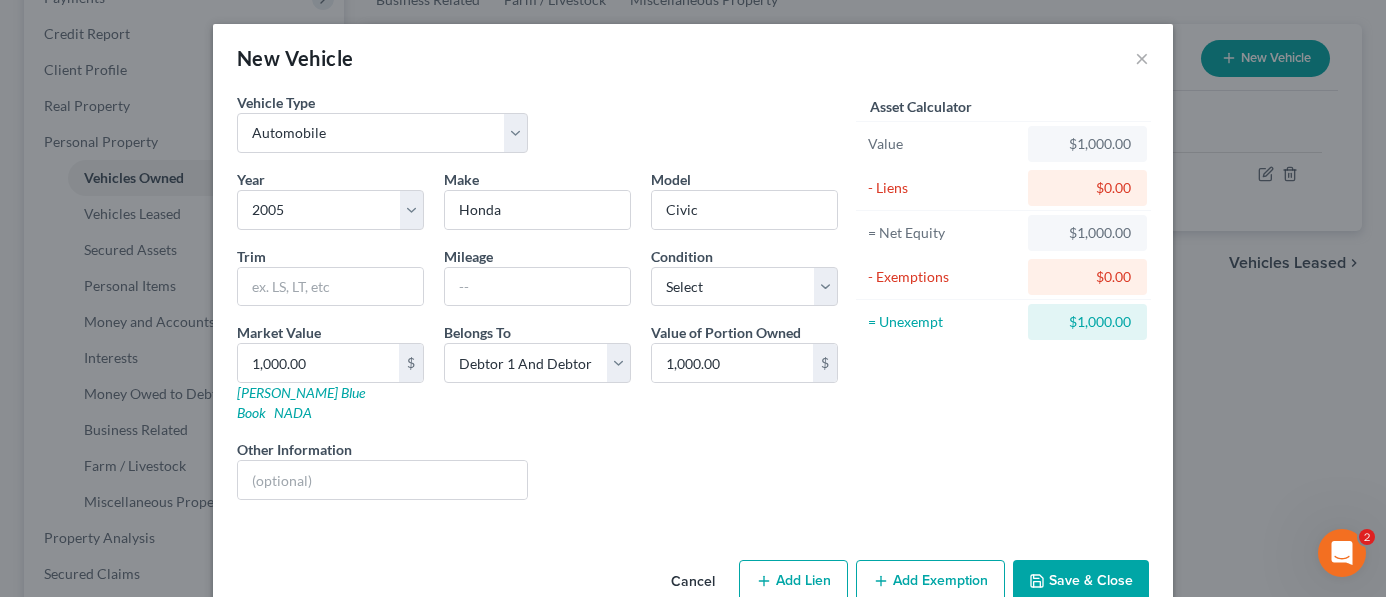 click 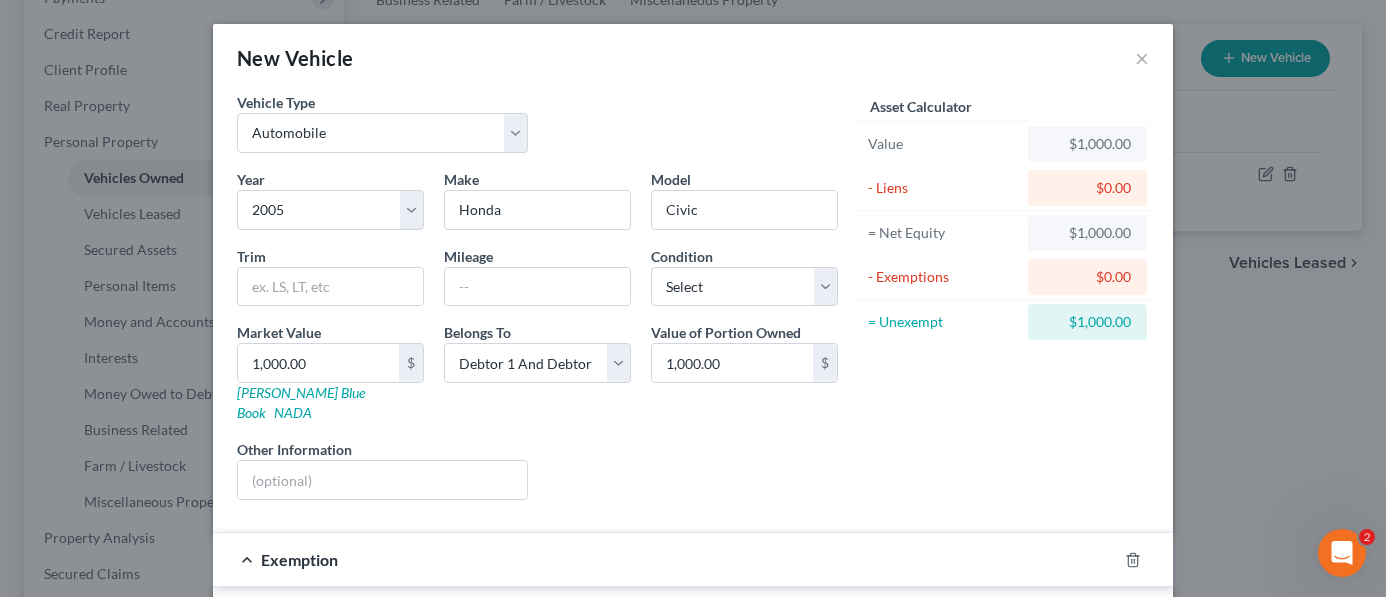 scroll, scrollTop: 200, scrollLeft: 0, axis: vertical 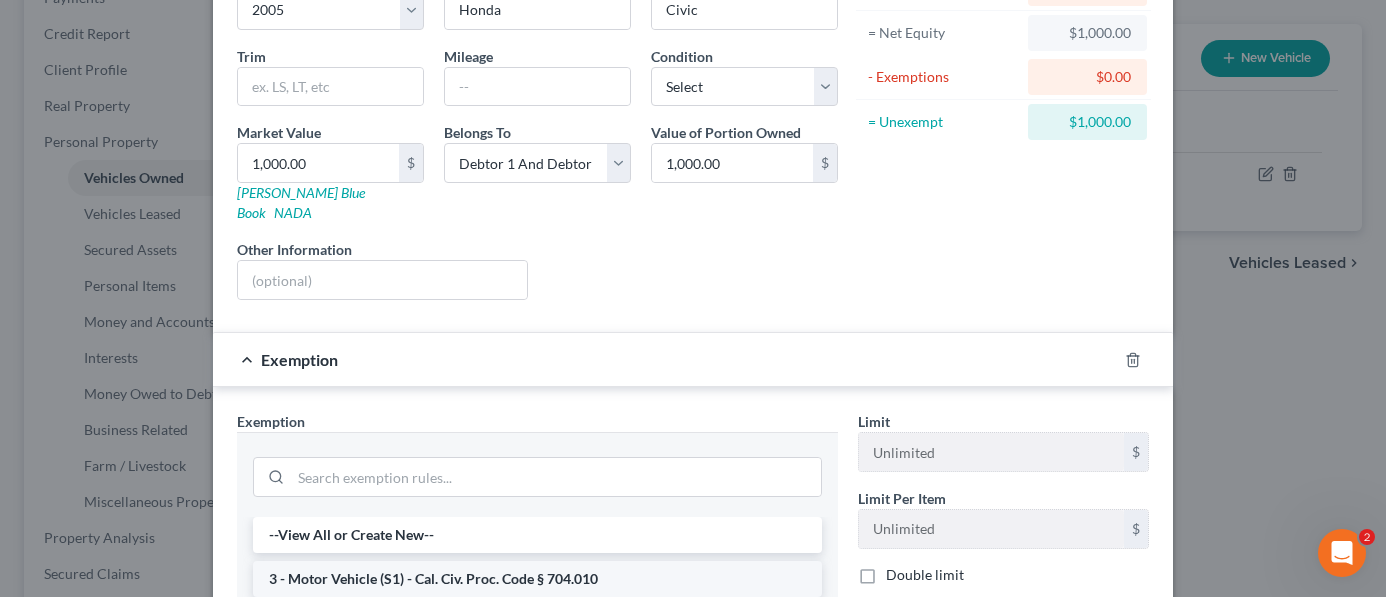 click on "3 - Motor Vehicle (S1)  - Cal. Civ. Proc. Code § 704.010" at bounding box center [537, 579] 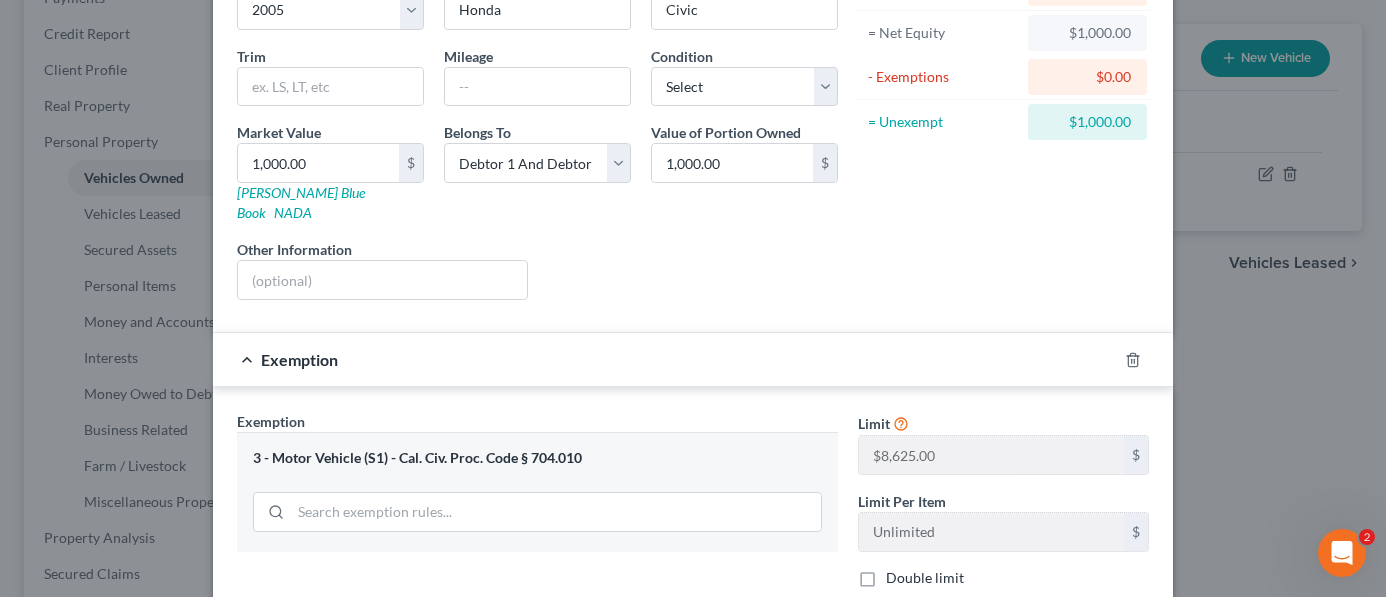 scroll, scrollTop: 400, scrollLeft: 0, axis: vertical 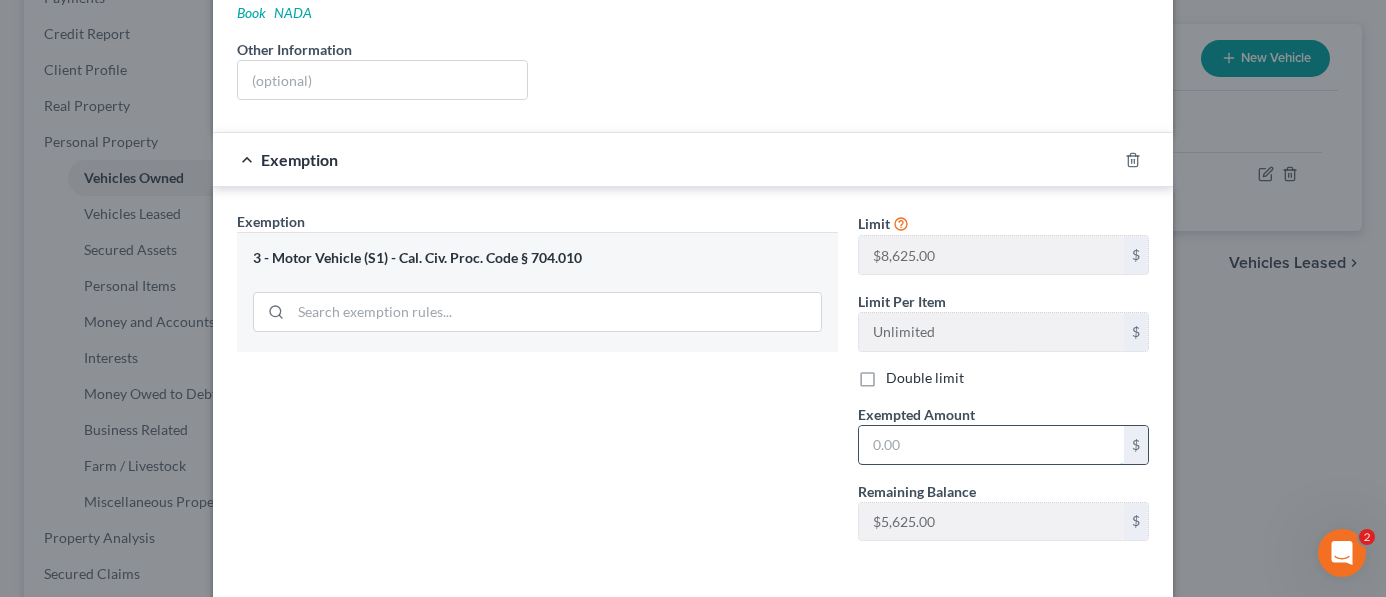 click at bounding box center [991, 445] 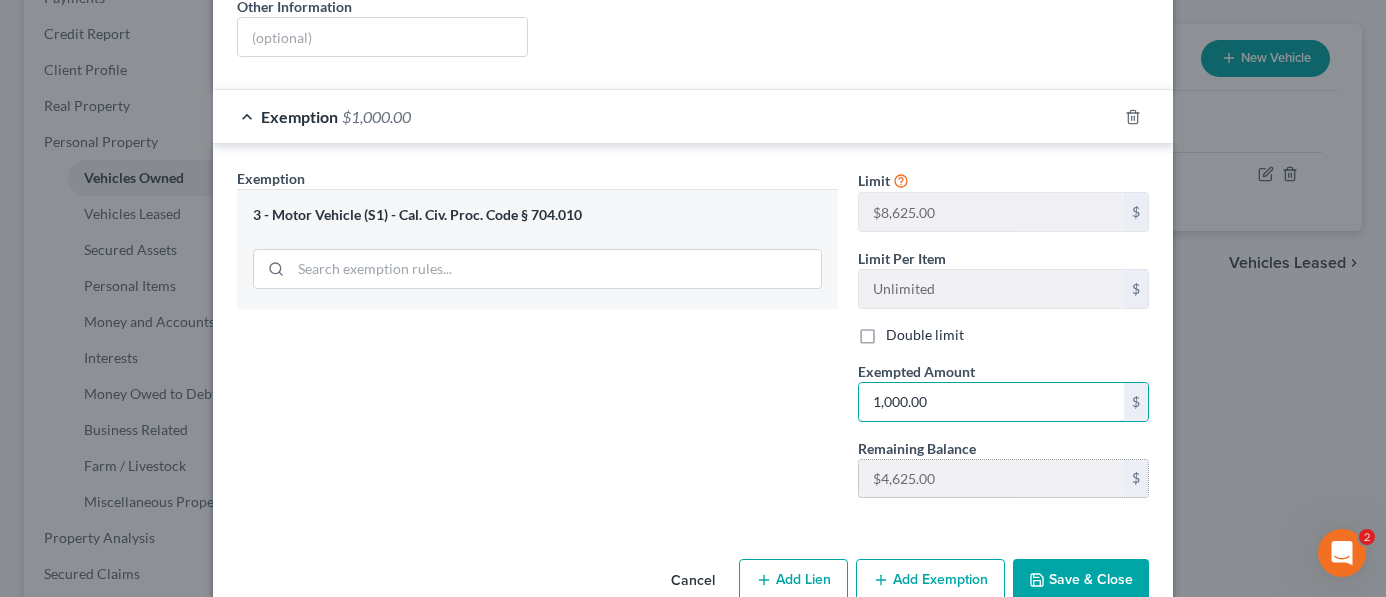 scroll, scrollTop: 467, scrollLeft: 0, axis: vertical 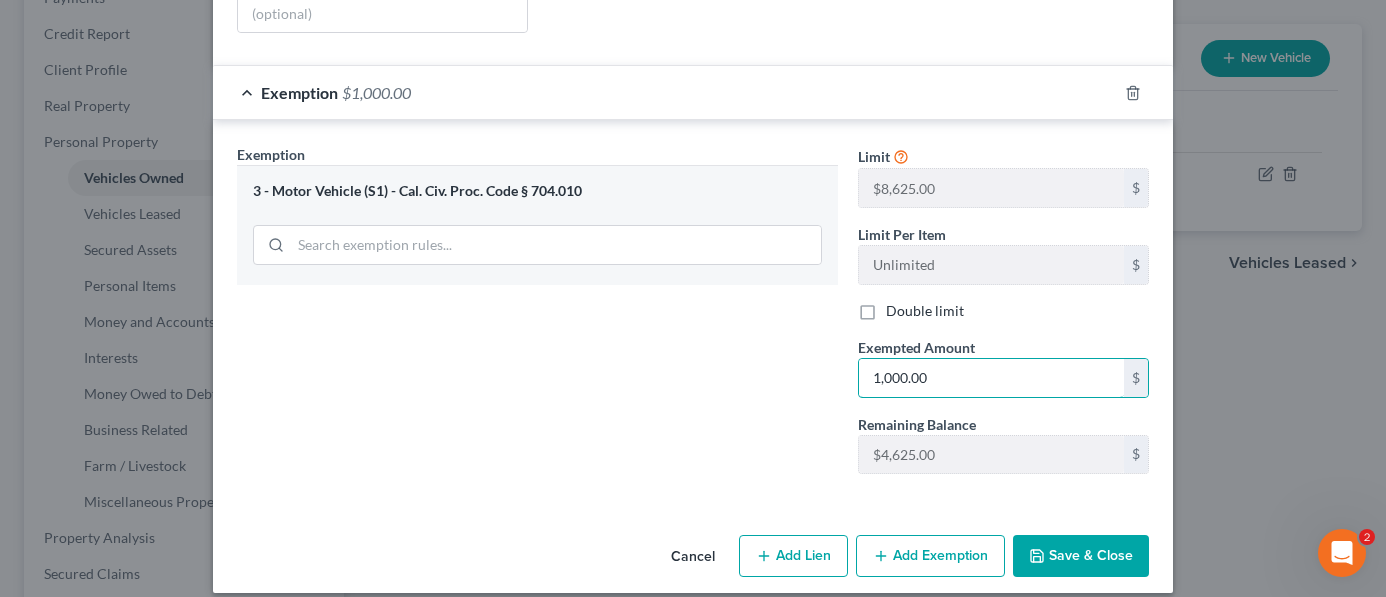 type on "1,000.00" 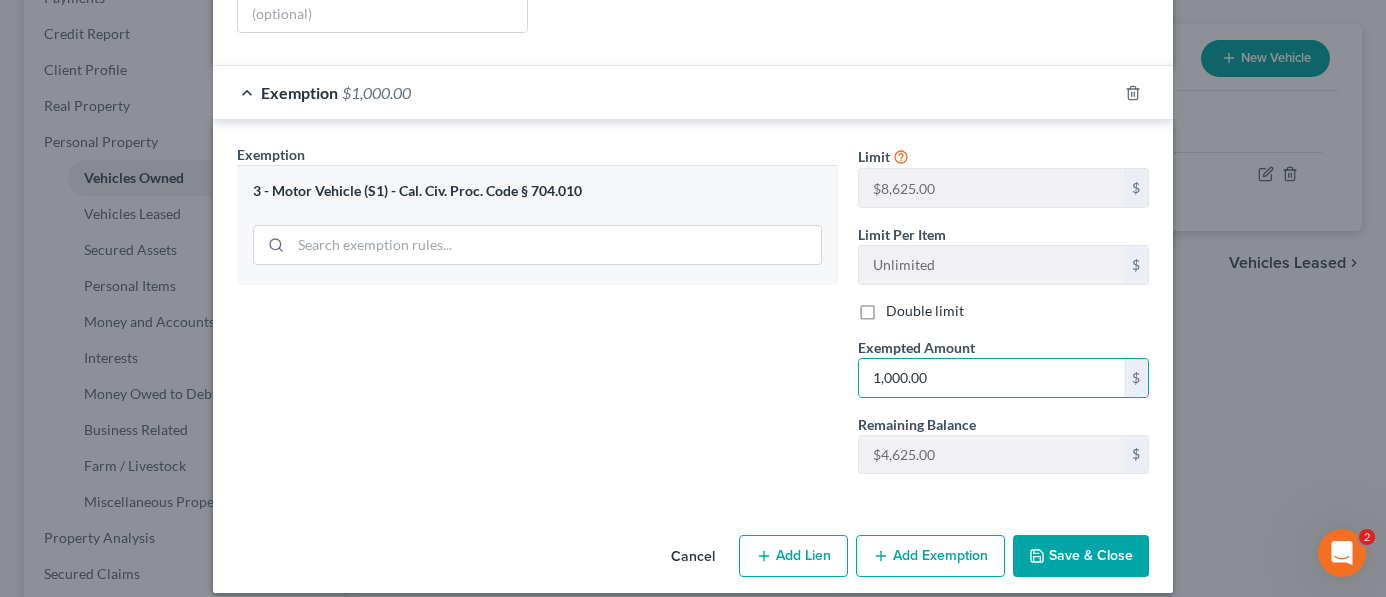 click on "Save & Close" at bounding box center [1081, 556] 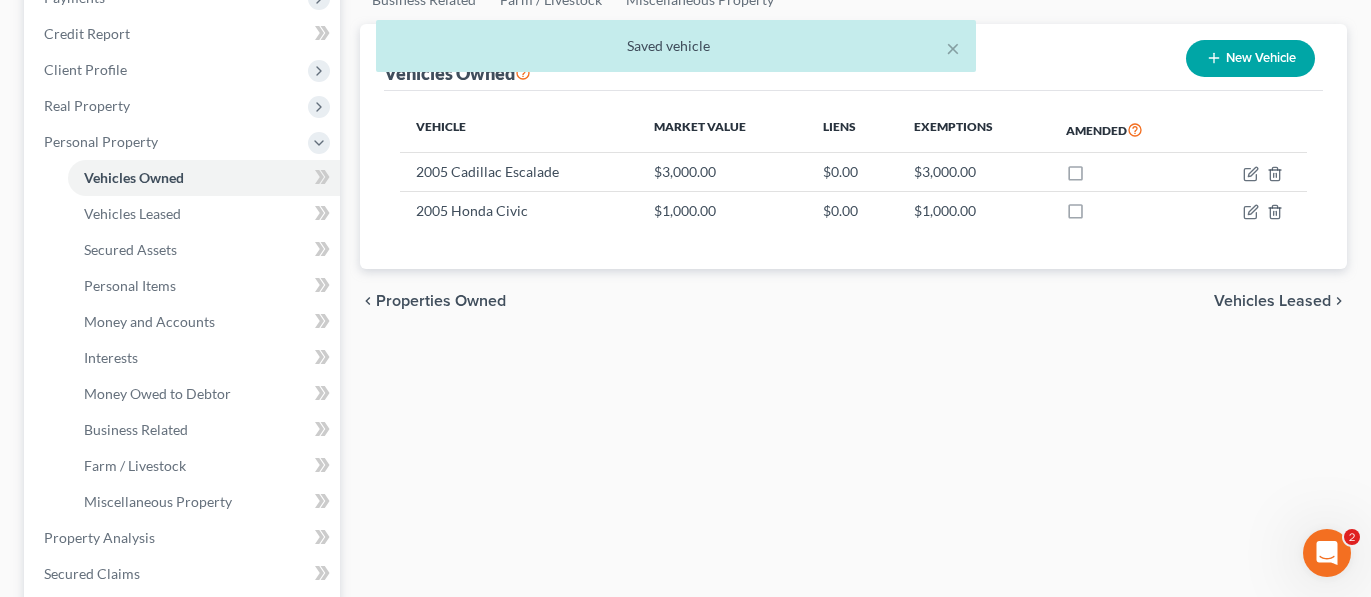 click on "×                     Saved vehicle" at bounding box center (675, 51) 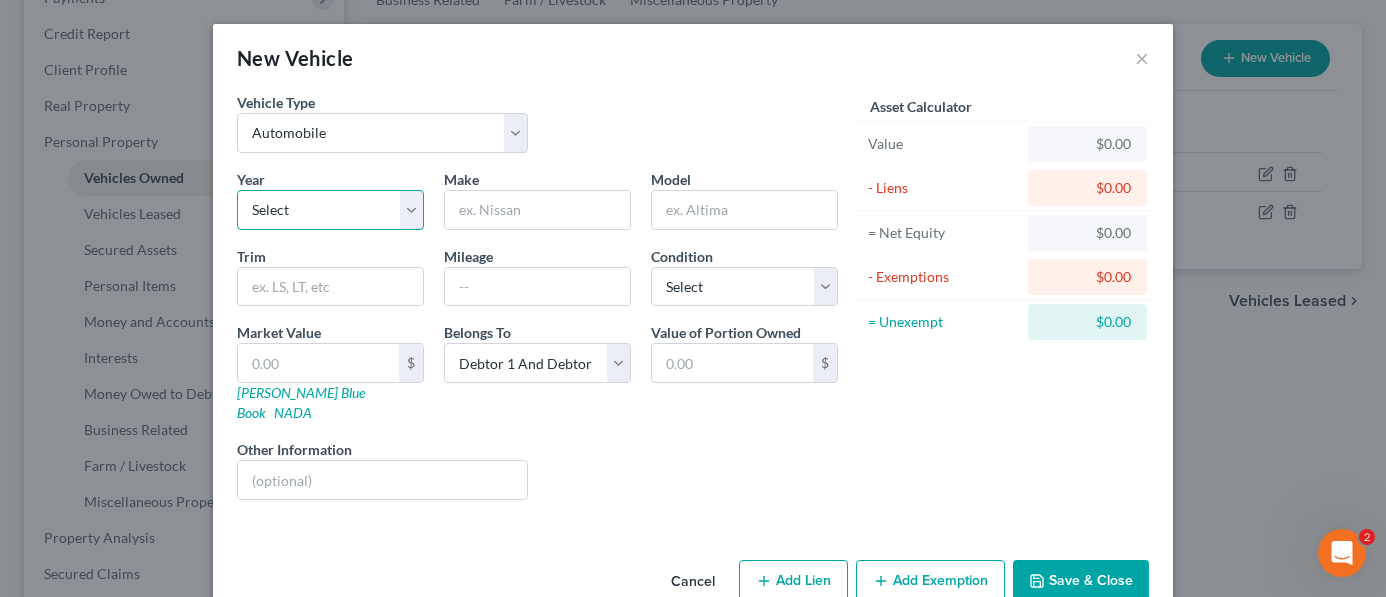 click on "Select 2026 2025 2024 2023 2022 2021 2020 2019 2018 2017 2016 2015 2014 2013 2012 2011 2010 2009 2008 2007 2006 2005 2004 2003 2002 2001 2000 1999 1998 1997 1996 1995 1994 1993 1992 1991 1990 1989 1988 1987 1986 1985 1984 1983 1982 1981 1980 1979 1978 1977 1976 1975 1974 1973 1972 1971 1970 1969 1968 1967 1966 1965 1964 1963 1962 1961 1960 1959 1958 1957 1956 1955 1954 1953 1952 1951 1950 1949 1948 1947 1946 1945 1944 1943 1942 1941 1940 1939 1938 1937 1936 1935 1934 1933 1932 1931 1930 1929 1928 1927 1926 1925 1924 1923 1922 1921 1920 1919 1918 1917 1916 1915 1914 1913 1912 1911 1910 1909 1908 1907 1906 1905 1904 1903 1902 1901" at bounding box center [330, 210] 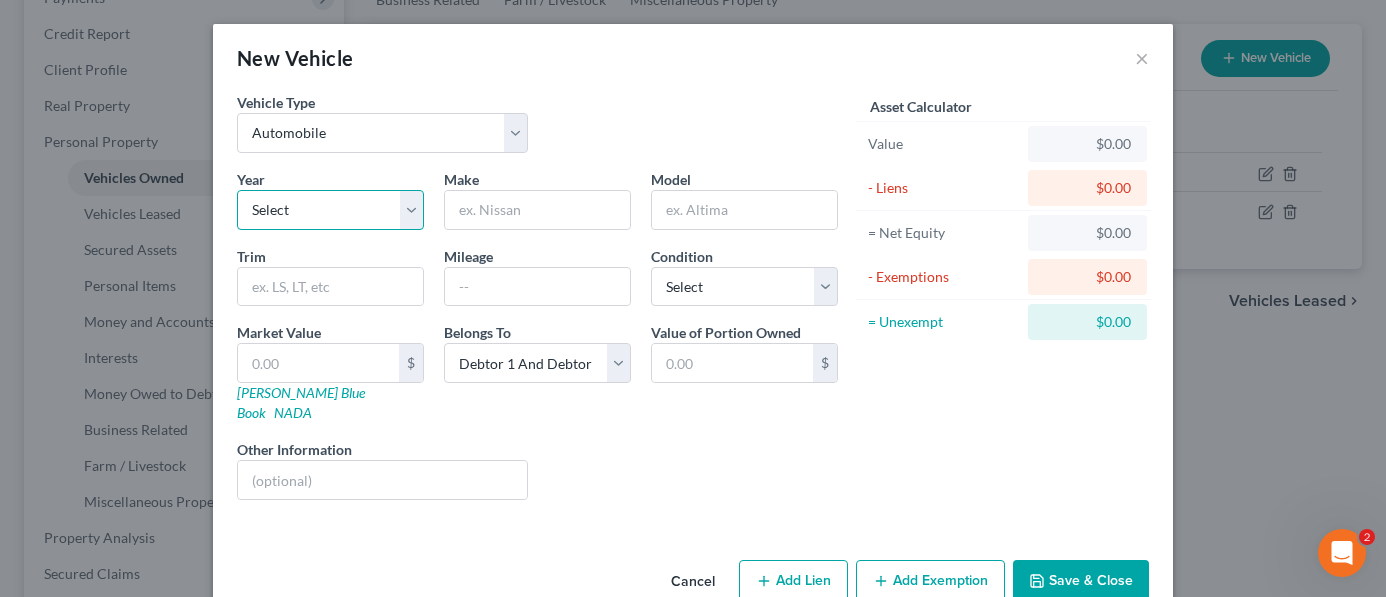 select on "21" 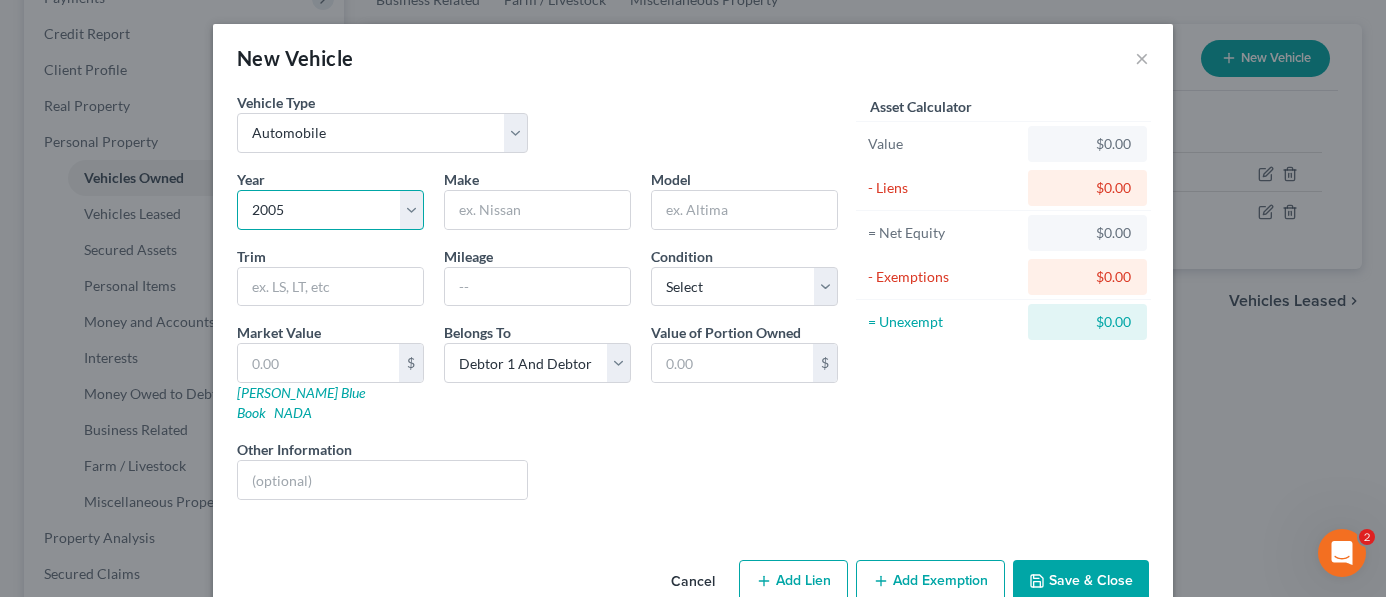 click on "Select 2026 2025 2024 2023 2022 2021 2020 2019 2018 2017 2016 2015 2014 2013 2012 2011 2010 2009 2008 2007 2006 2005 2004 2003 2002 2001 2000 1999 1998 1997 1996 1995 1994 1993 1992 1991 1990 1989 1988 1987 1986 1985 1984 1983 1982 1981 1980 1979 1978 1977 1976 1975 1974 1973 1972 1971 1970 1969 1968 1967 1966 1965 1964 1963 1962 1961 1960 1959 1958 1957 1956 1955 1954 1953 1952 1951 1950 1949 1948 1947 1946 1945 1944 1943 1942 1941 1940 1939 1938 1937 1936 1935 1934 1933 1932 1931 1930 1929 1928 1927 1926 1925 1924 1923 1922 1921 1920 1919 1918 1917 1916 1915 1914 1913 1912 1911 1910 1909 1908 1907 1906 1905 1904 1903 1902 1901" at bounding box center [330, 210] 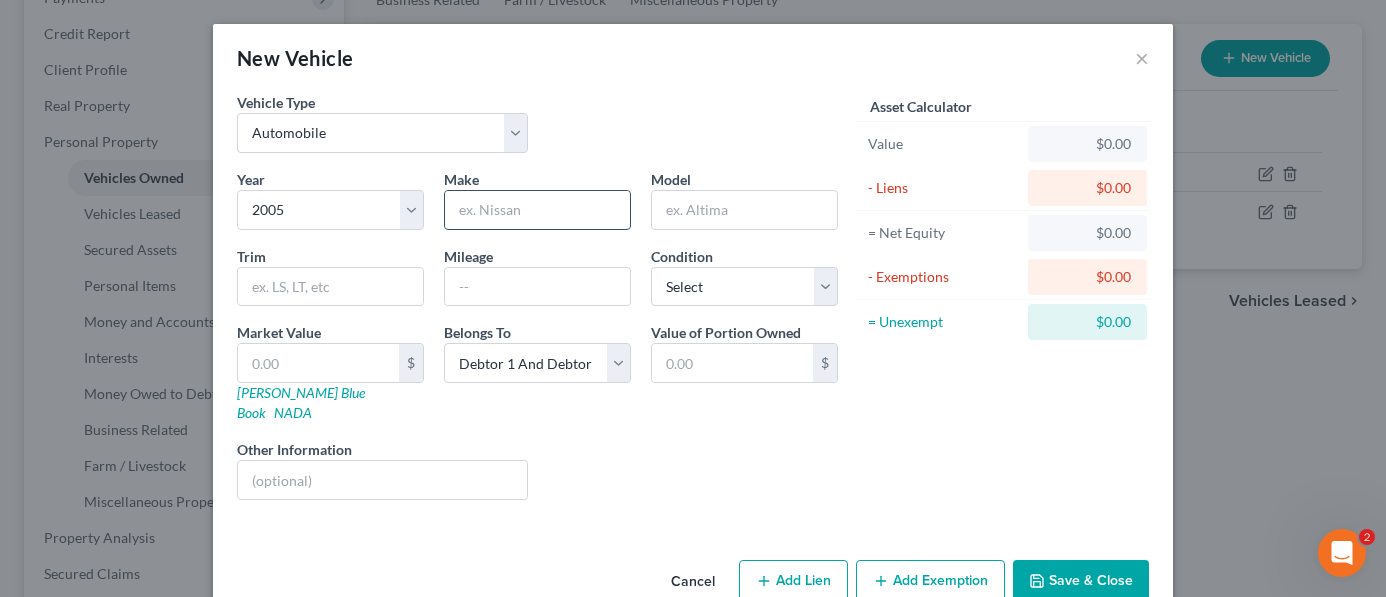 click at bounding box center (537, 210) 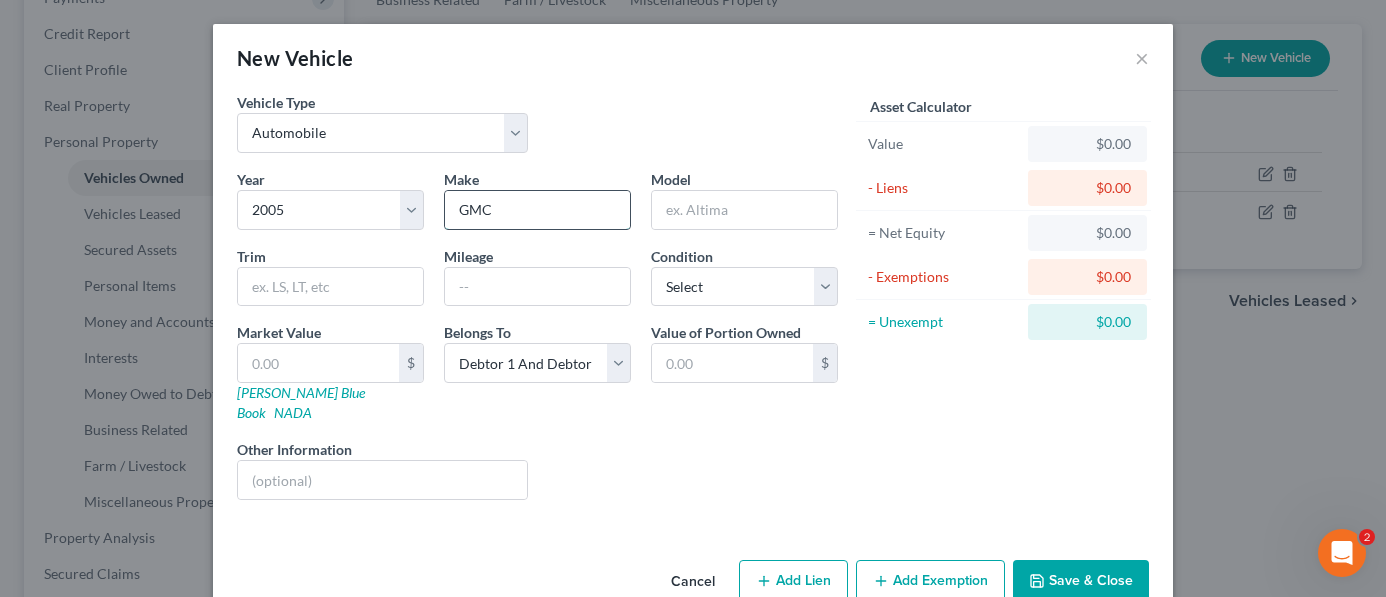 type on "GMC" 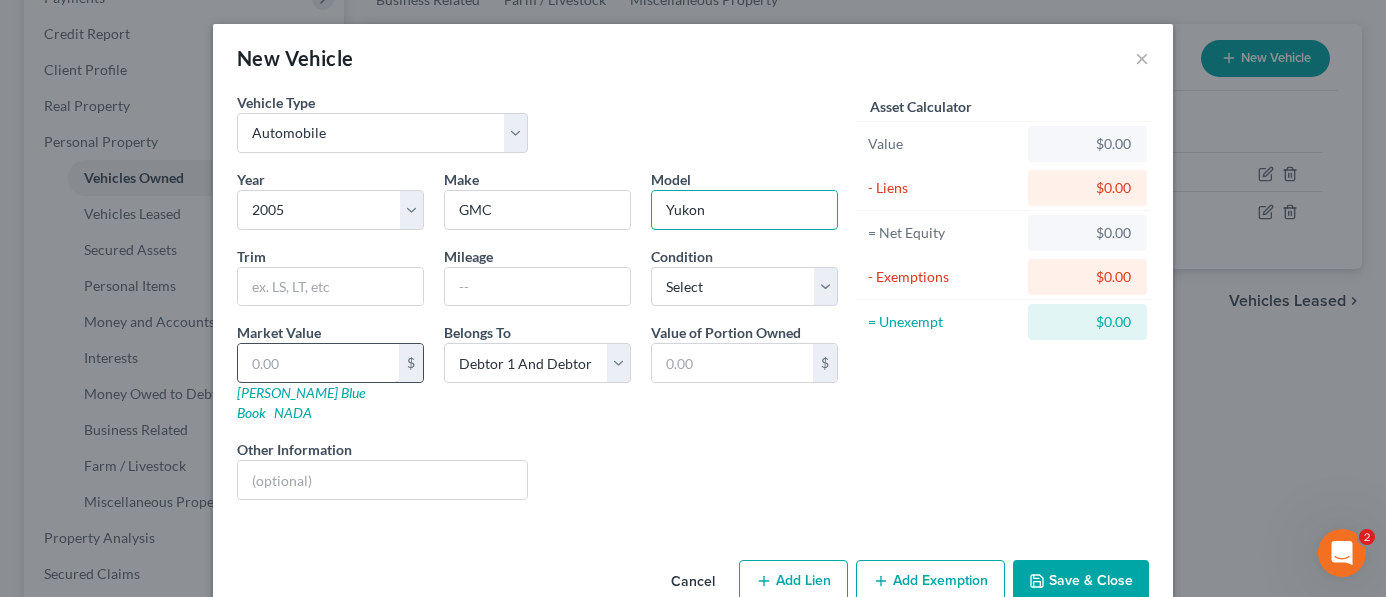 type on "Yukon" 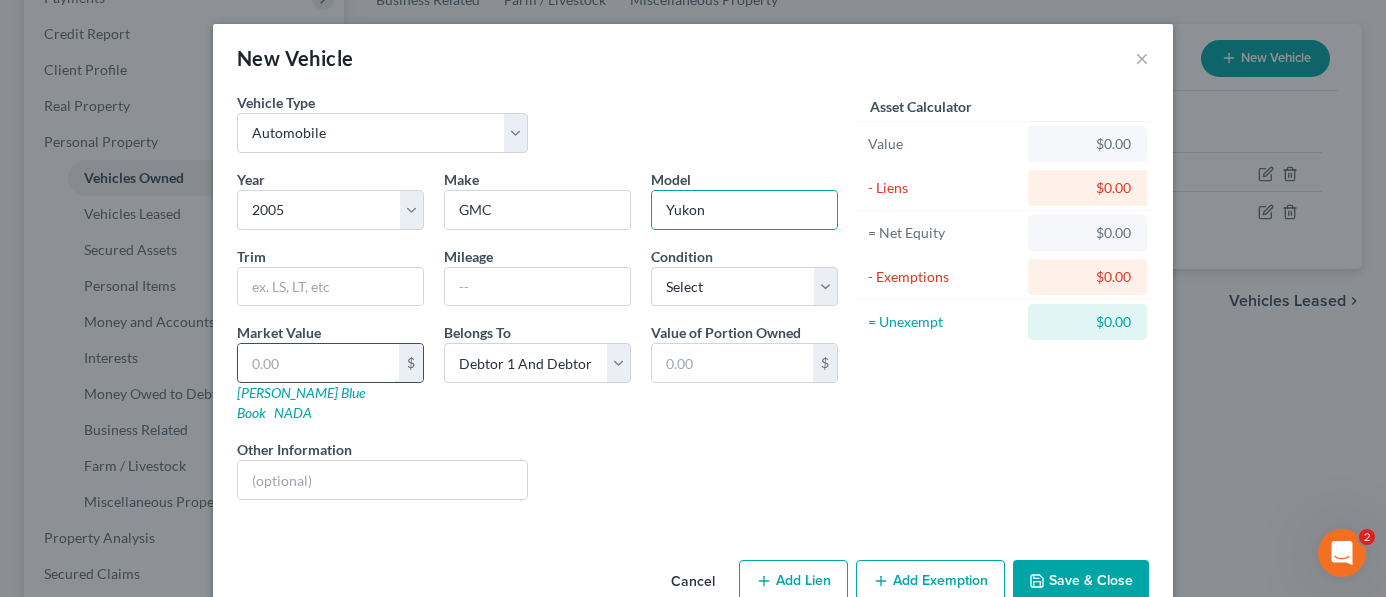 click at bounding box center [318, 363] 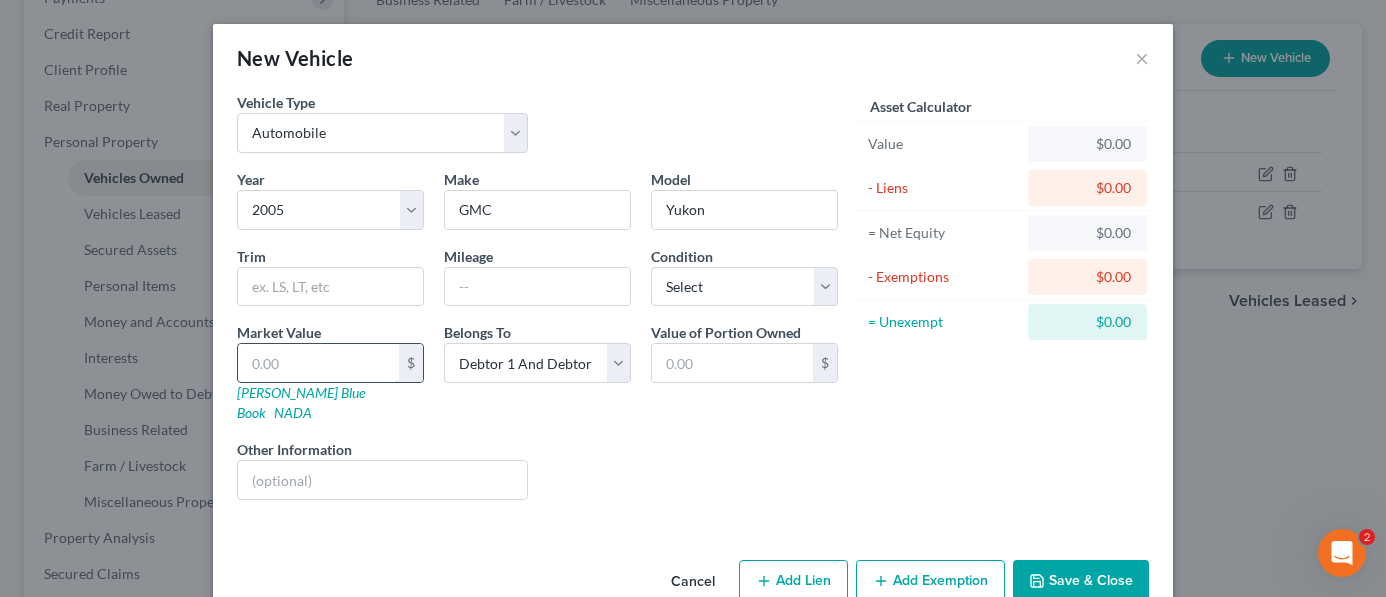 type on "3" 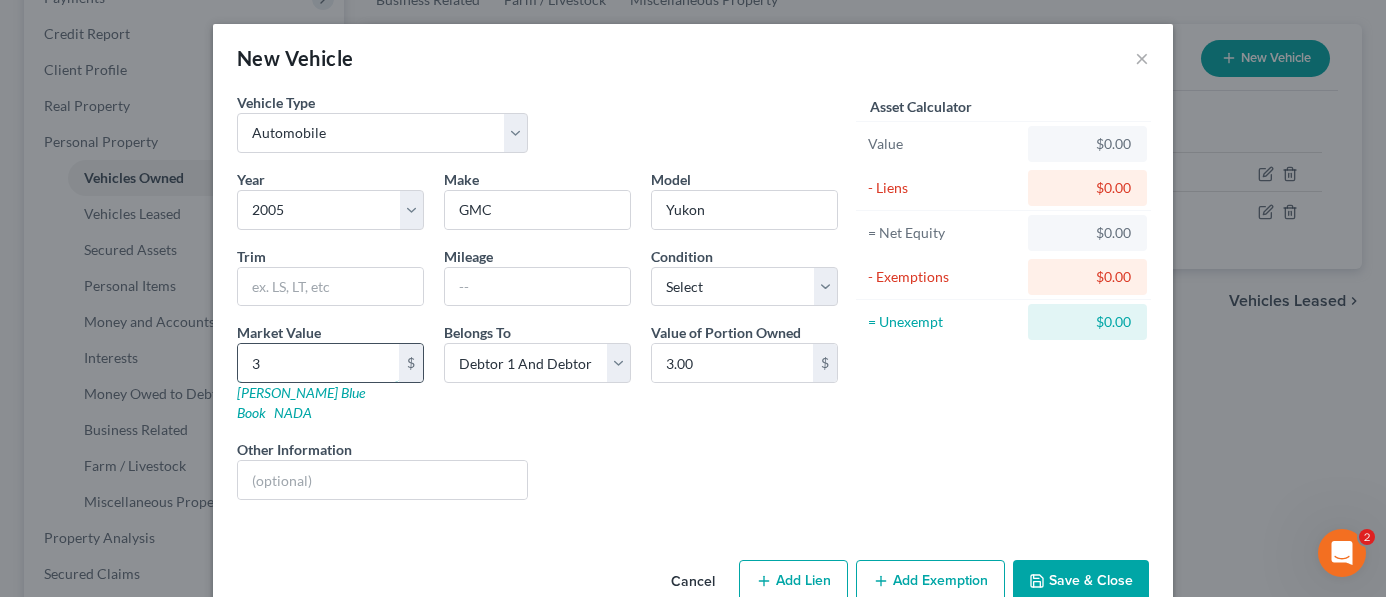 type on "30" 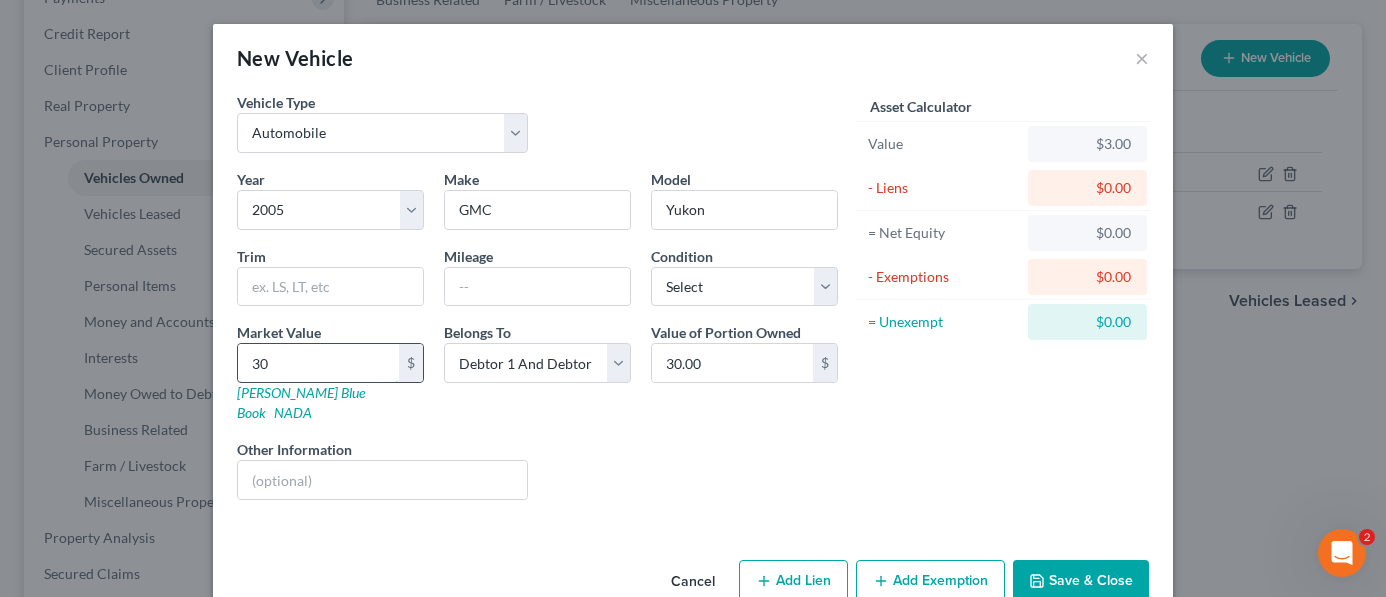 type on "300" 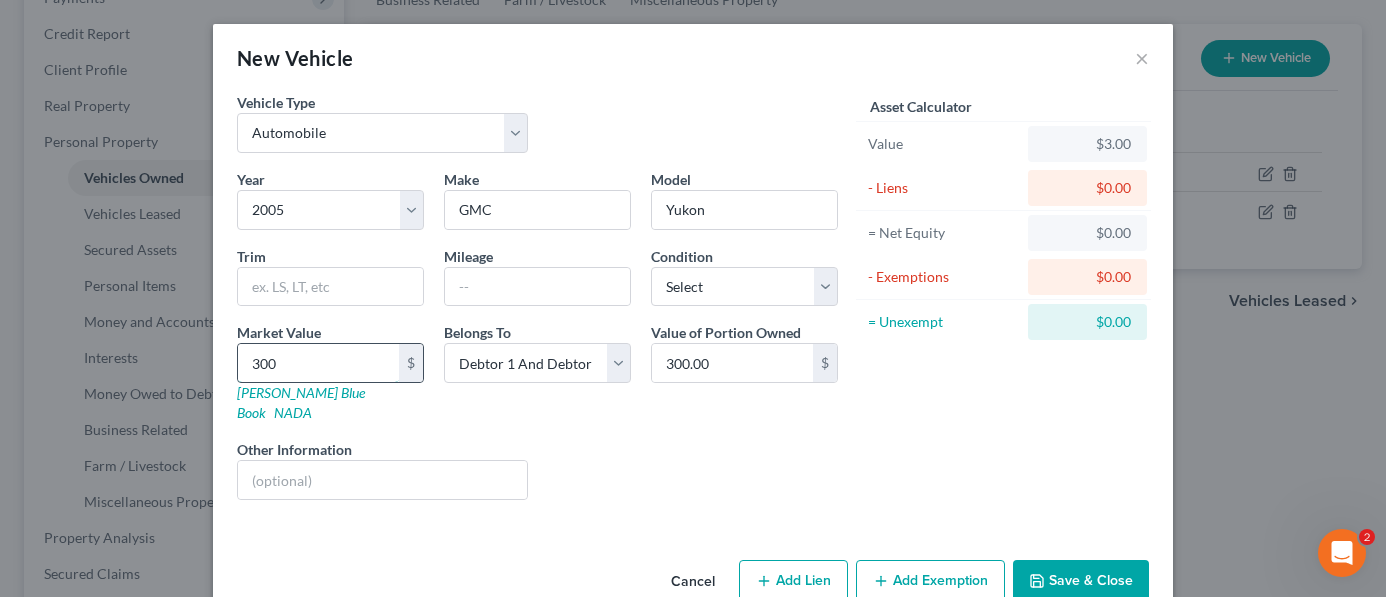 type on "3000" 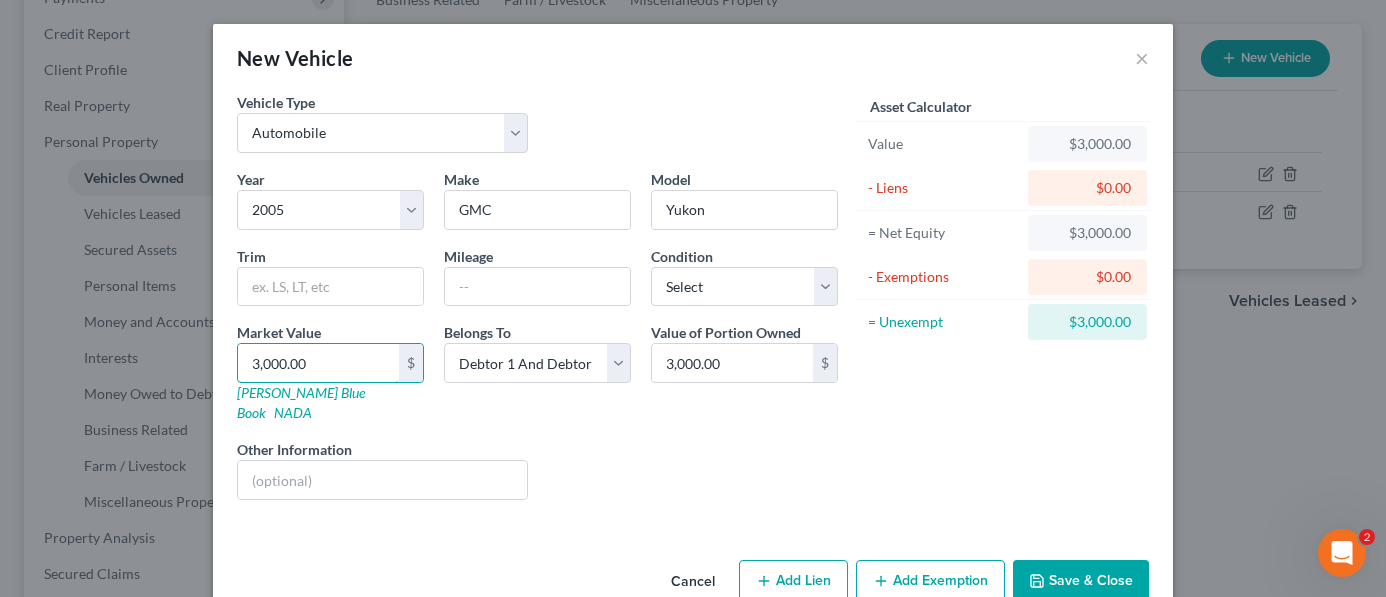 type on "3,000.00" 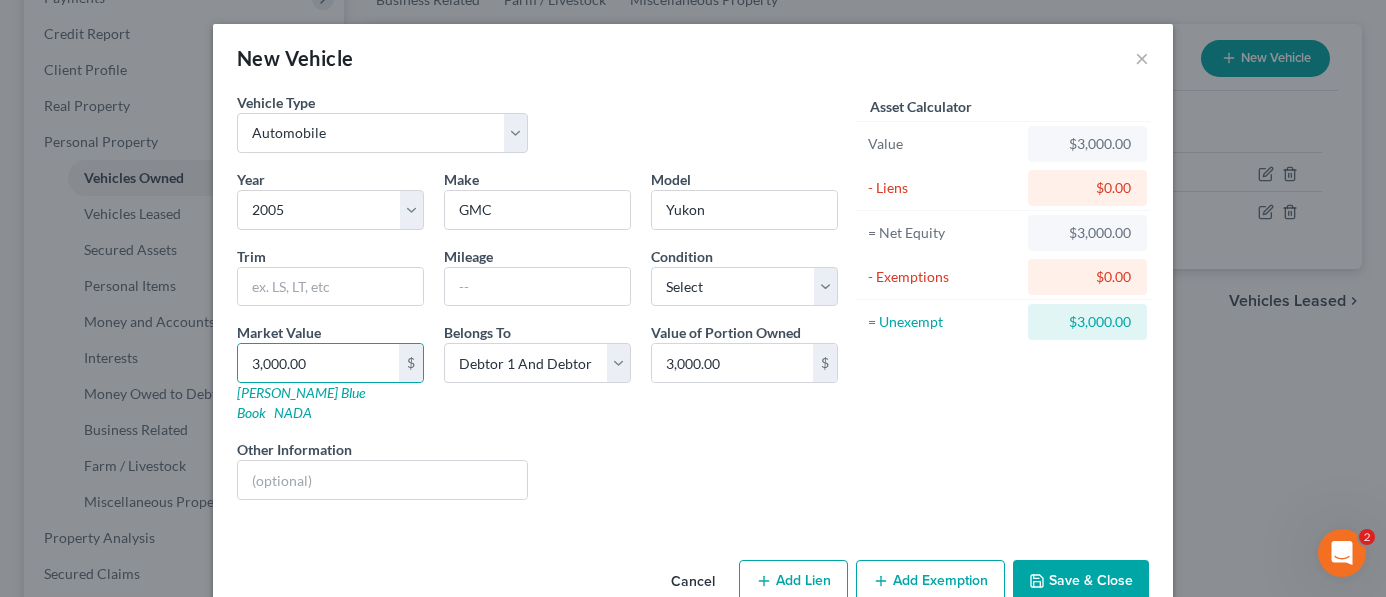 click on "Add Exemption" at bounding box center [930, 581] 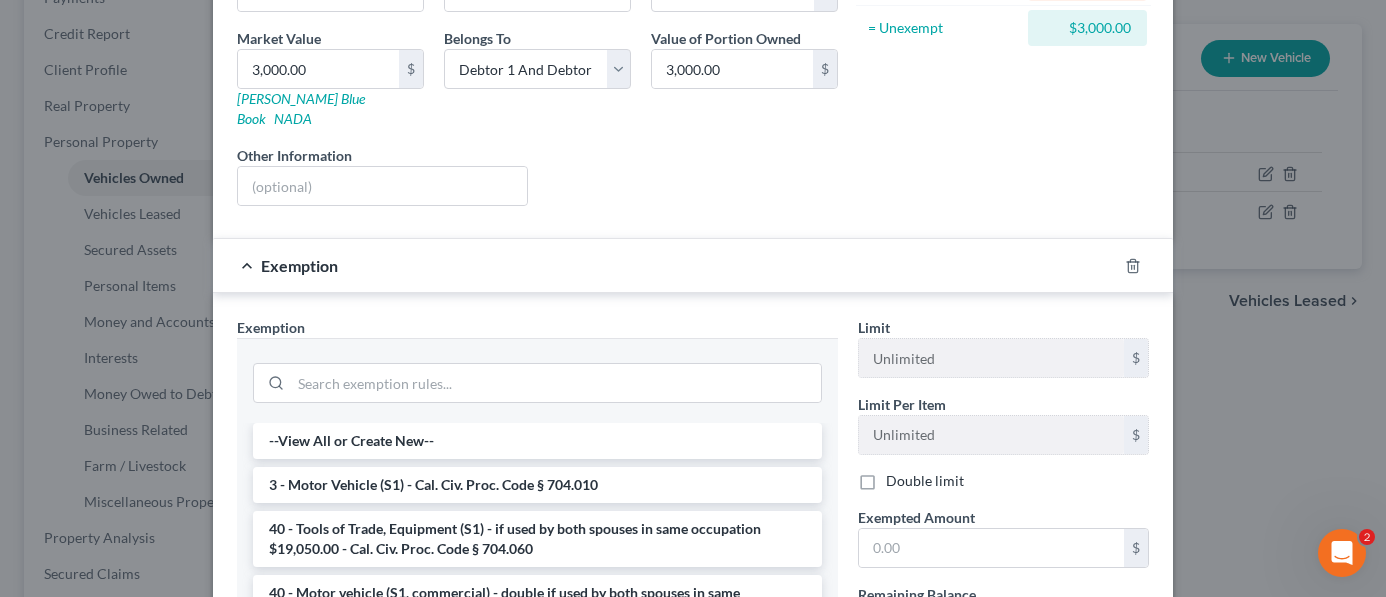 scroll, scrollTop: 300, scrollLeft: 0, axis: vertical 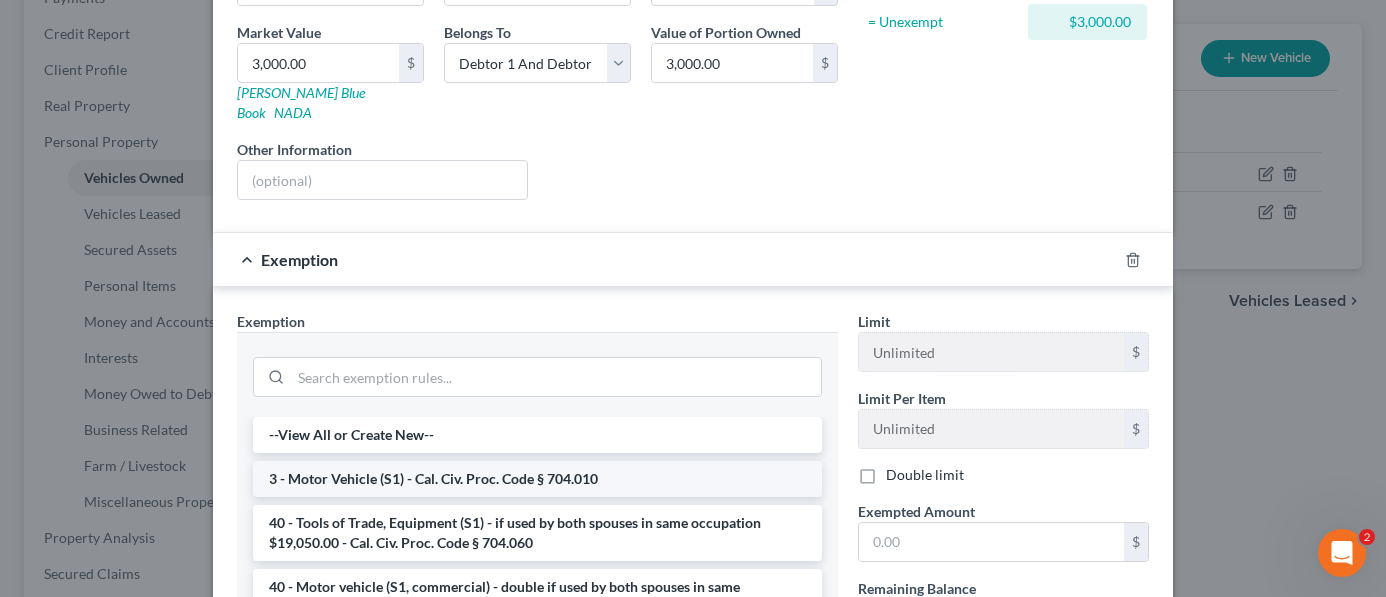 click on "3 - Motor Vehicle (S1)  - Cal. Civ. Proc. Code § 704.010" at bounding box center [537, 479] 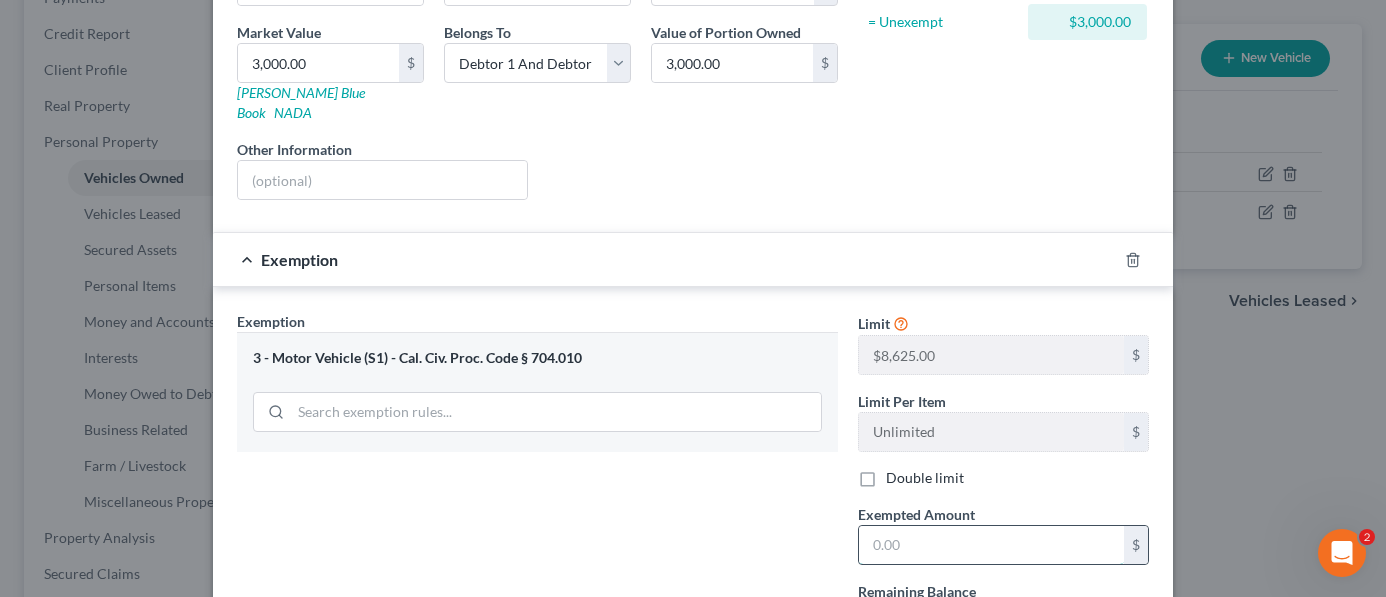 click at bounding box center (991, 545) 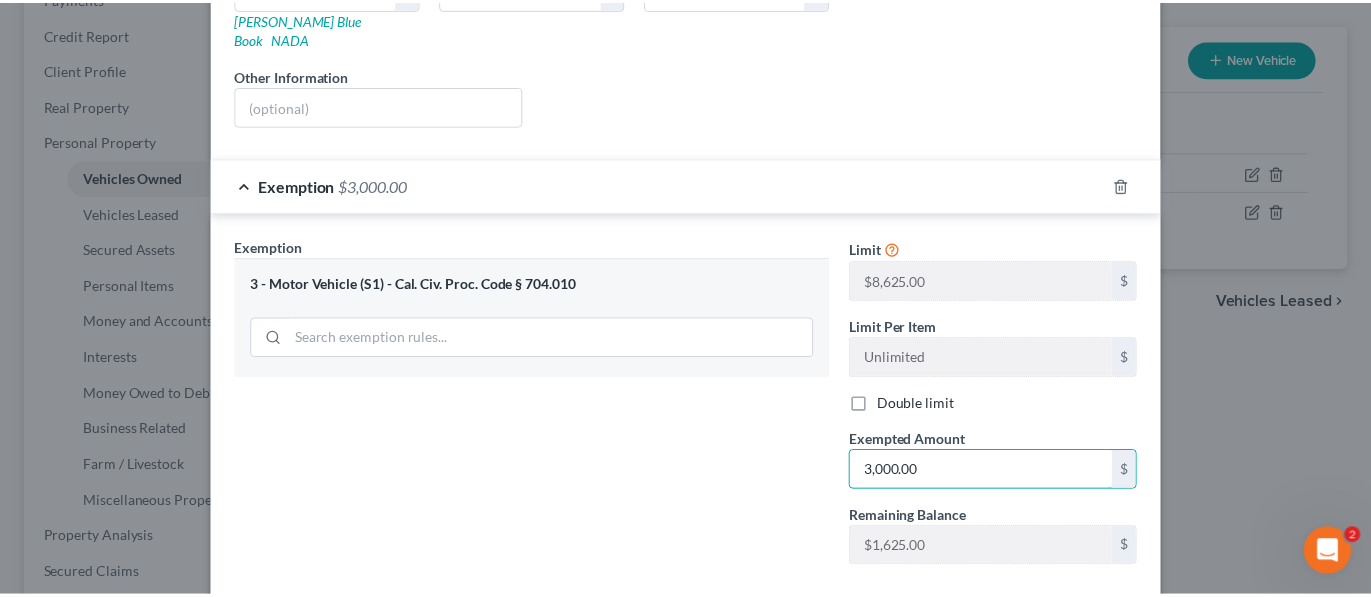 scroll, scrollTop: 467, scrollLeft: 0, axis: vertical 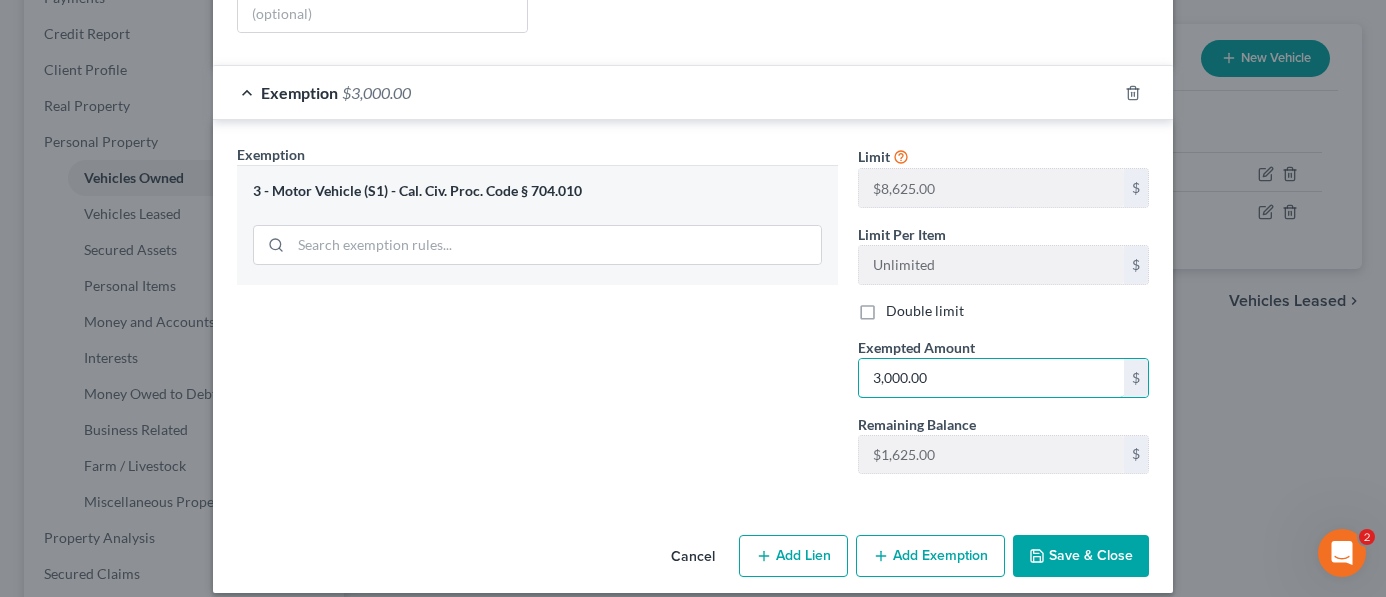 type on "3,000.00" 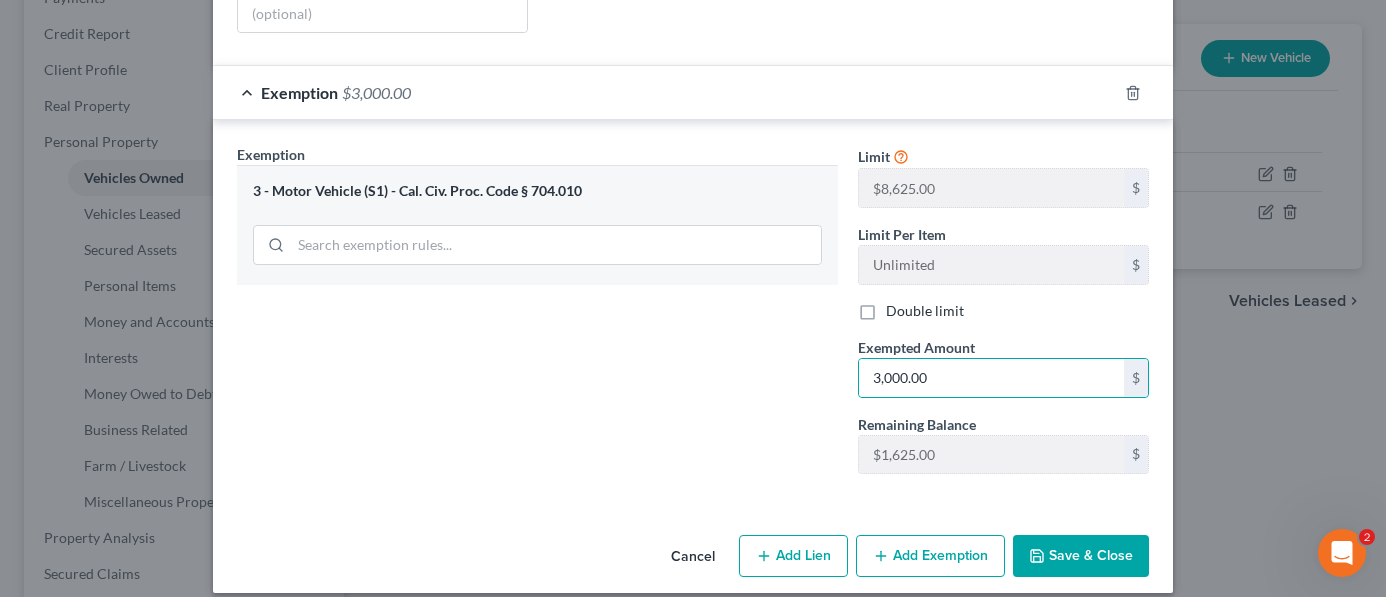 click on "Save & Close" at bounding box center [1081, 556] 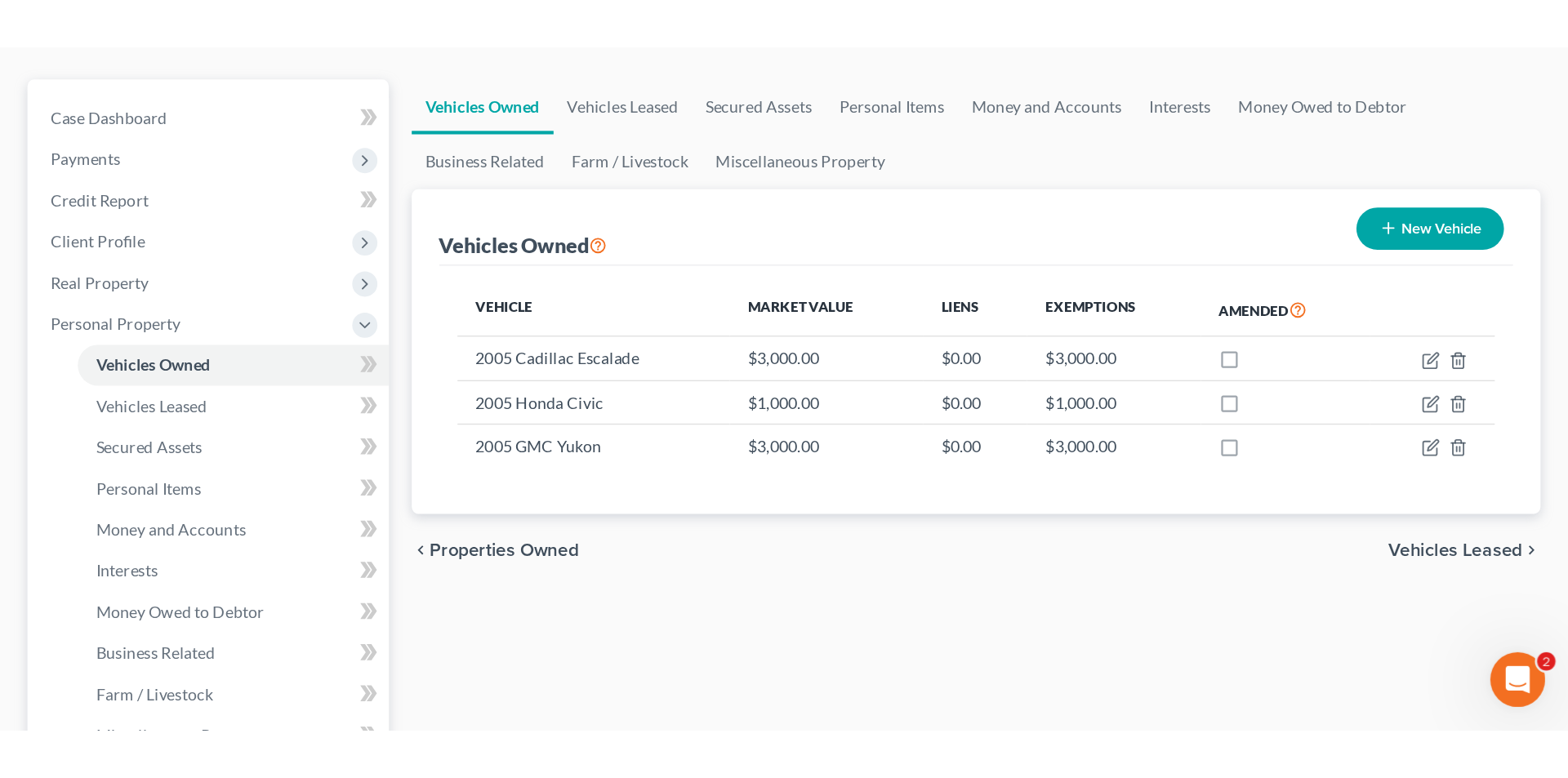 scroll, scrollTop: 82, scrollLeft: 0, axis: vertical 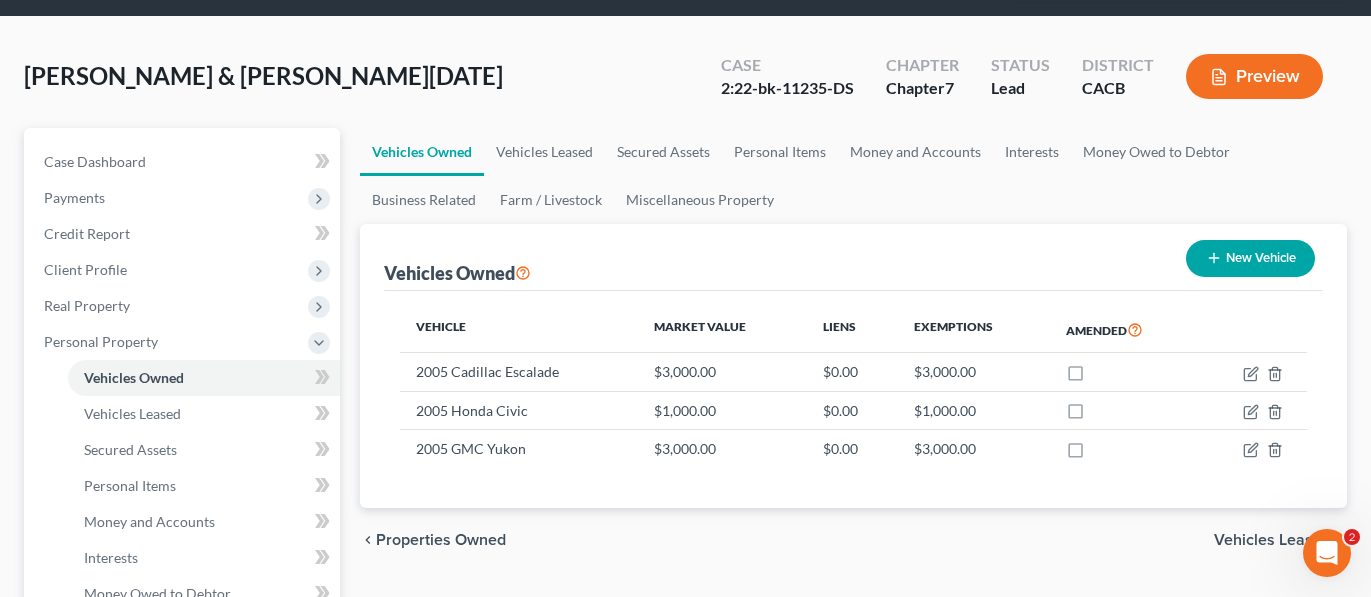 click on "Preview" at bounding box center [1254, 76] 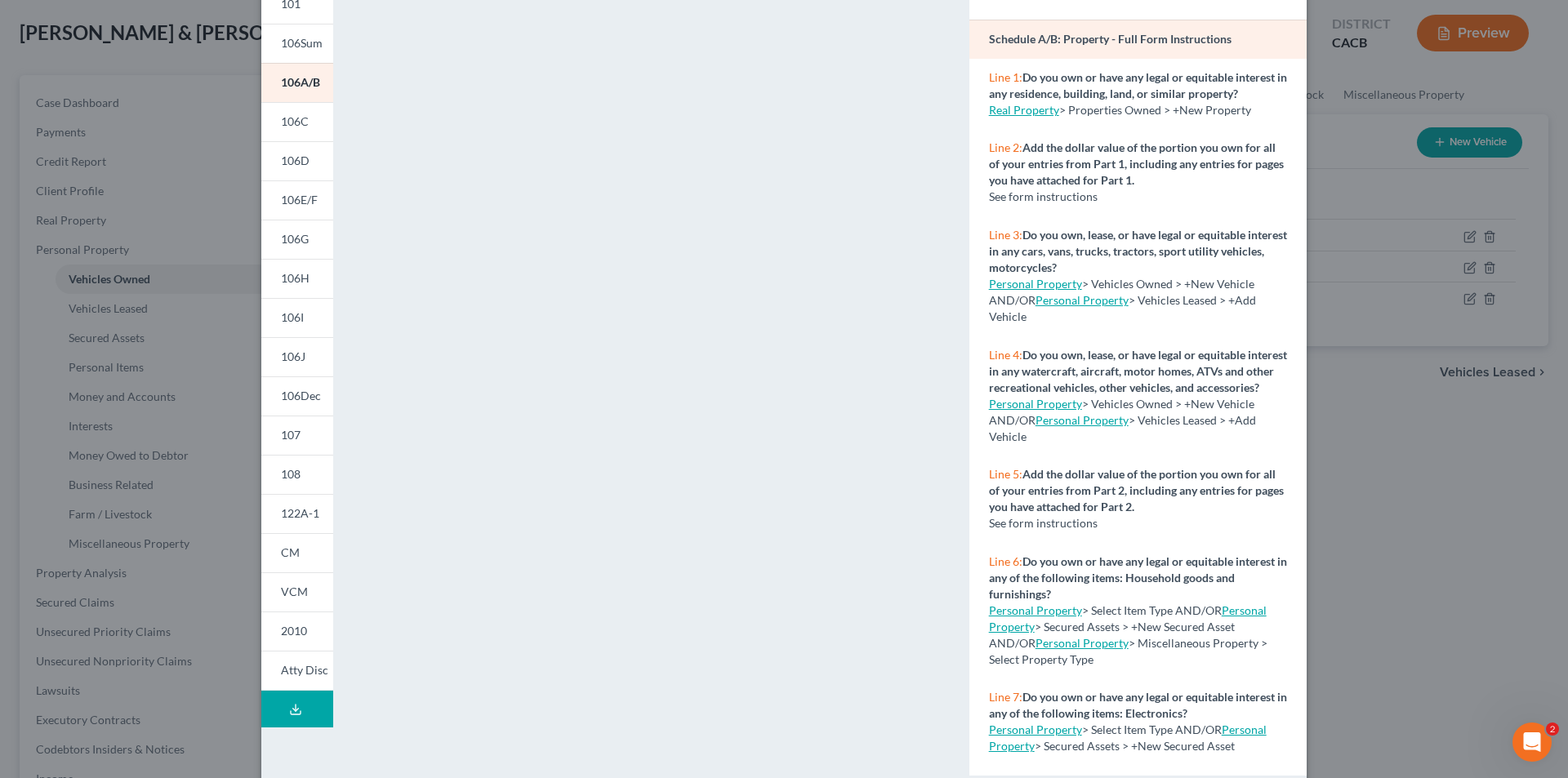 scroll, scrollTop: 143, scrollLeft: 0, axis: vertical 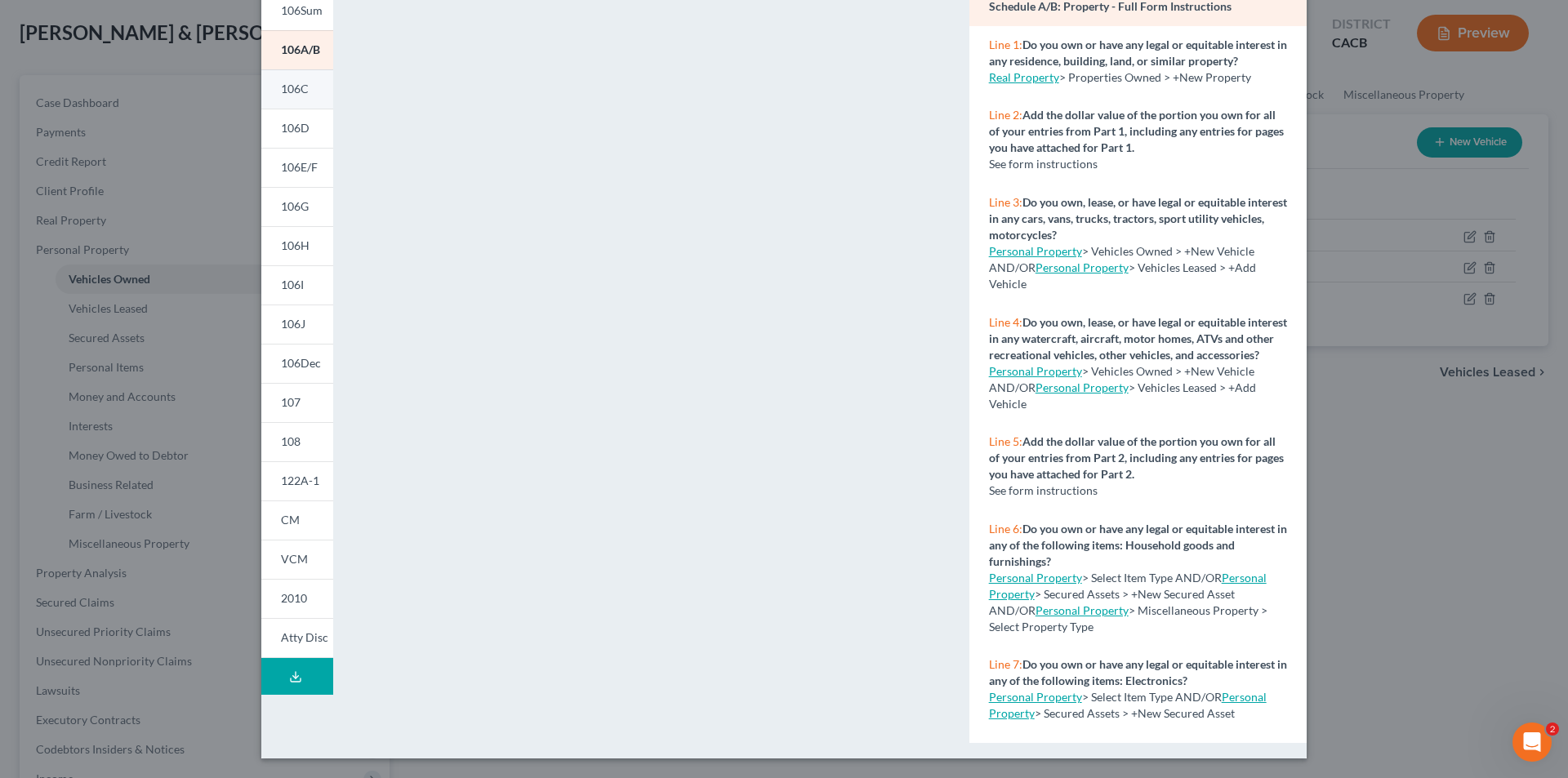 click on "106C" at bounding box center [295, 88] 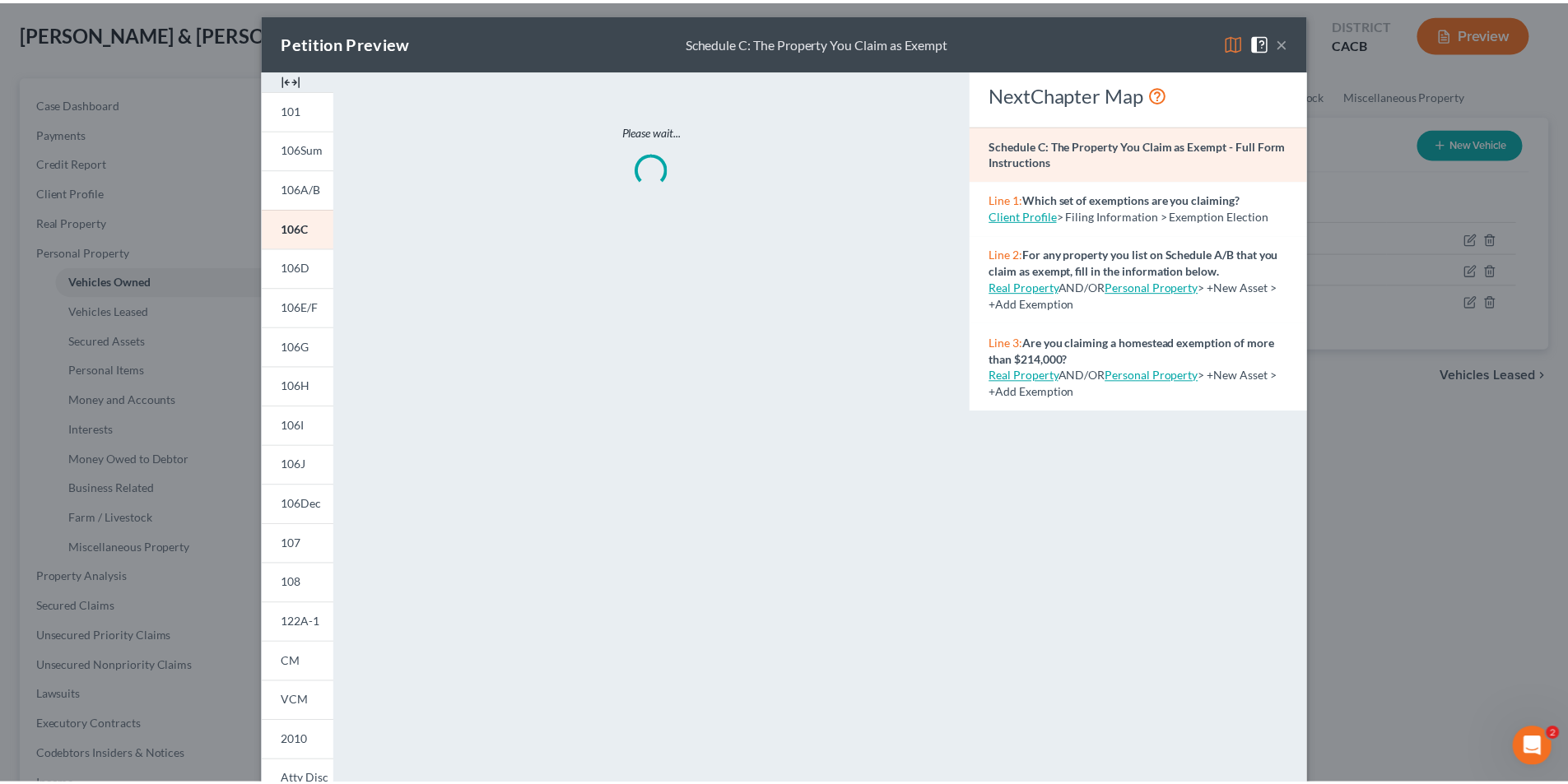 scroll, scrollTop: 0, scrollLeft: 0, axis: both 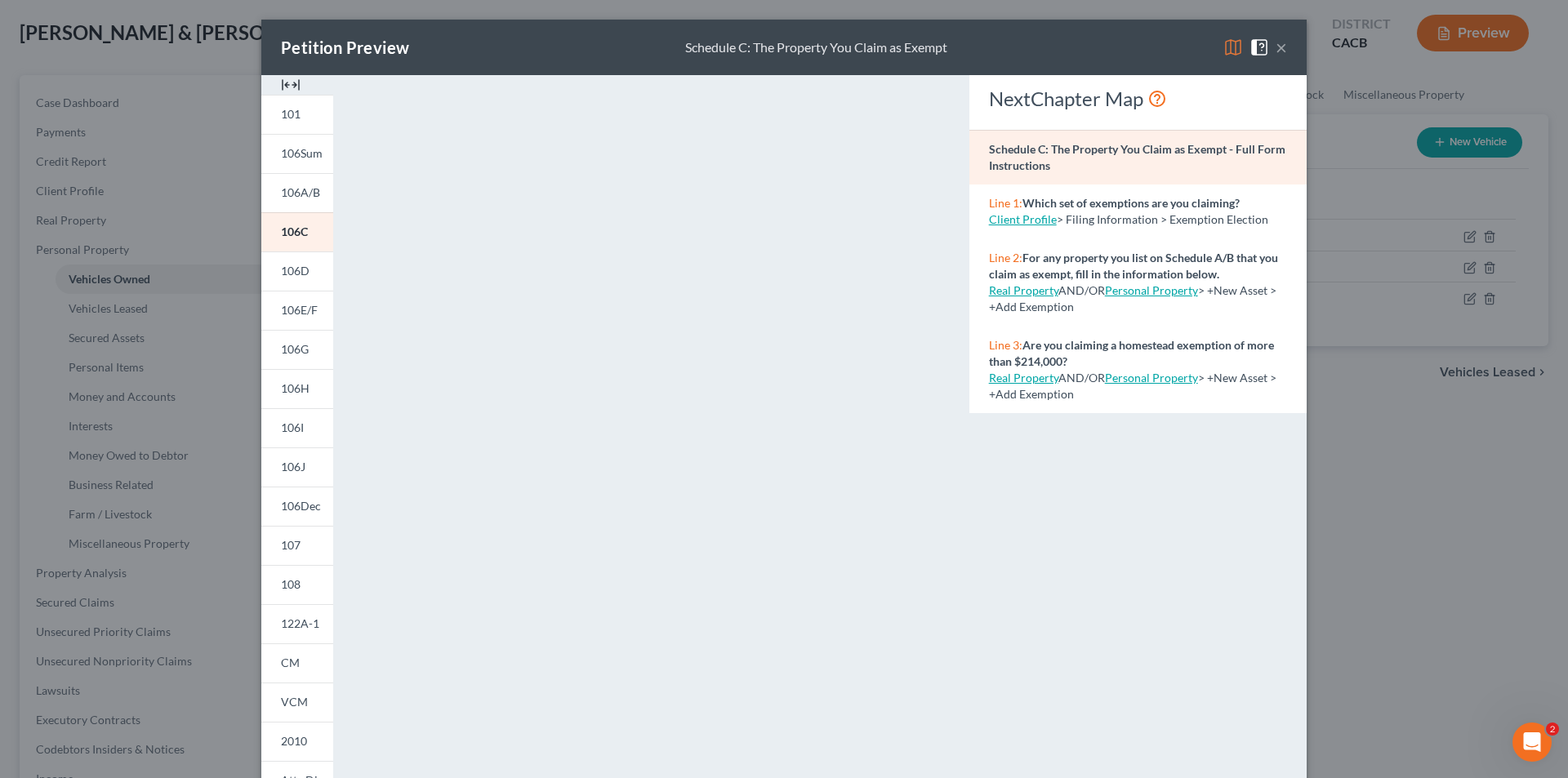 click on "×" at bounding box center [1281, 47] 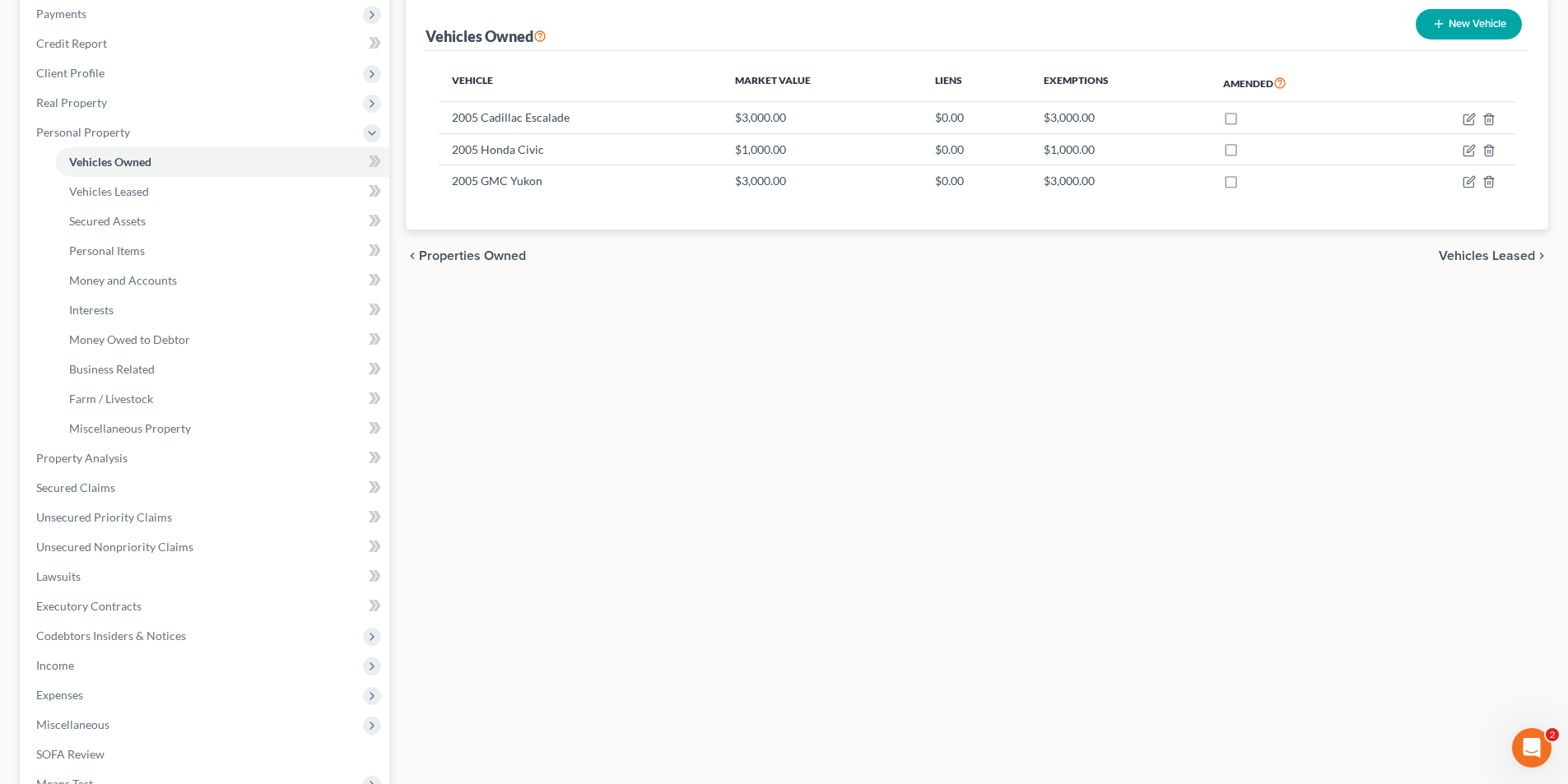scroll, scrollTop: 329, scrollLeft: 0, axis: vertical 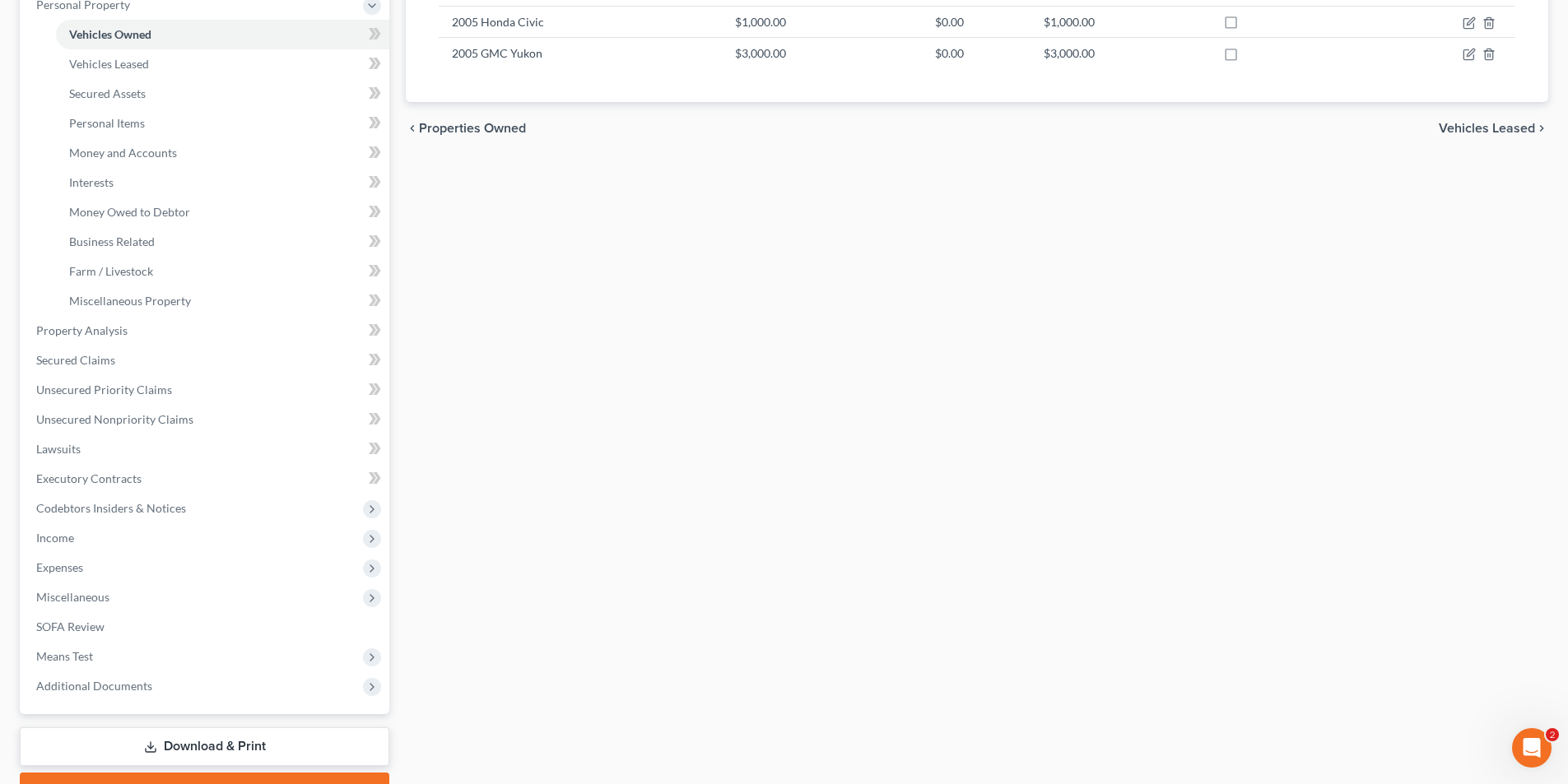 click on "Download & Print" at bounding box center (204, 746) 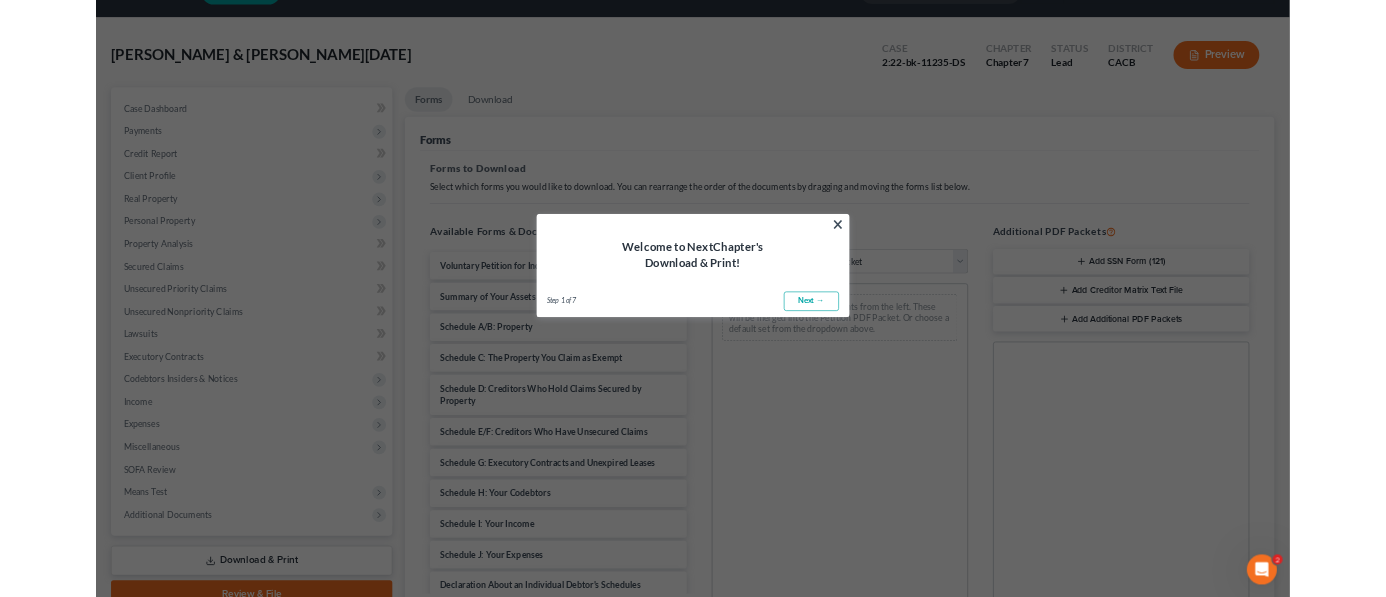 scroll, scrollTop: 0, scrollLeft: 0, axis: both 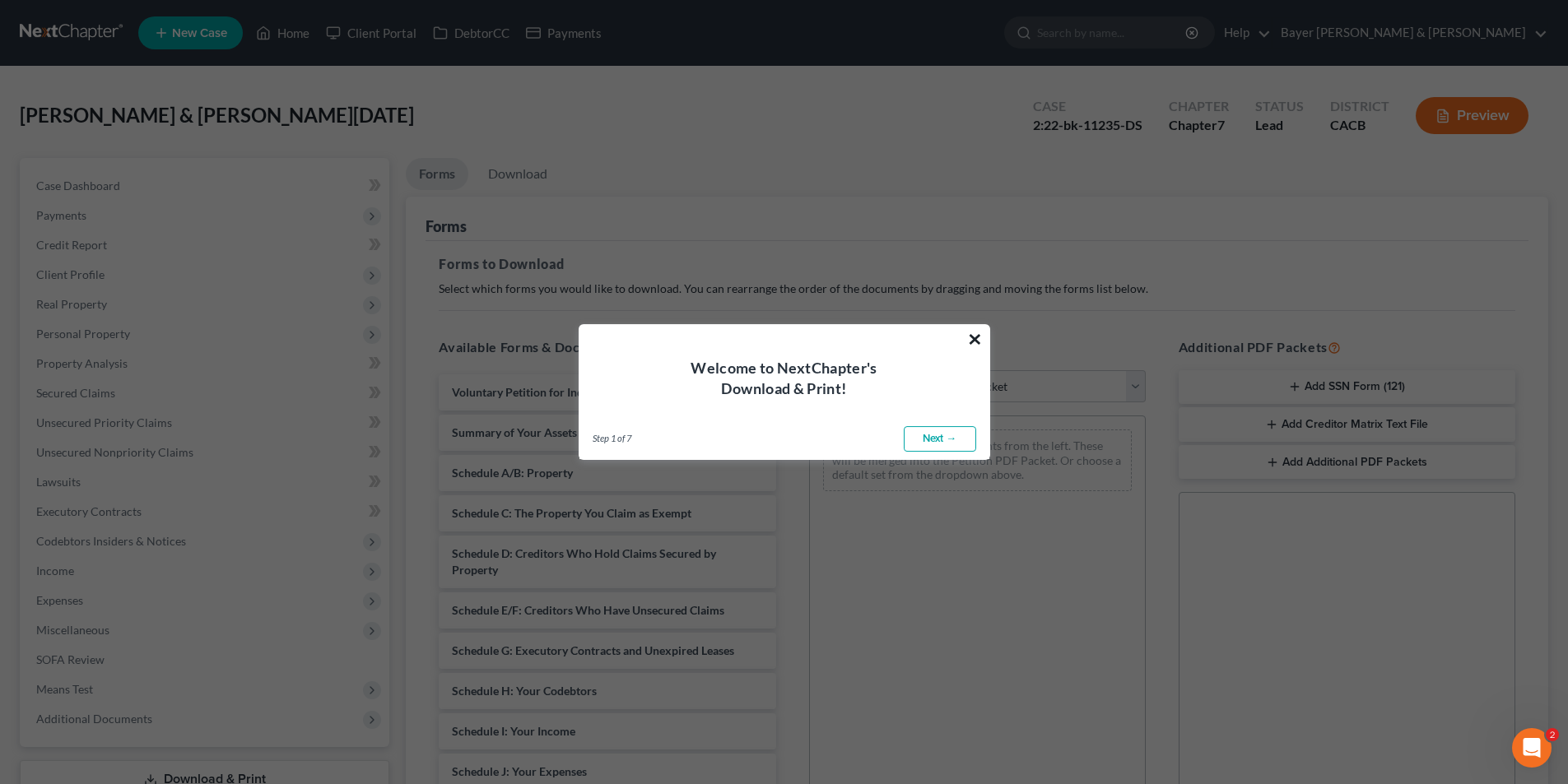 click on "×" at bounding box center [975, 339] 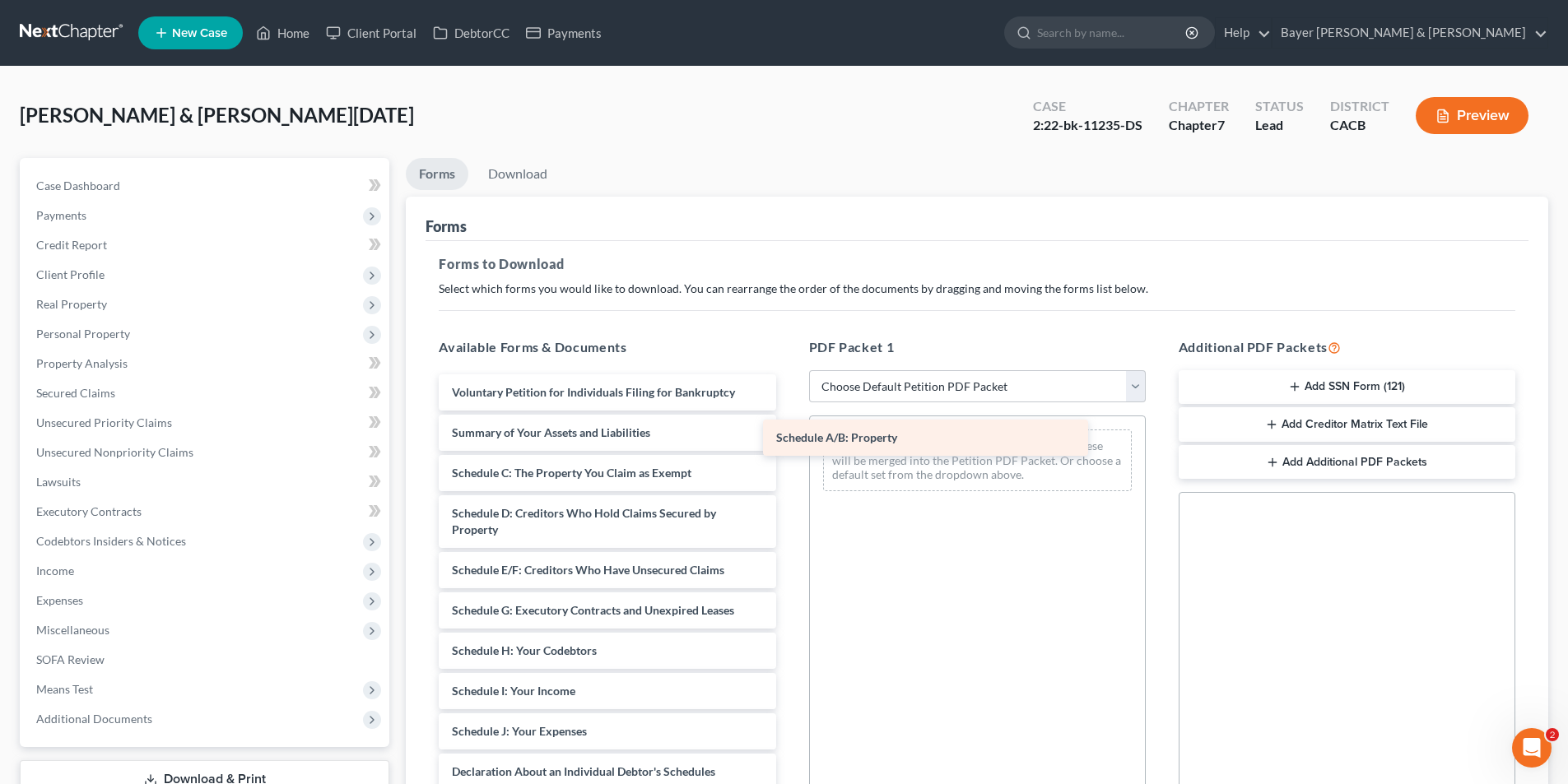drag, startPoint x: 617, startPoint y: 478, endPoint x: 942, endPoint y: 443, distance: 326.87918 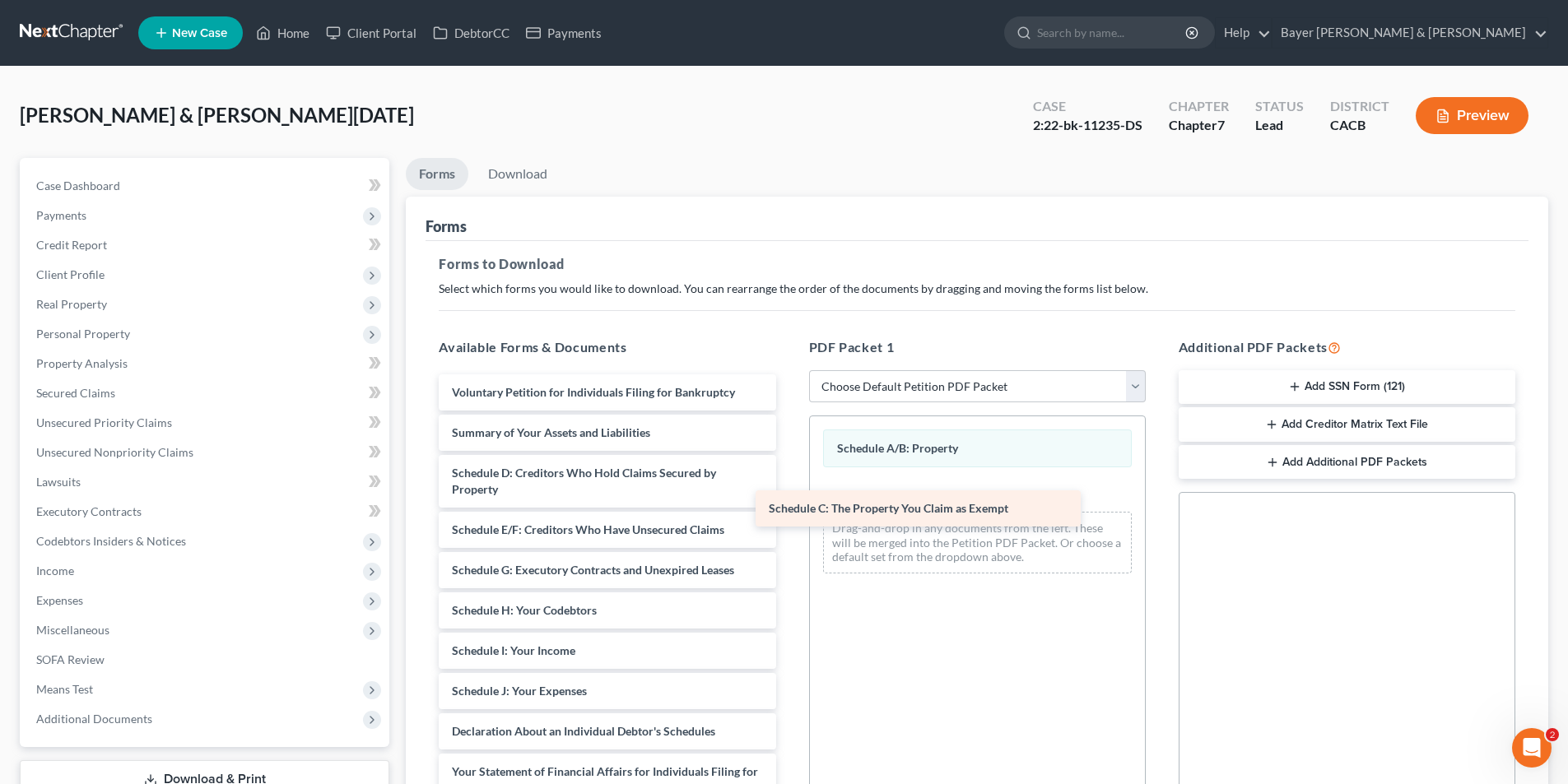 drag, startPoint x: 658, startPoint y: 486, endPoint x: 999, endPoint y: 519, distance: 342.5931 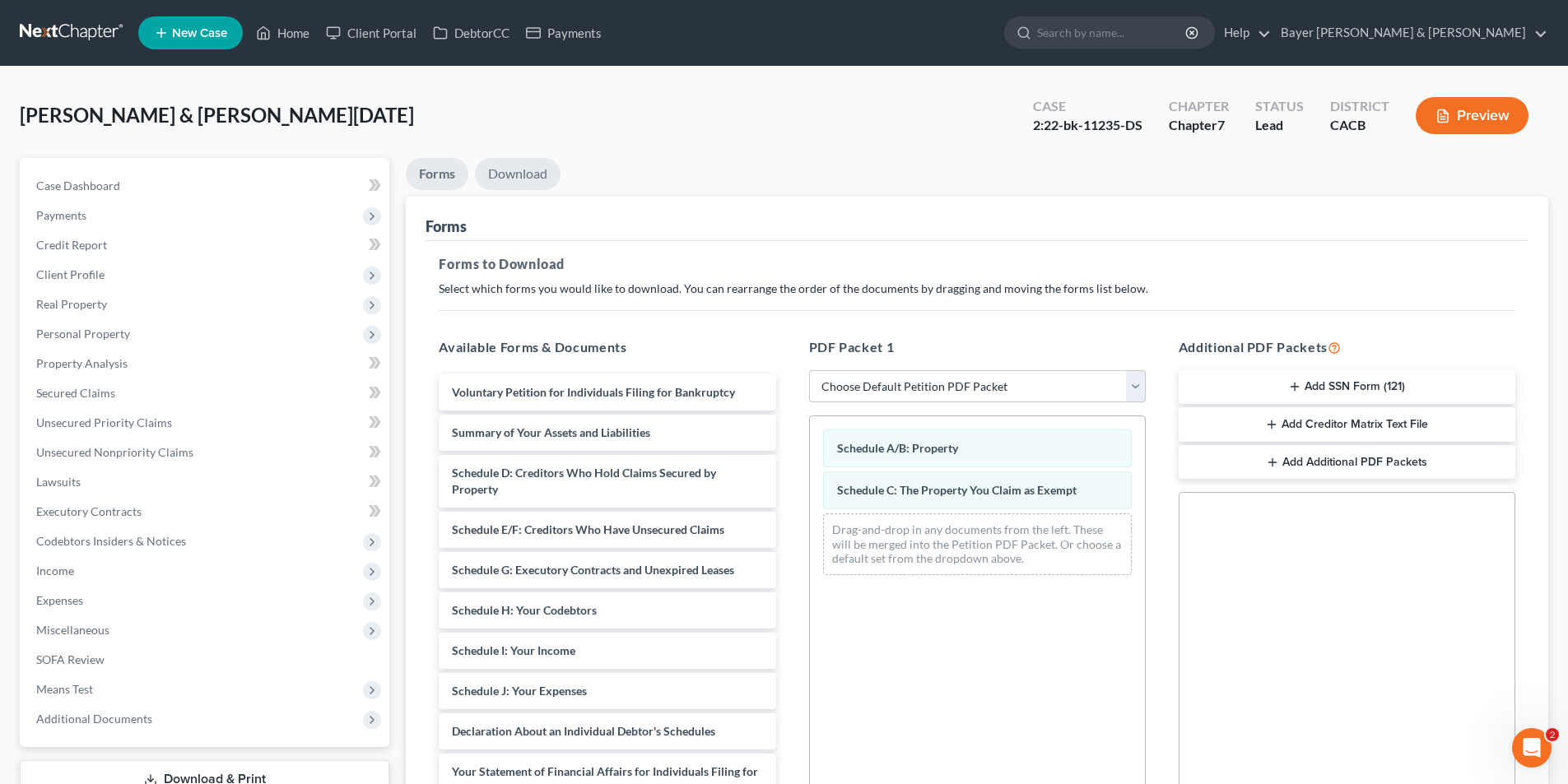 click on "Download" at bounding box center [518, 174] 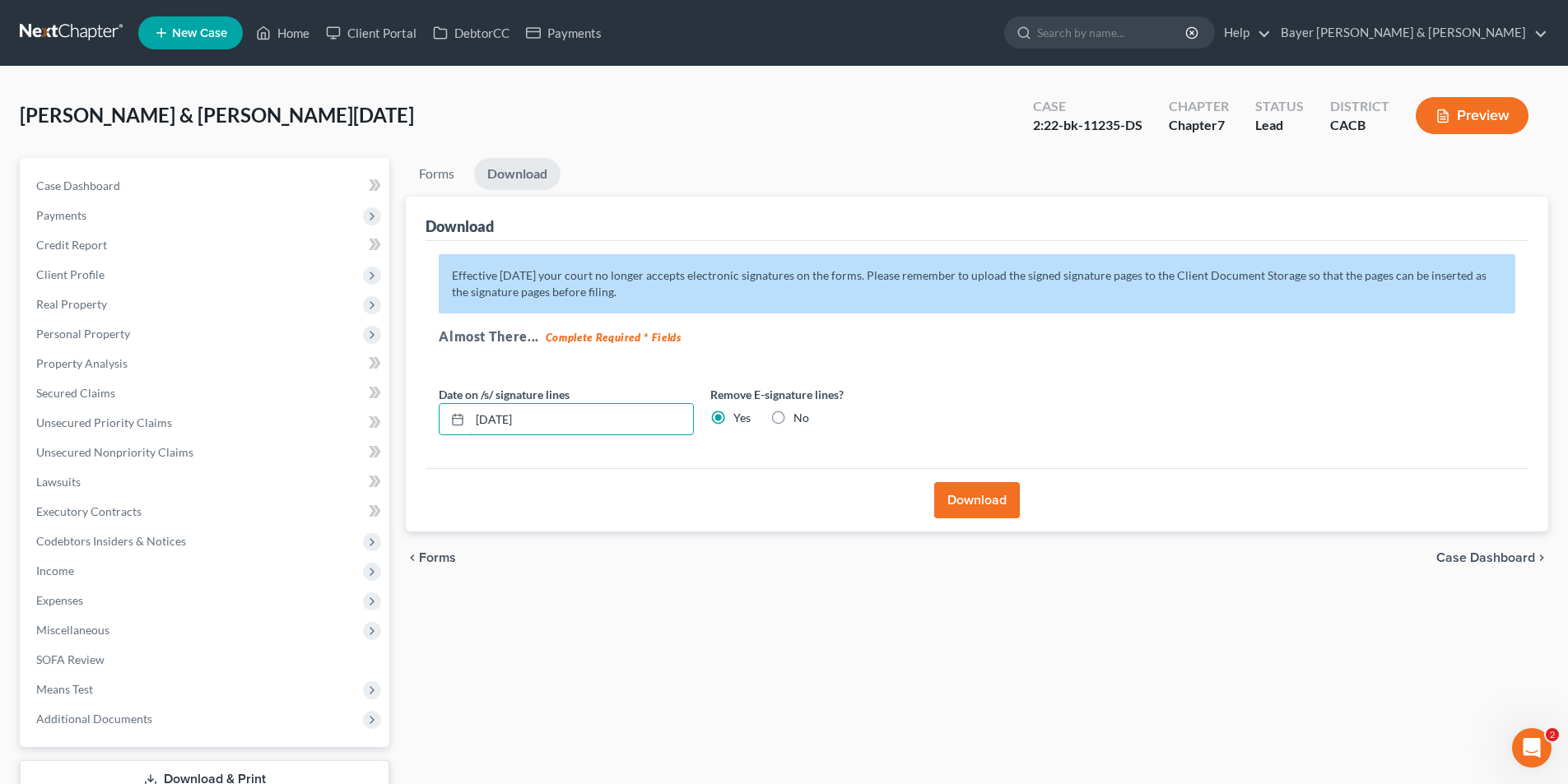 drag, startPoint x: 495, startPoint y: 426, endPoint x: 396, endPoint y: 426, distance: 99 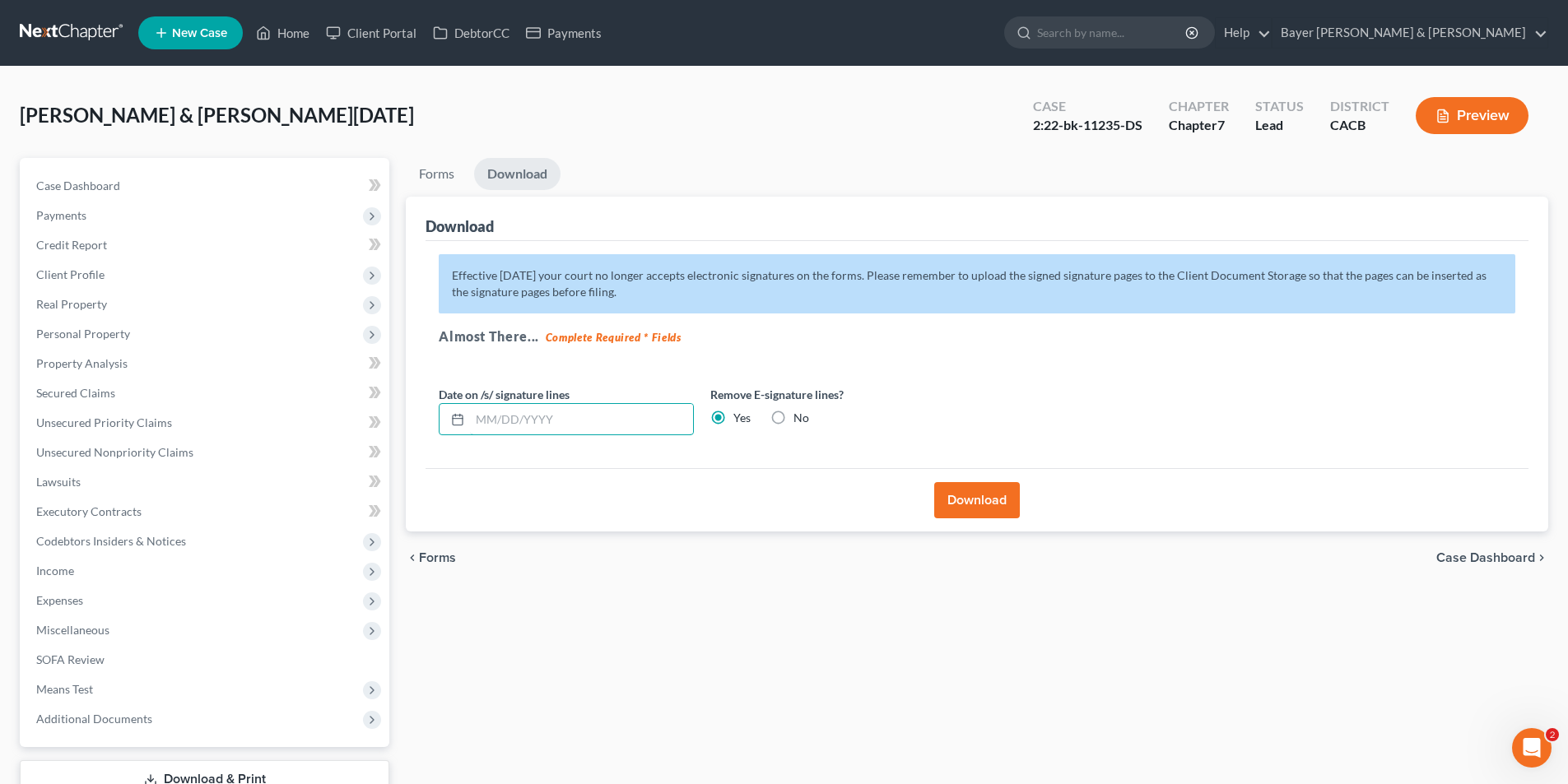 type 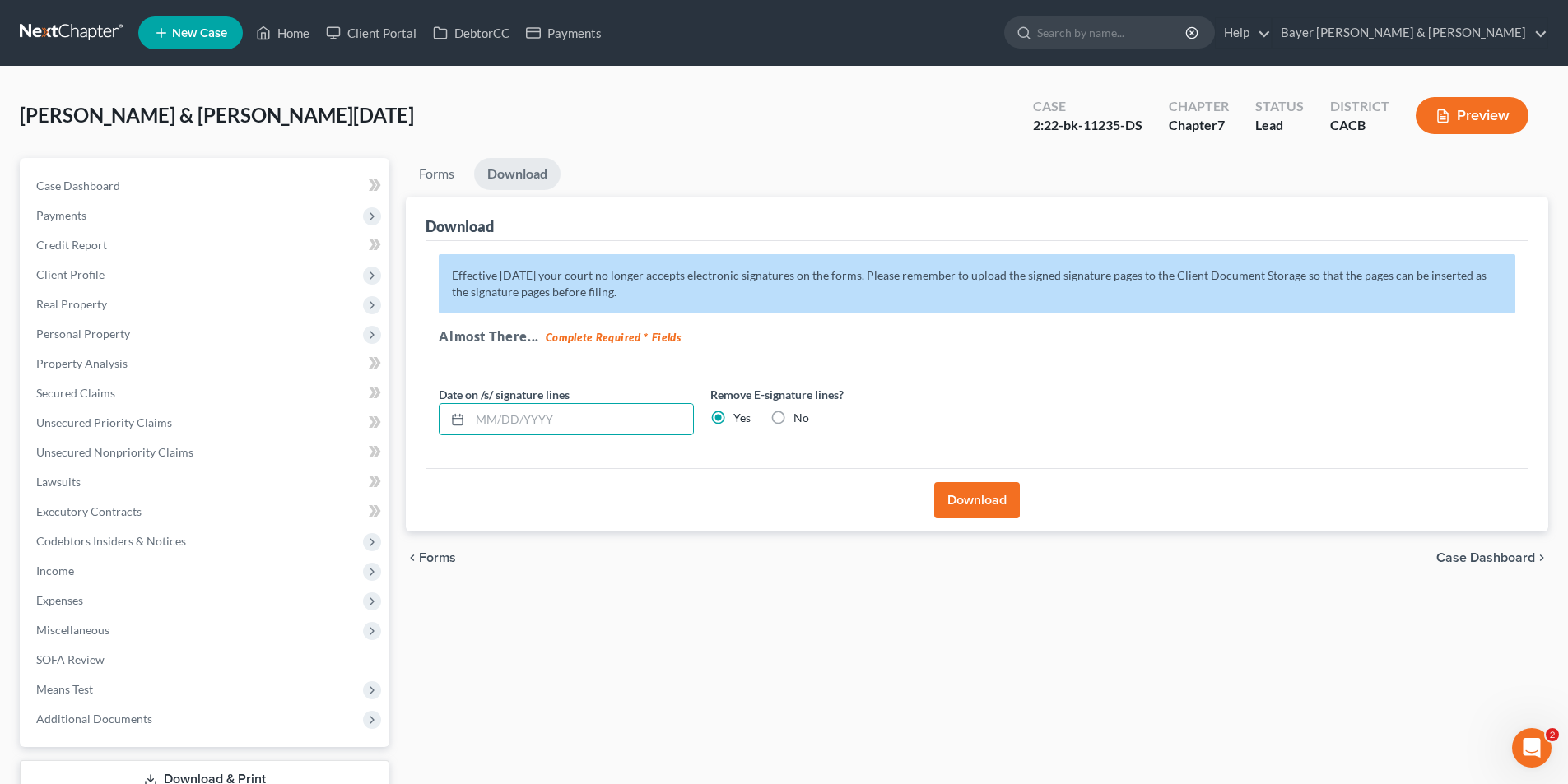 click on "Download" at bounding box center (977, 500) 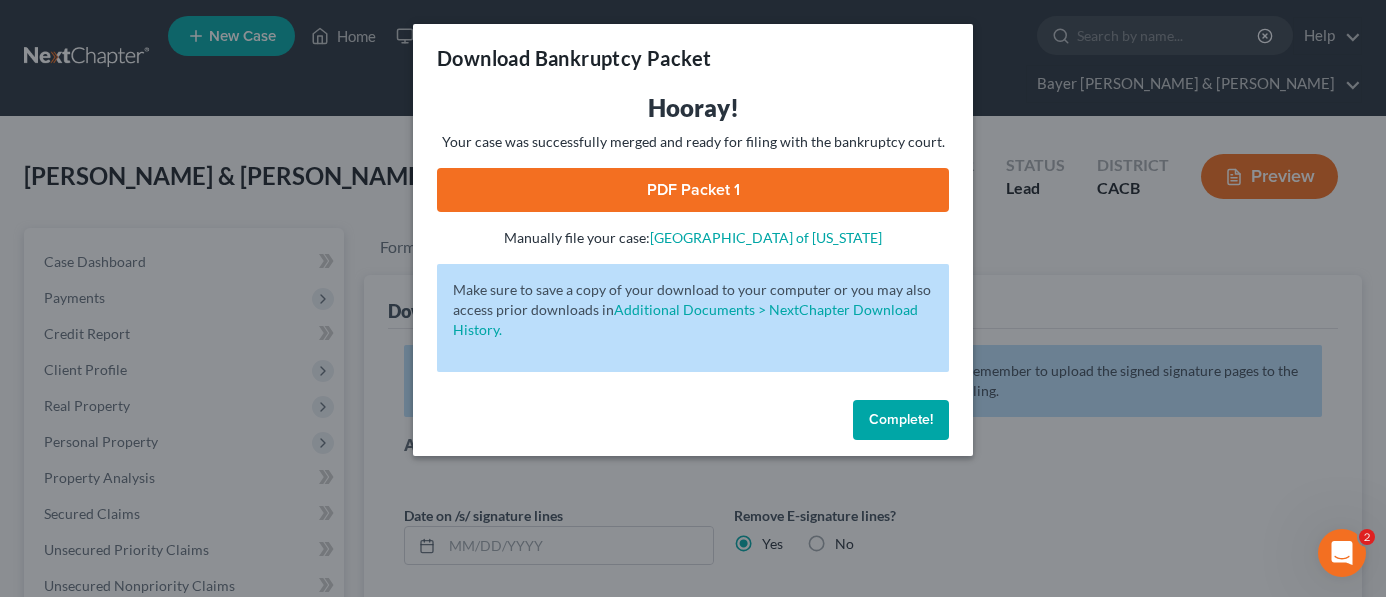 click on "PDF Packet 1" at bounding box center (693, 190) 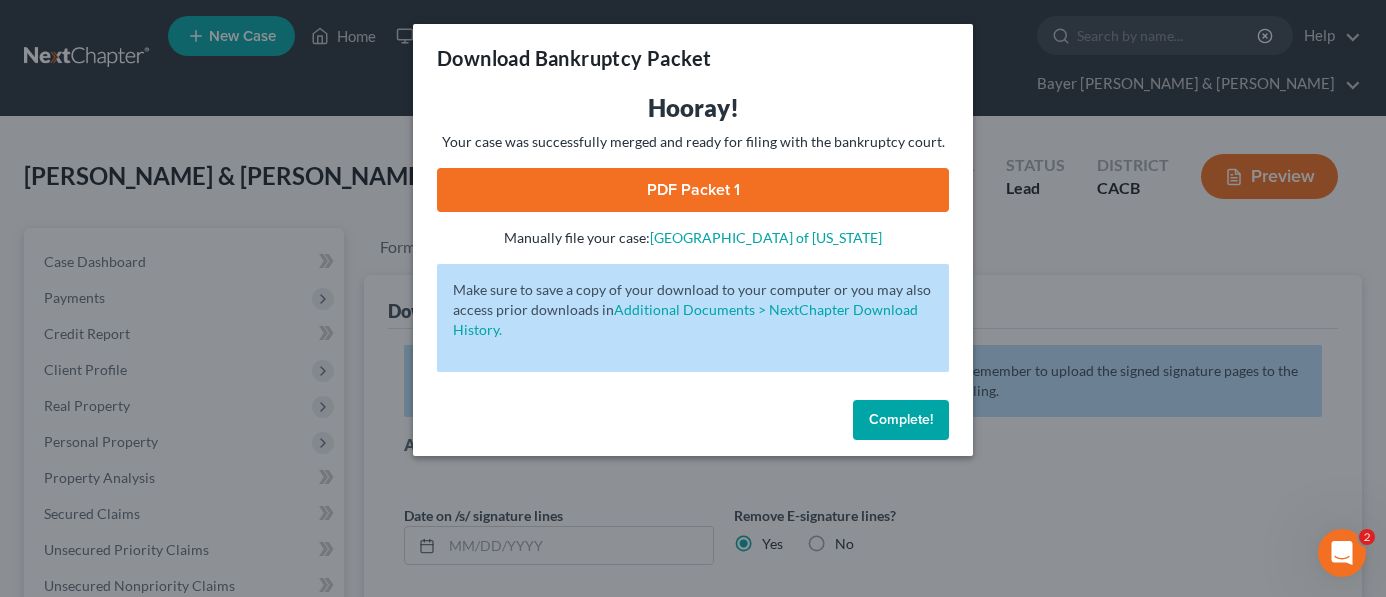 click on "Complete!" at bounding box center (901, 419) 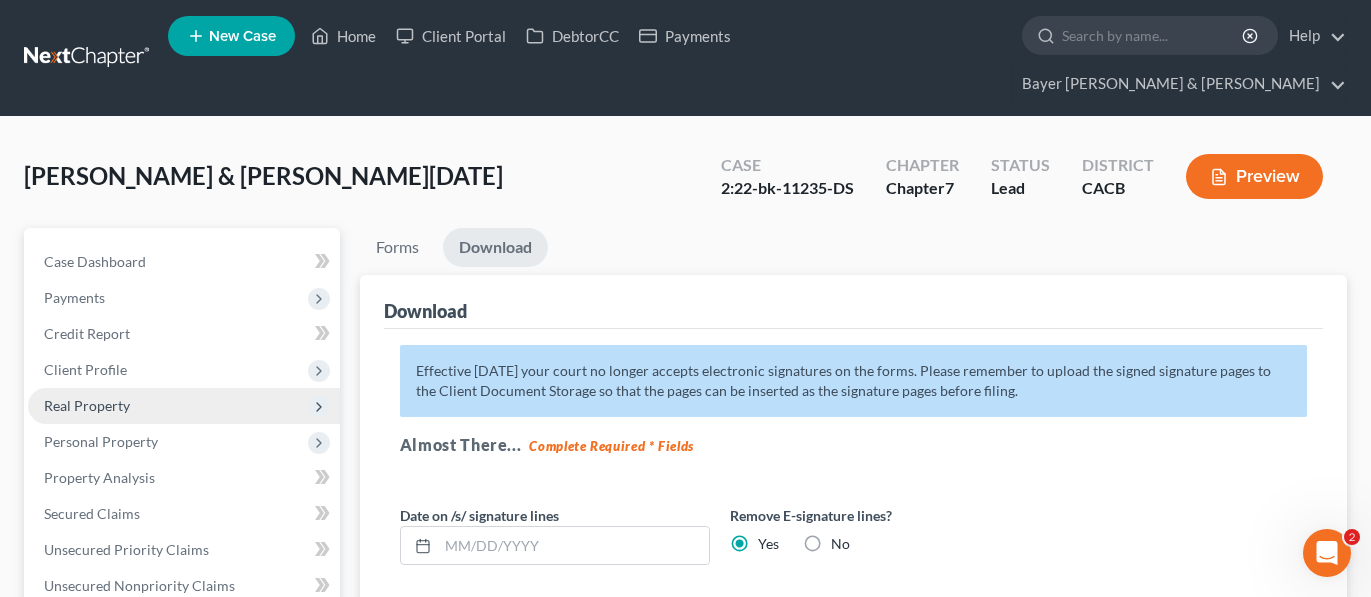click on "Real Property" at bounding box center [184, 406] 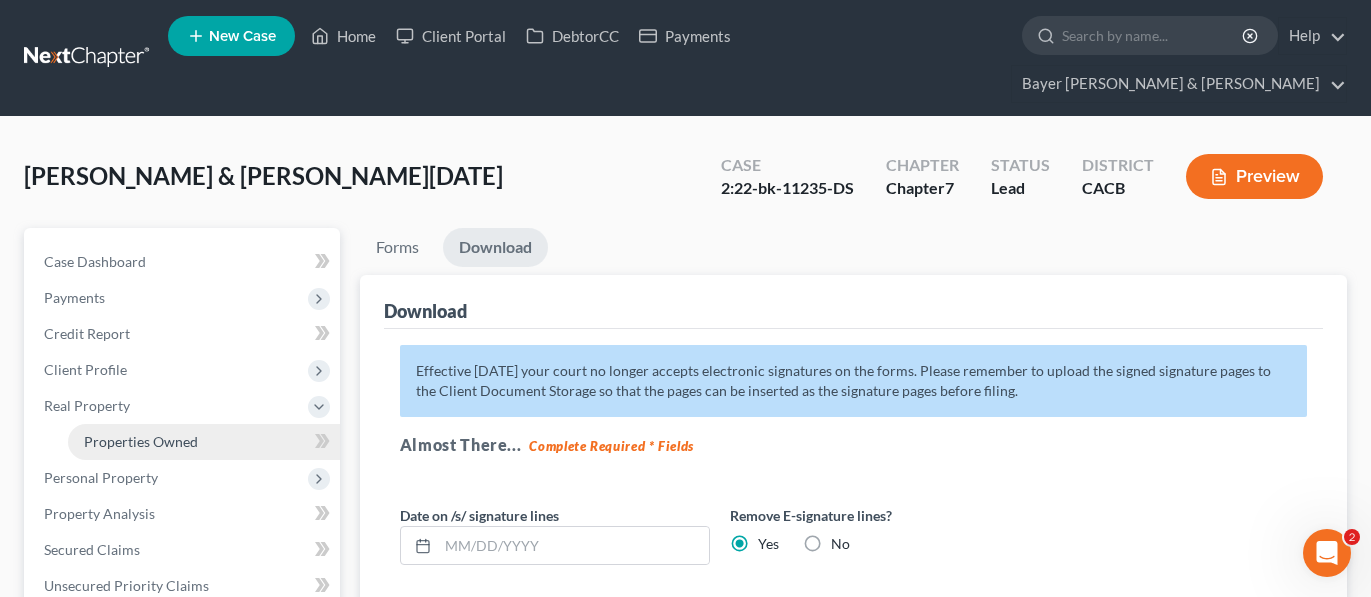 click on "Properties Owned" at bounding box center [141, 441] 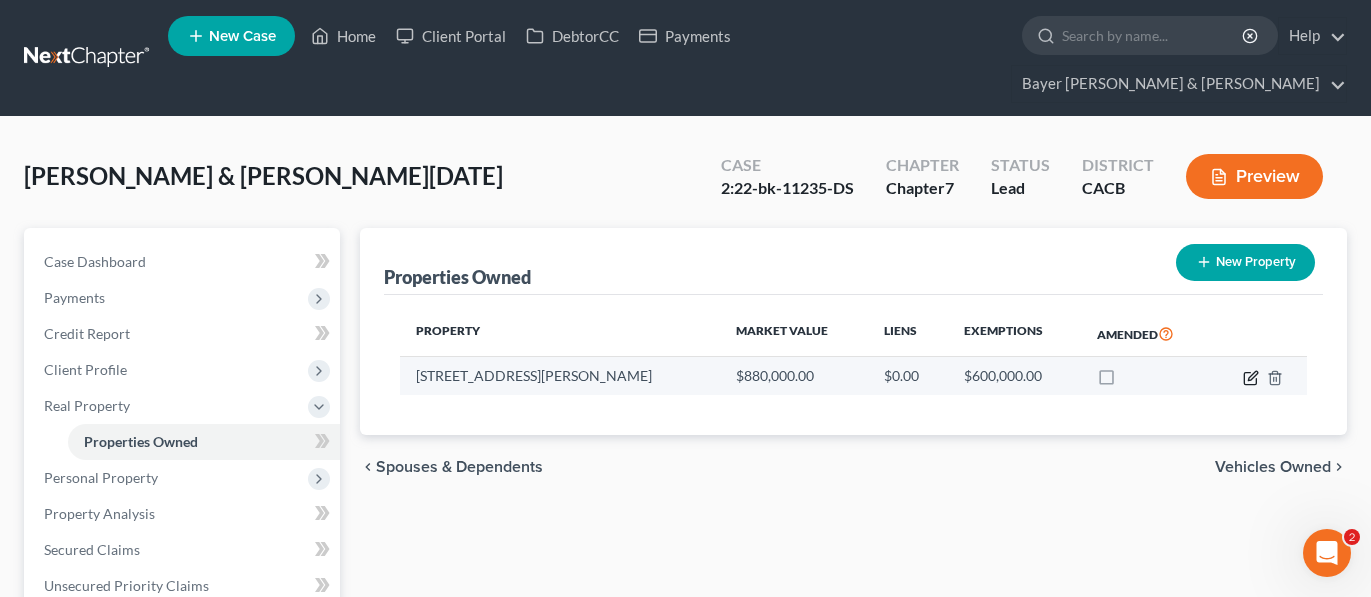 click 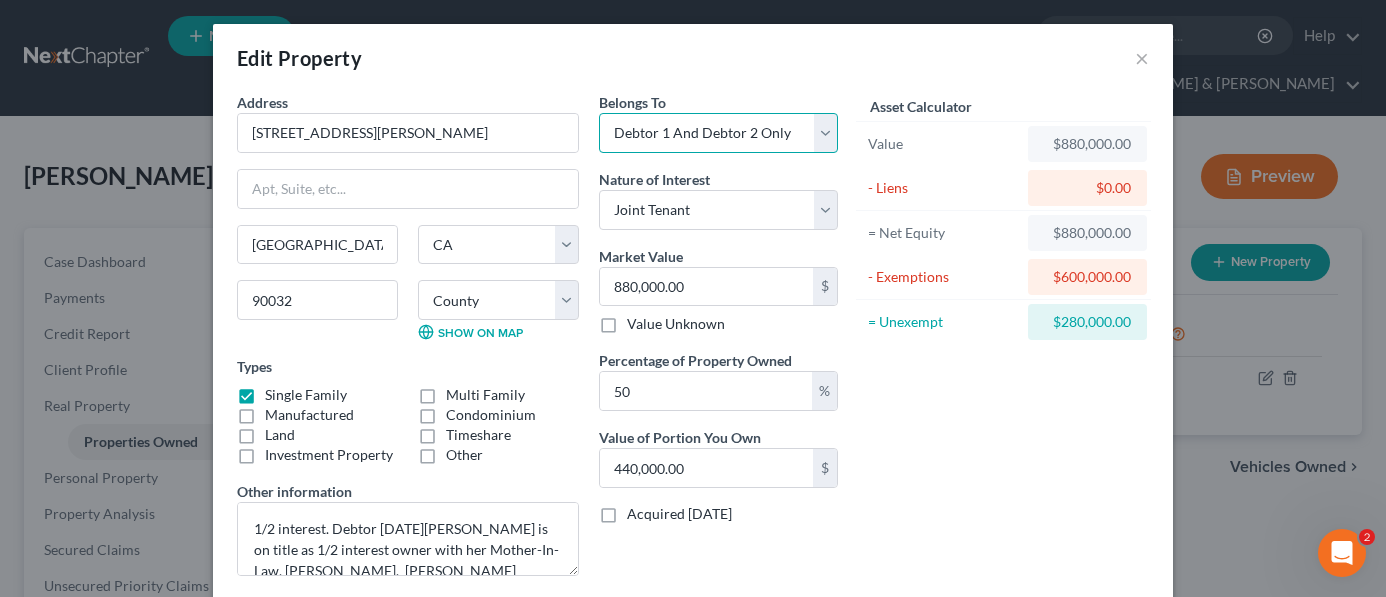 click on "Select Debtor 1 Only Debtor 2 Only Debtor 1 And Debtor 2 Only At Least One Of The Debtors And Another Community Property" at bounding box center [718, 133] 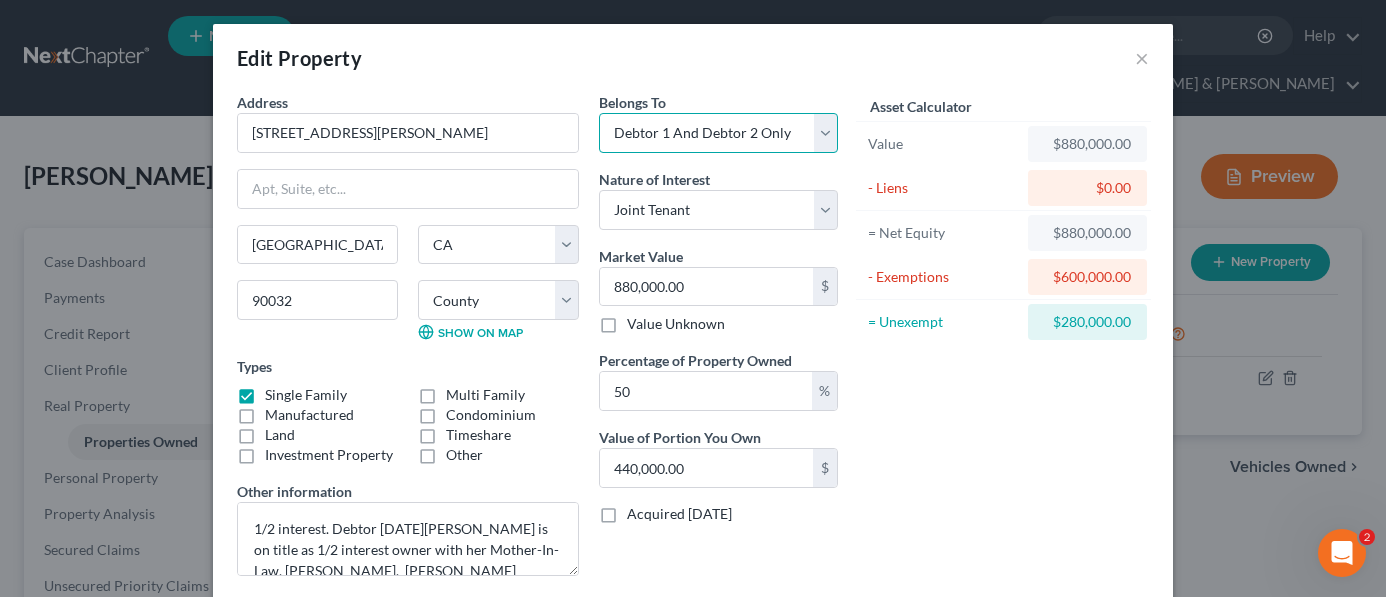 select on "3" 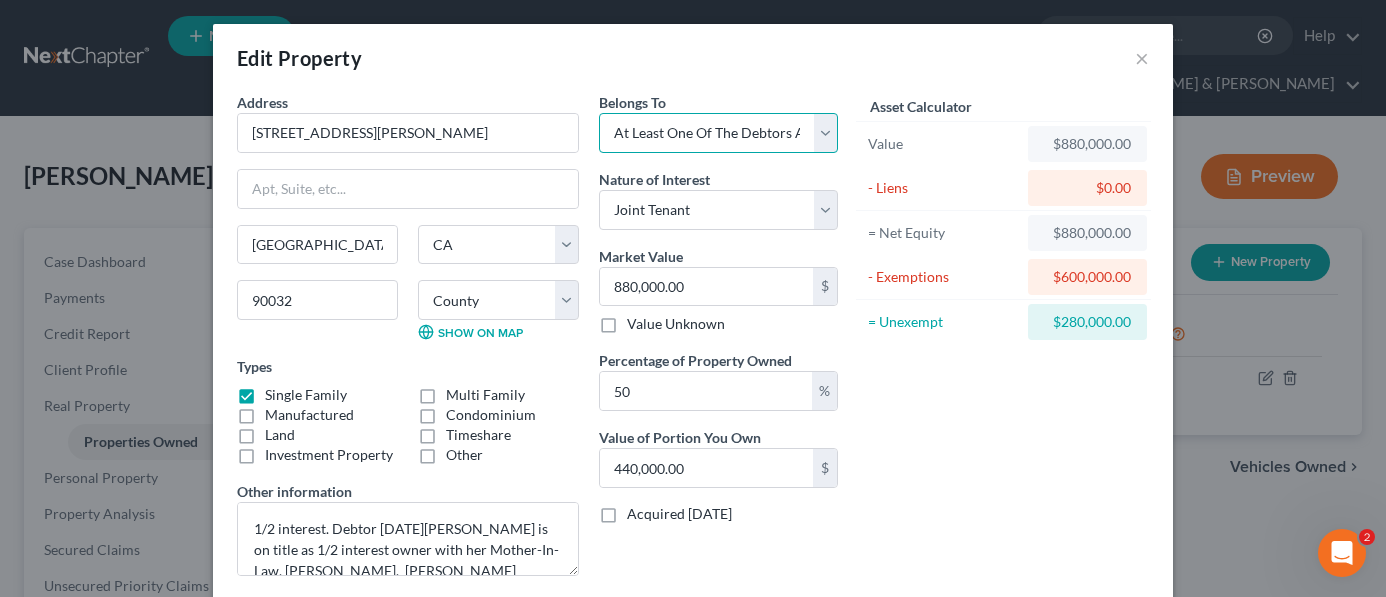 click on "Select Debtor 1 Only Debtor 2 Only Debtor 1 And Debtor 2 Only At Least One Of The Debtors And Another Community Property" at bounding box center (718, 133) 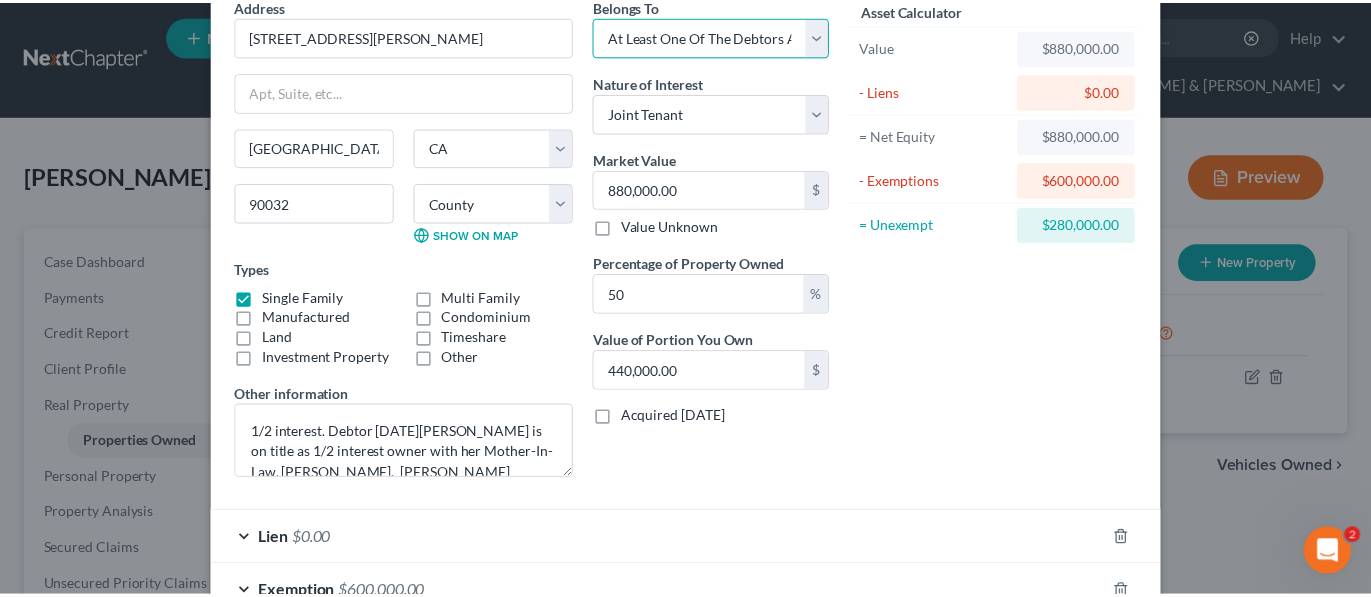 scroll, scrollTop: 230, scrollLeft: 0, axis: vertical 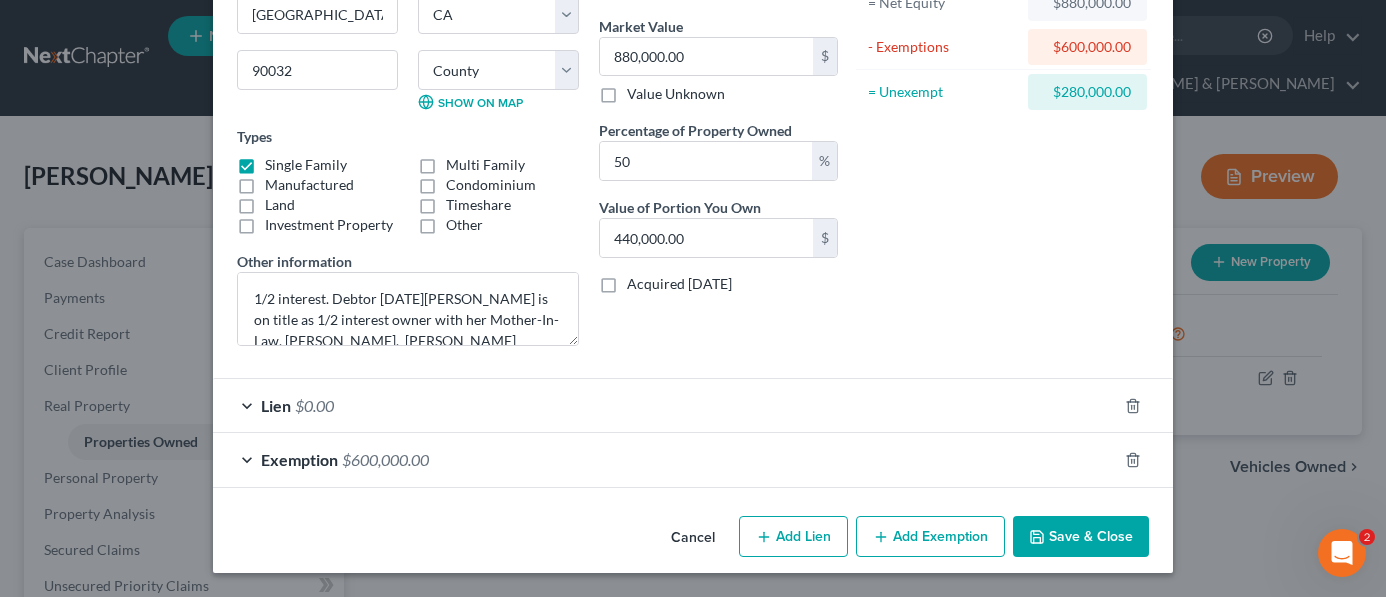 click on "Save & Close" at bounding box center [1081, 537] 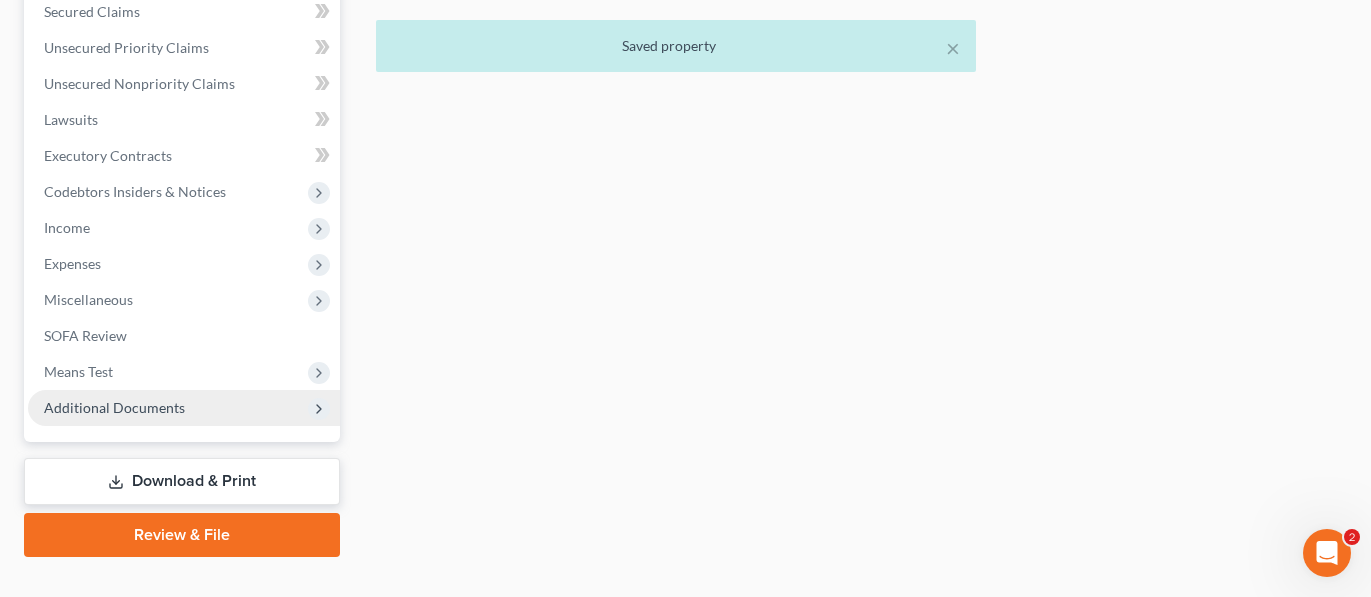click on "Additional Documents" at bounding box center (184, 408) 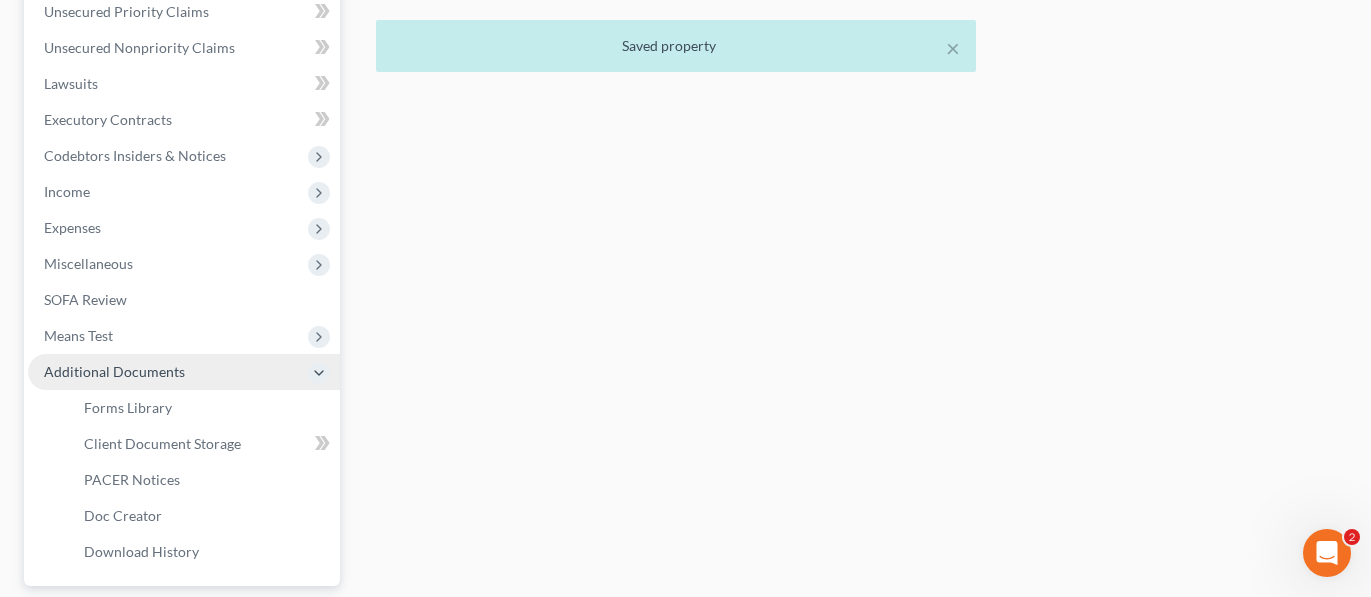 scroll, scrollTop: 502, scrollLeft: 0, axis: vertical 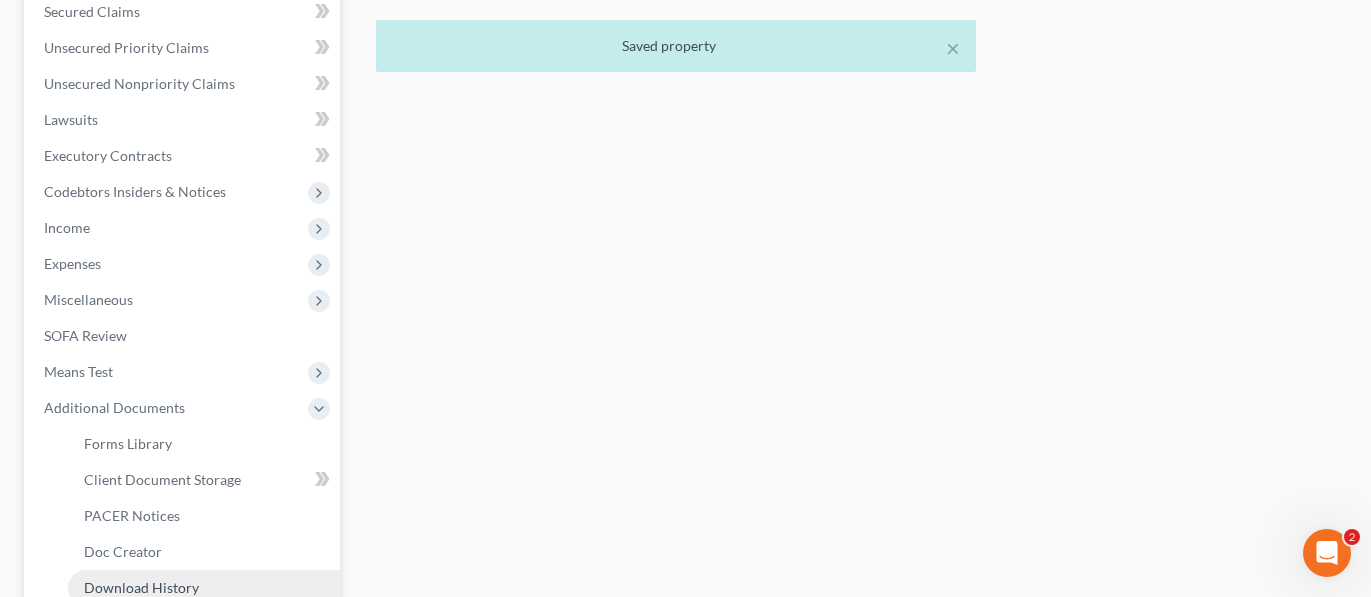 click on "Download History" at bounding box center [141, 587] 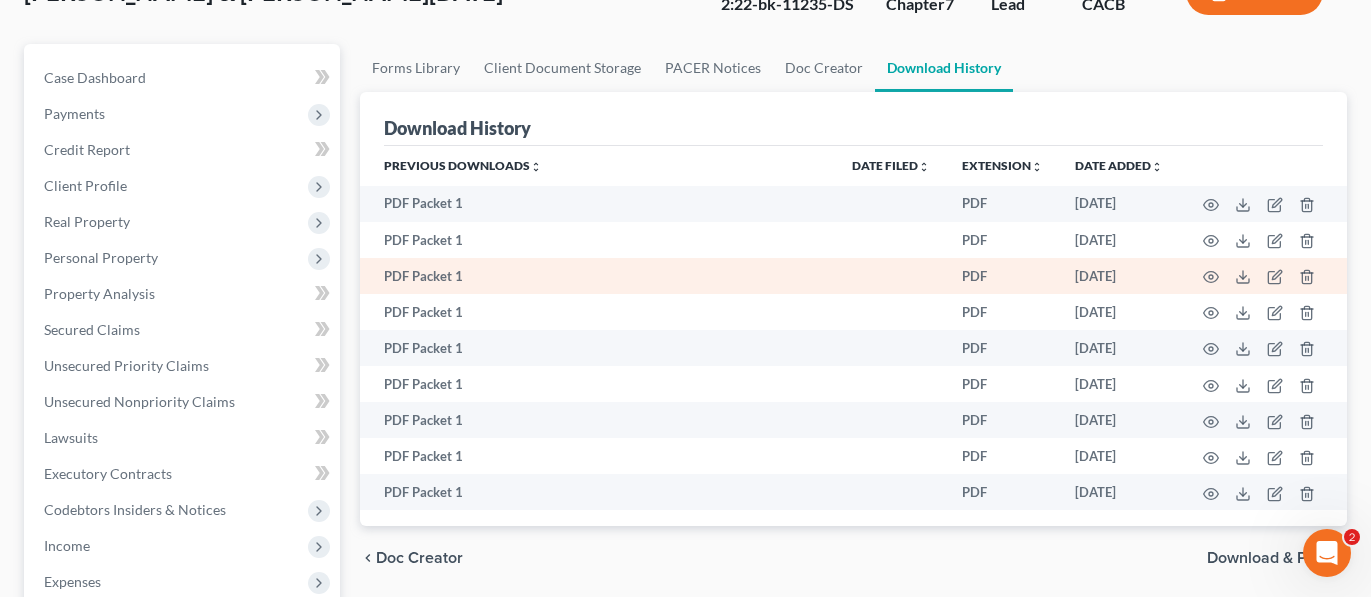 scroll, scrollTop: 500, scrollLeft: 0, axis: vertical 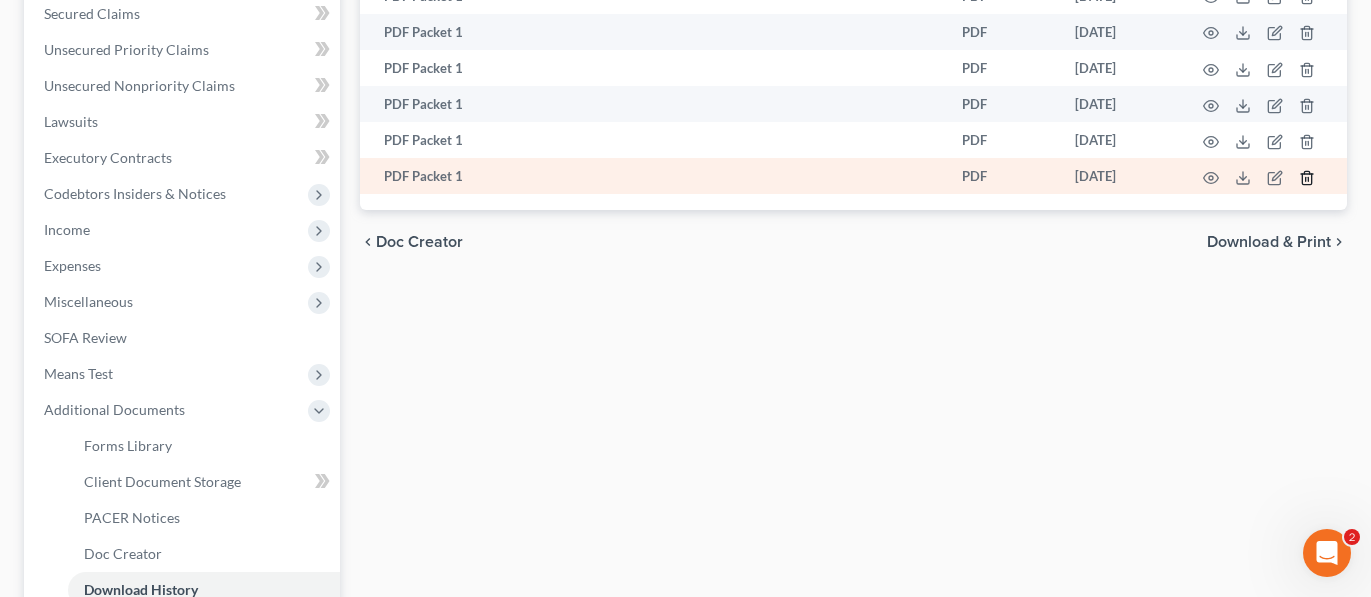 click 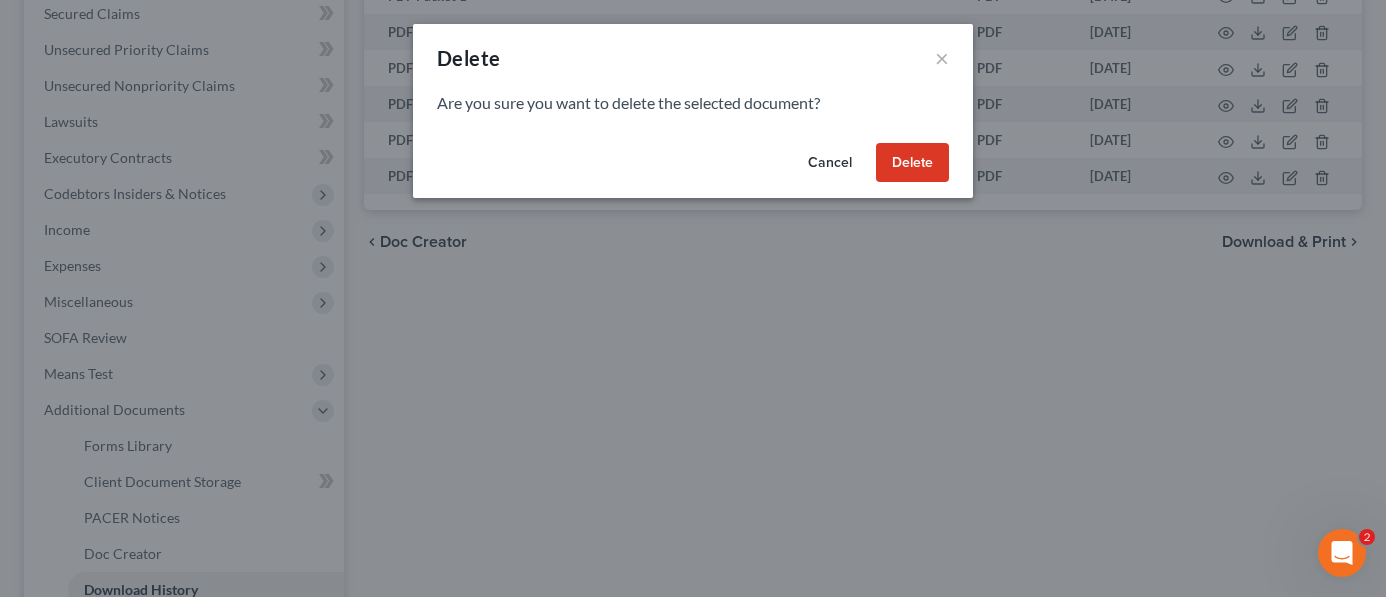 click on "Delete" at bounding box center [912, 163] 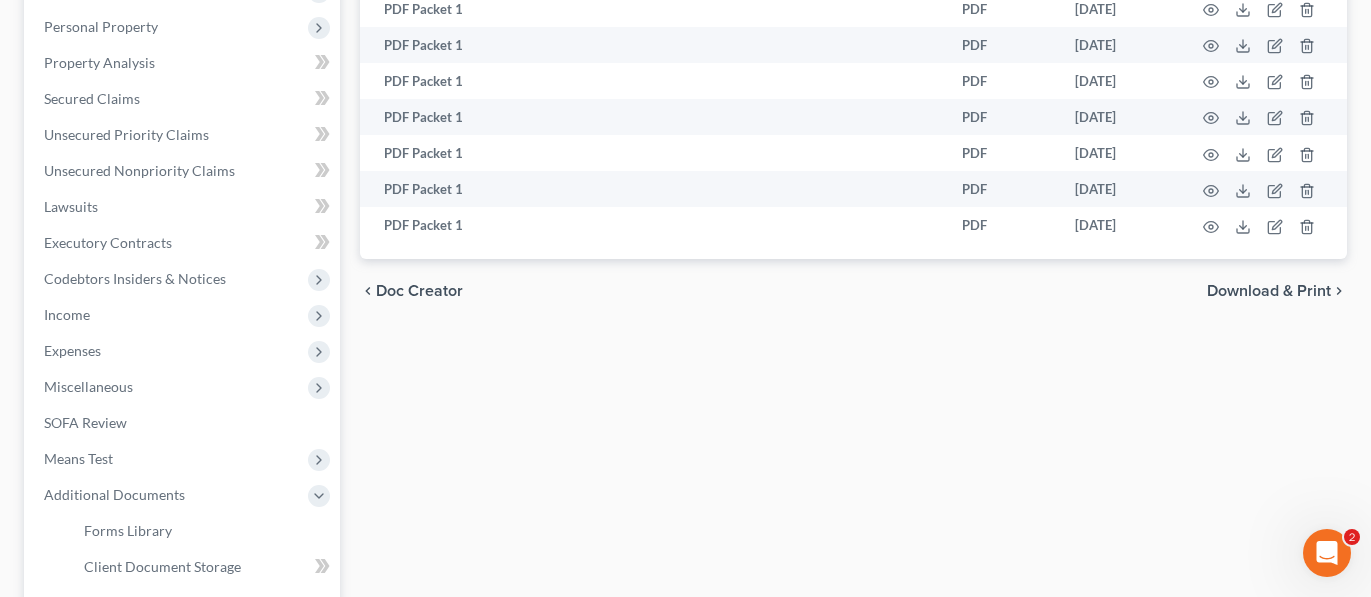 scroll, scrollTop: 600, scrollLeft: 0, axis: vertical 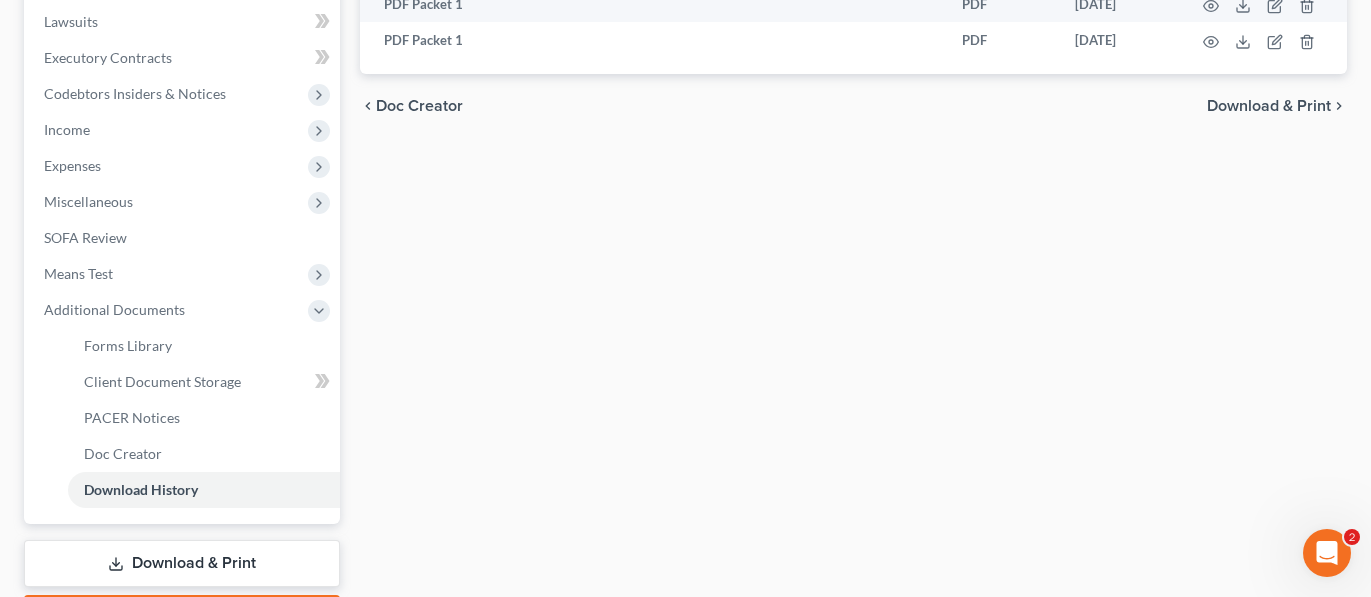 click on "Download & Print" at bounding box center [182, 563] 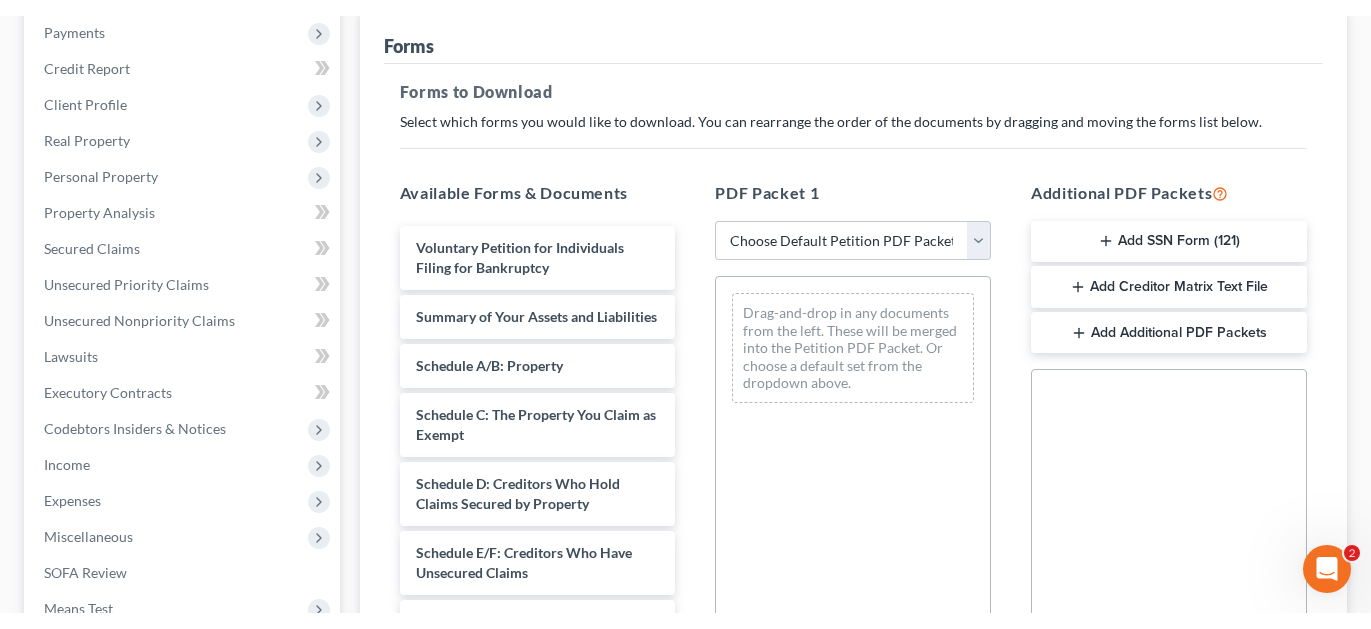 scroll, scrollTop: 300, scrollLeft: 0, axis: vertical 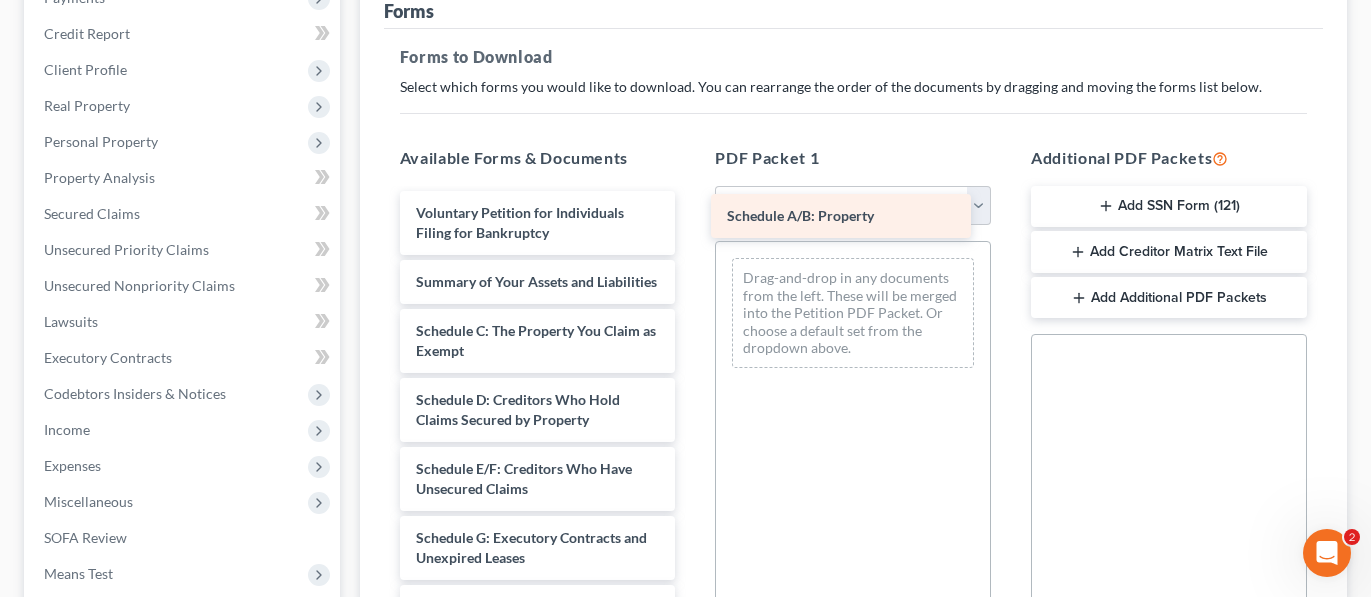 drag, startPoint x: 590, startPoint y: 327, endPoint x: 903, endPoint y: 227, distance: 328.58636 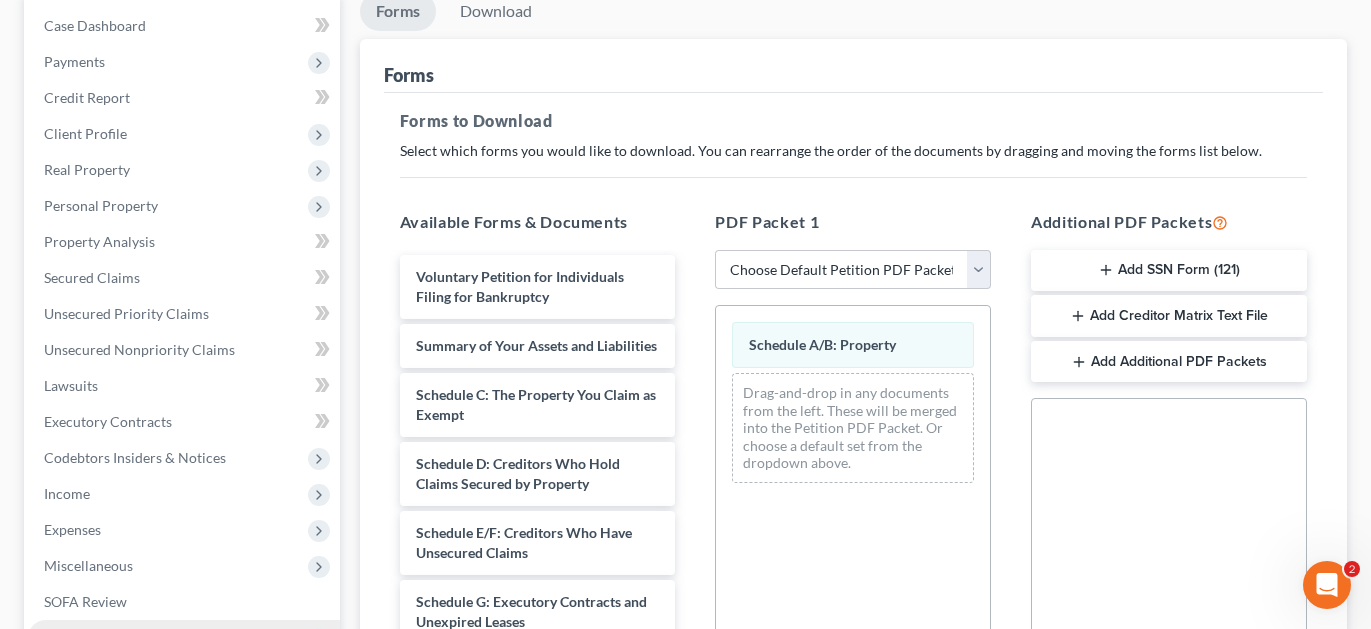 scroll, scrollTop: 200, scrollLeft: 0, axis: vertical 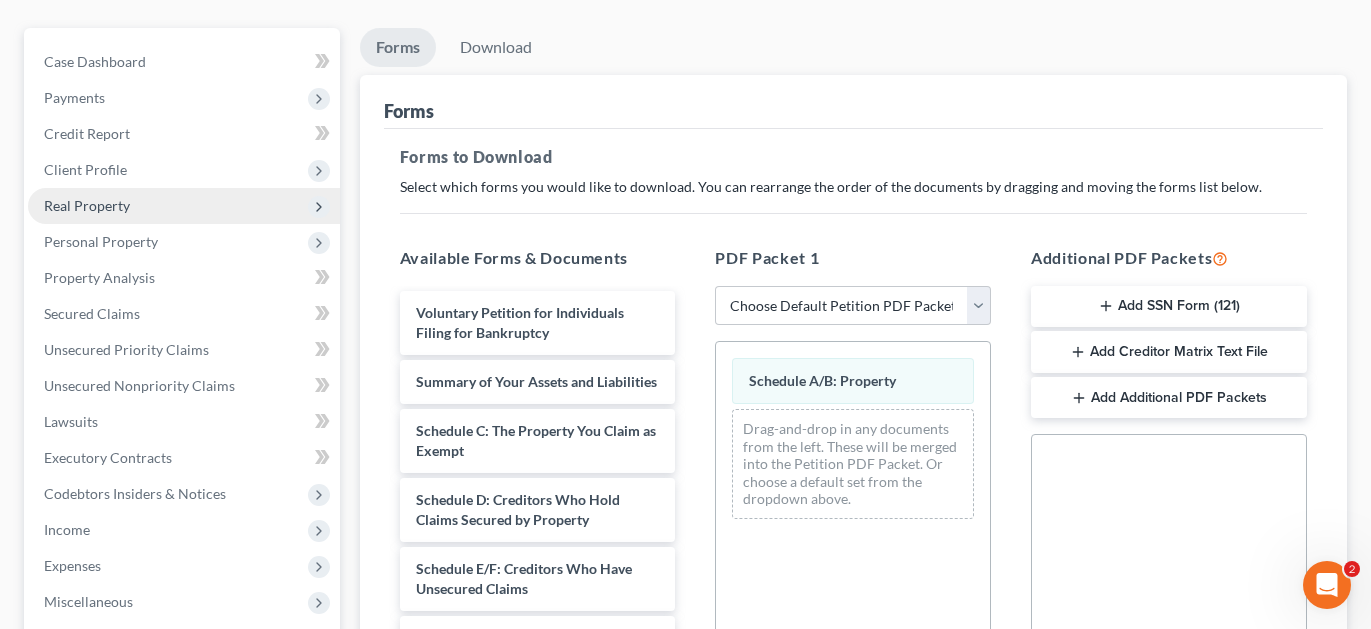 click on "Real Property" at bounding box center [184, 206] 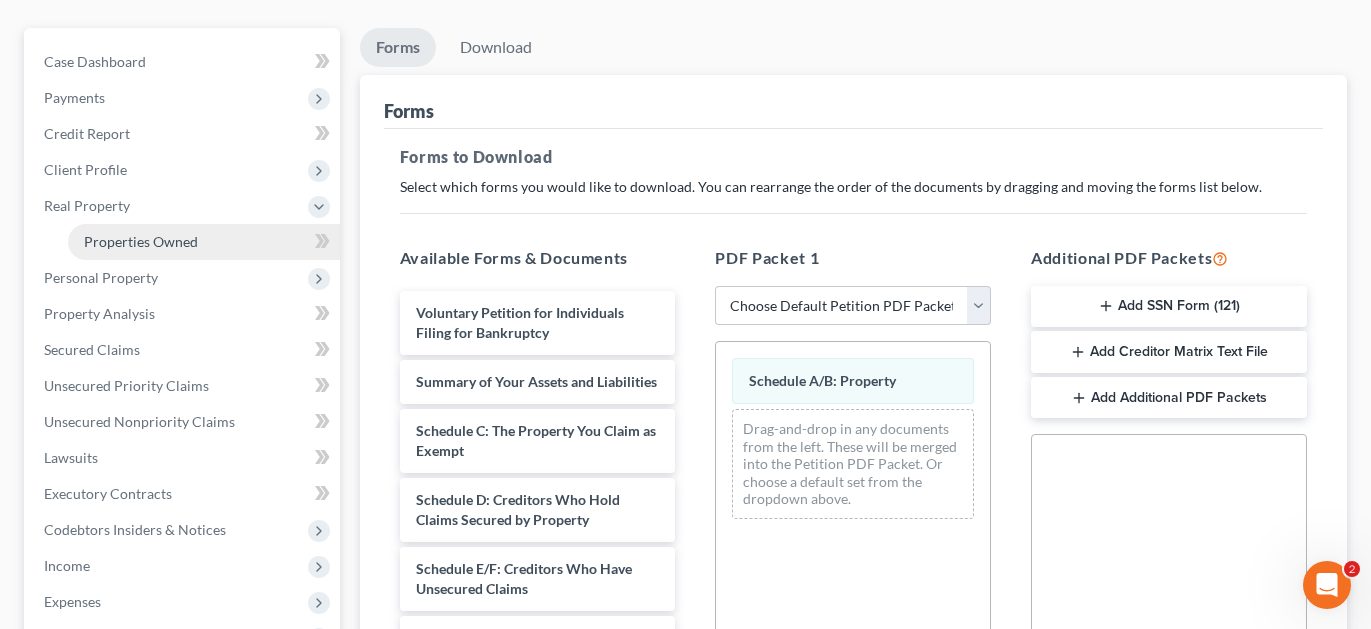 click on "Properties Owned" at bounding box center (204, 242) 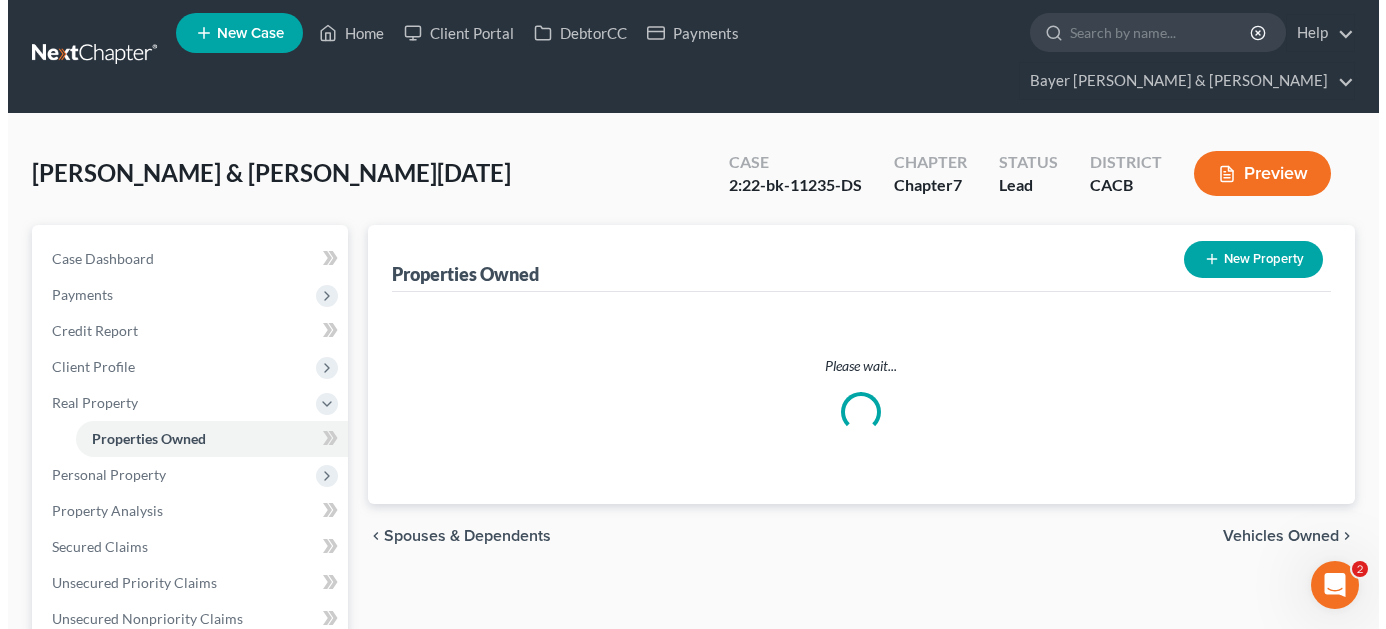 scroll, scrollTop: 0, scrollLeft: 0, axis: both 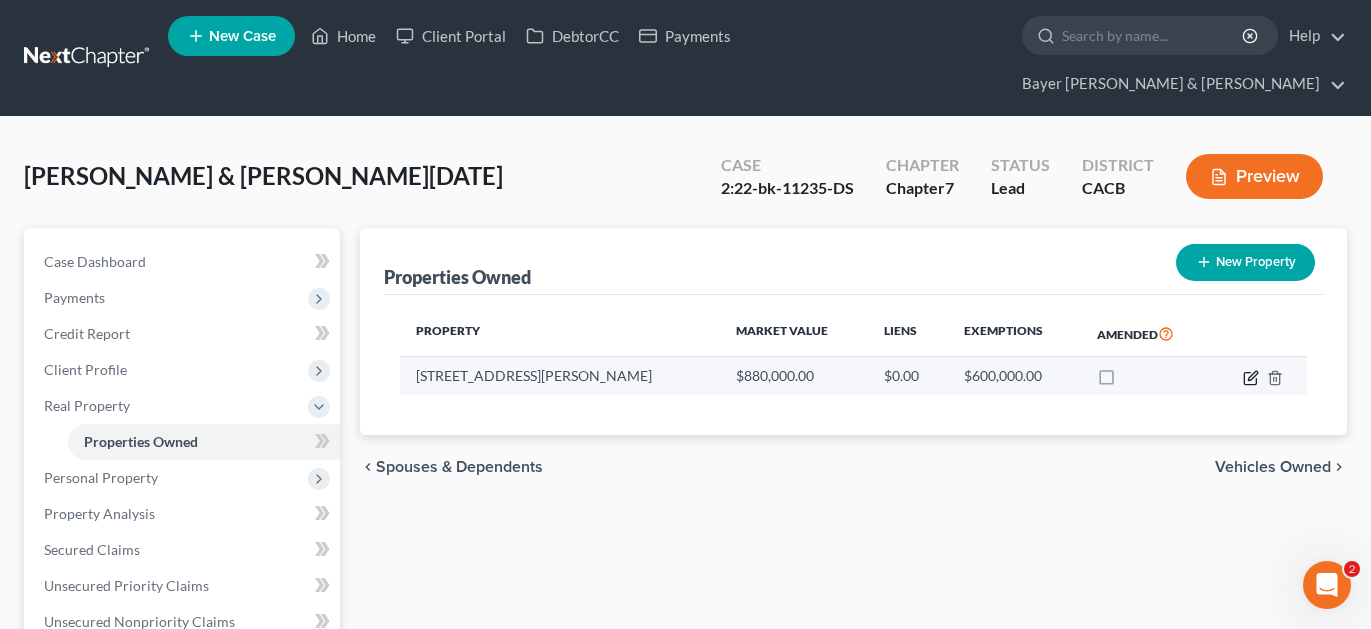 click 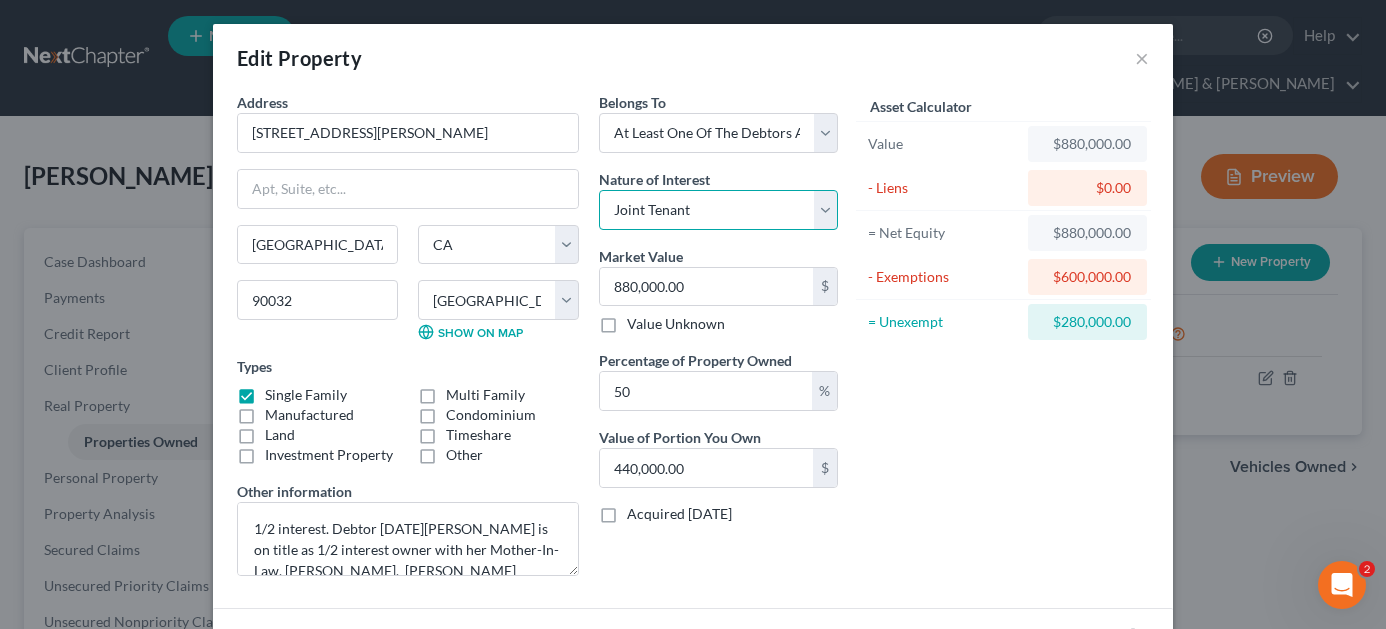 click on "Select Fee Simple Joint Tenant Life Estate Equitable Interest Future Interest Tenancy By The Entireties Tenants In Common Other" at bounding box center (718, 210) 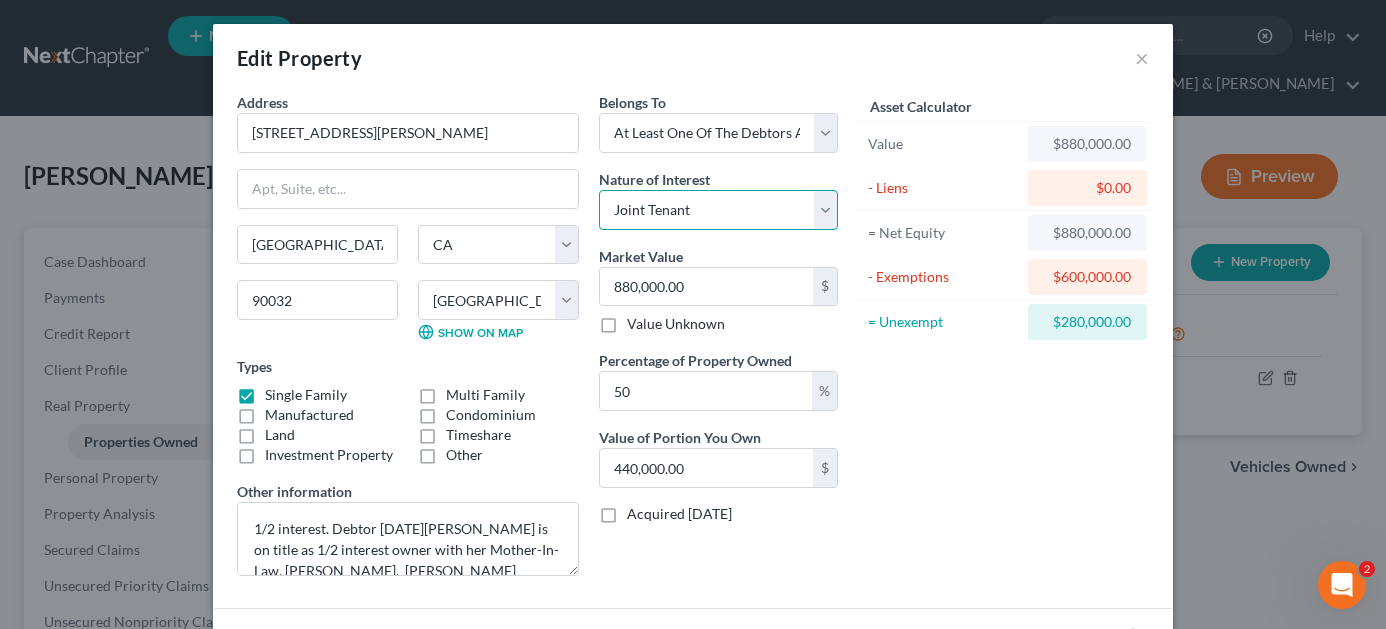 click on "Select Fee Simple Joint Tenant Life Estate Equitable Interest Future Interest Tenancy By The Entireties Tenants In Common Other" at bounding box center [718, 210] 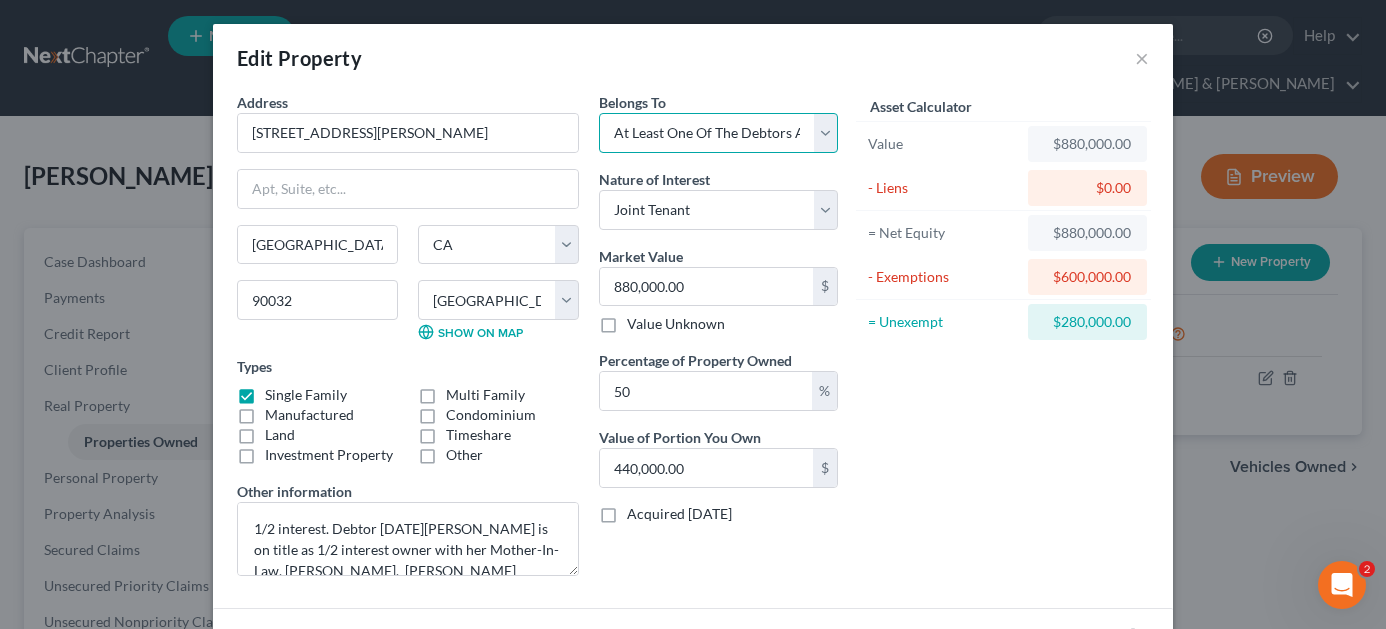 click on "Select Debtor 1 Only Debtor 2 Only Debtor 1 And Debtor 2 Only At Least One Of The Debtors And Another Community Property" at bounding box center (718, 133) 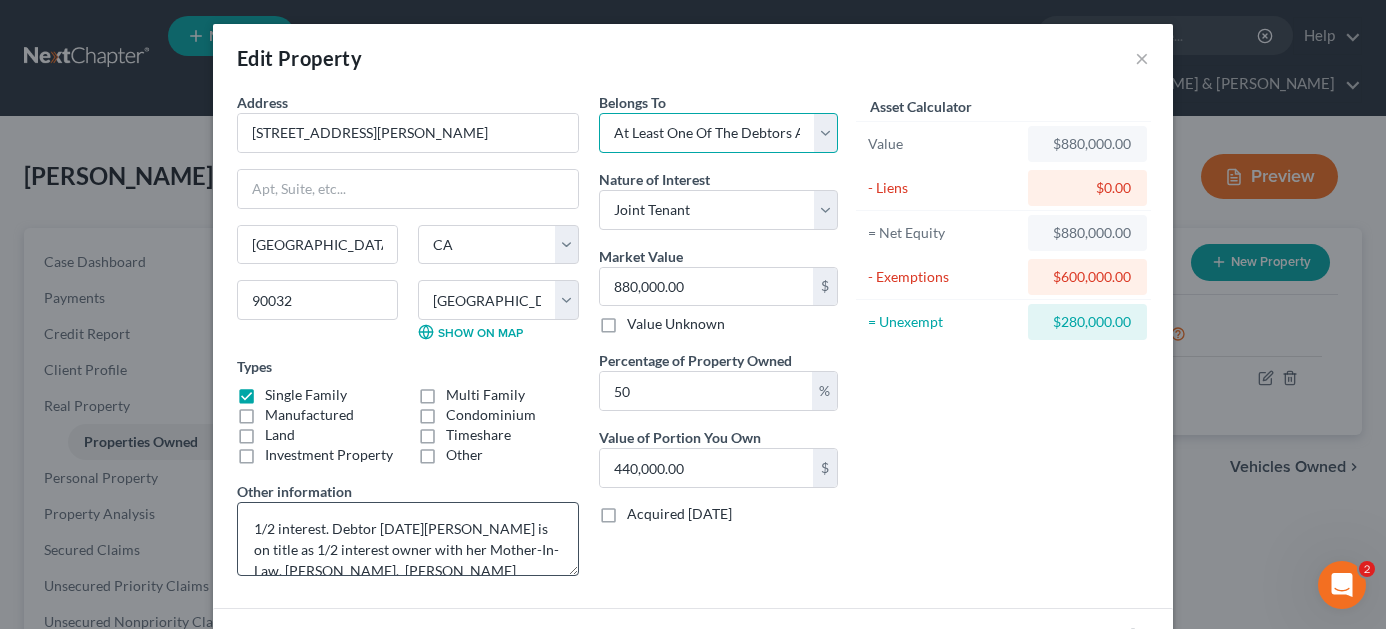 scroll, scrollTop: 100, scrollLeft: 0, axis: vertical 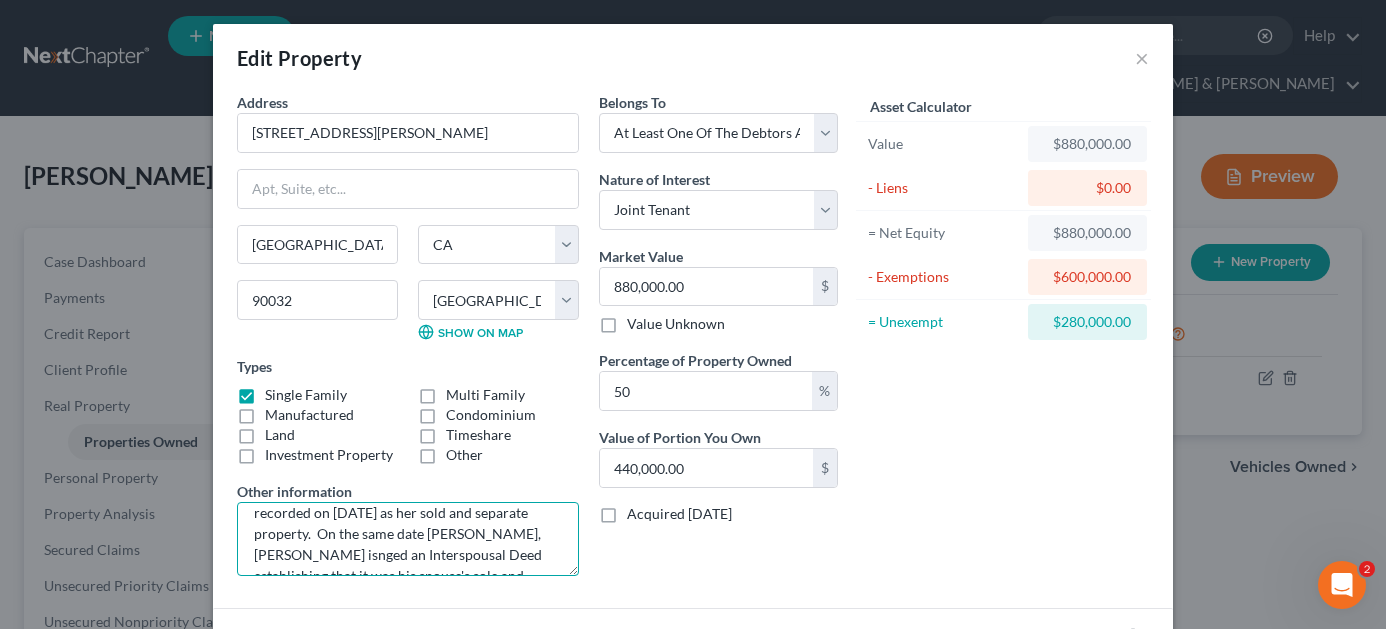 click on "1/2 interest. Debtor [DATE][PERSON_NAME] is on title as 1/2 interest owner with her Mother-In-Law, [PERSON_NAME].  [PERSON_NAME] granted [PERSON_NAME] the 1/2 interest recorded on [DATE] as her sold and separate property.  On the same date [PERSON_NAME], [PERSON_NAME] isnged an Interspousal Deed establishing that it was his spouse's sole and separate property.  On [DATE] [PERSON_NAME] and [PERSON_NAME] refinanced the property with Loan Depot." at bounding box center [408, 539] 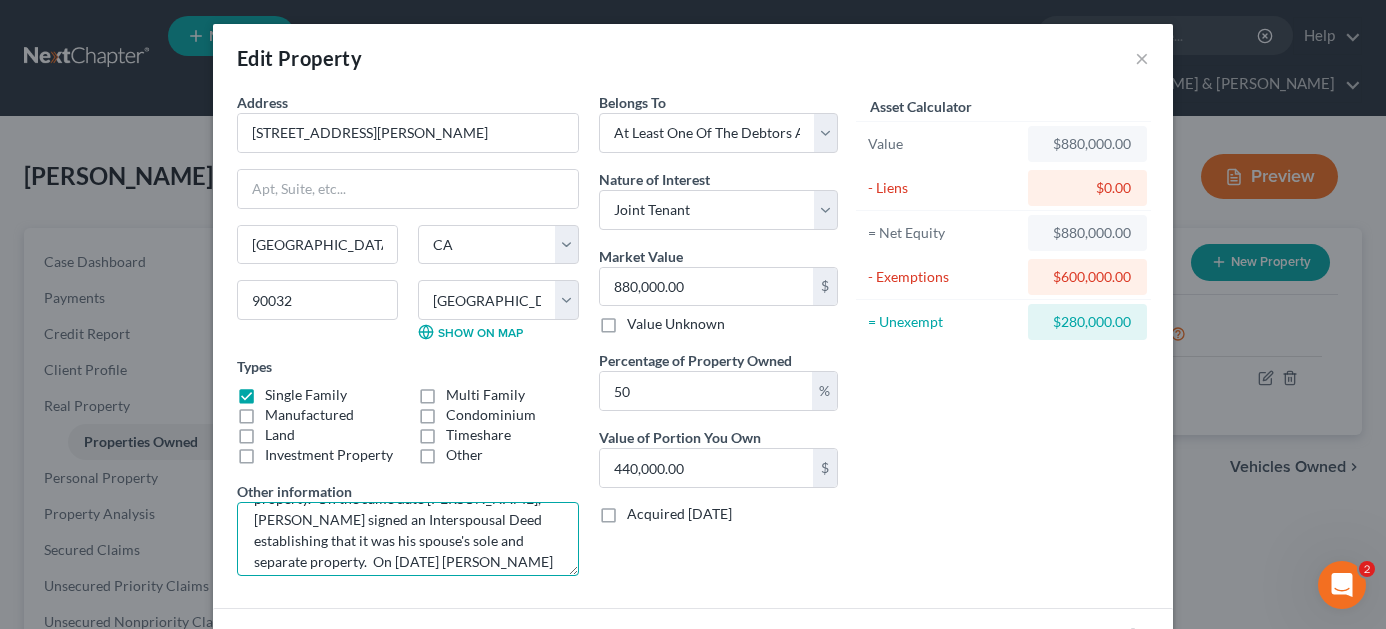 scroll, scrollTop: 168, scrollLeft: 0, axis: vertical 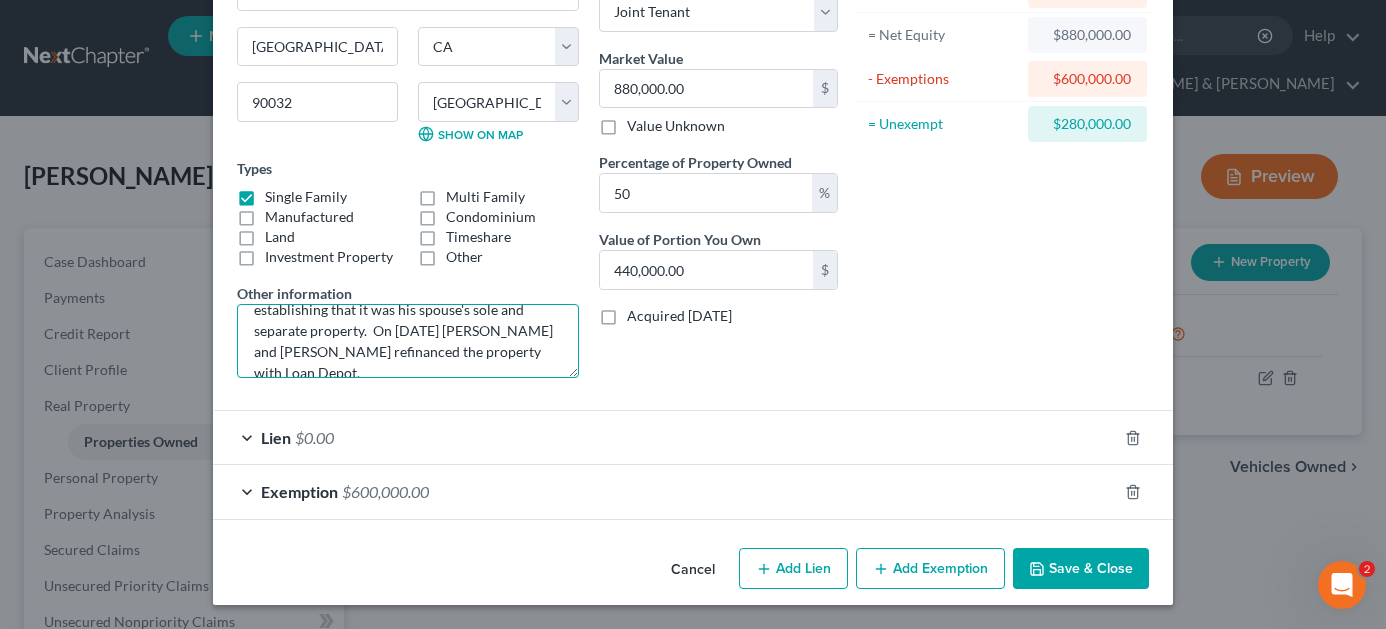 type on "1/2 interest. Debtor [DATE][PERSON_NAME] is on title as 1/2 interest owner with her Mother-In-Law, [PERSON_NAME].  [PERSON_NAME] granted [PERSON_NAME] the 1/2 interest recorded on [DATE] as her sold and separate property.  On the same date [PERSON_NAME], [PERSON_NAME] signed an Interspousal Deed establishing that it was his spouse's sole and separate property.  On [DATE] [PERSON_NAME] and [PERSON_NAME] refinanced the property with Loan Depot." 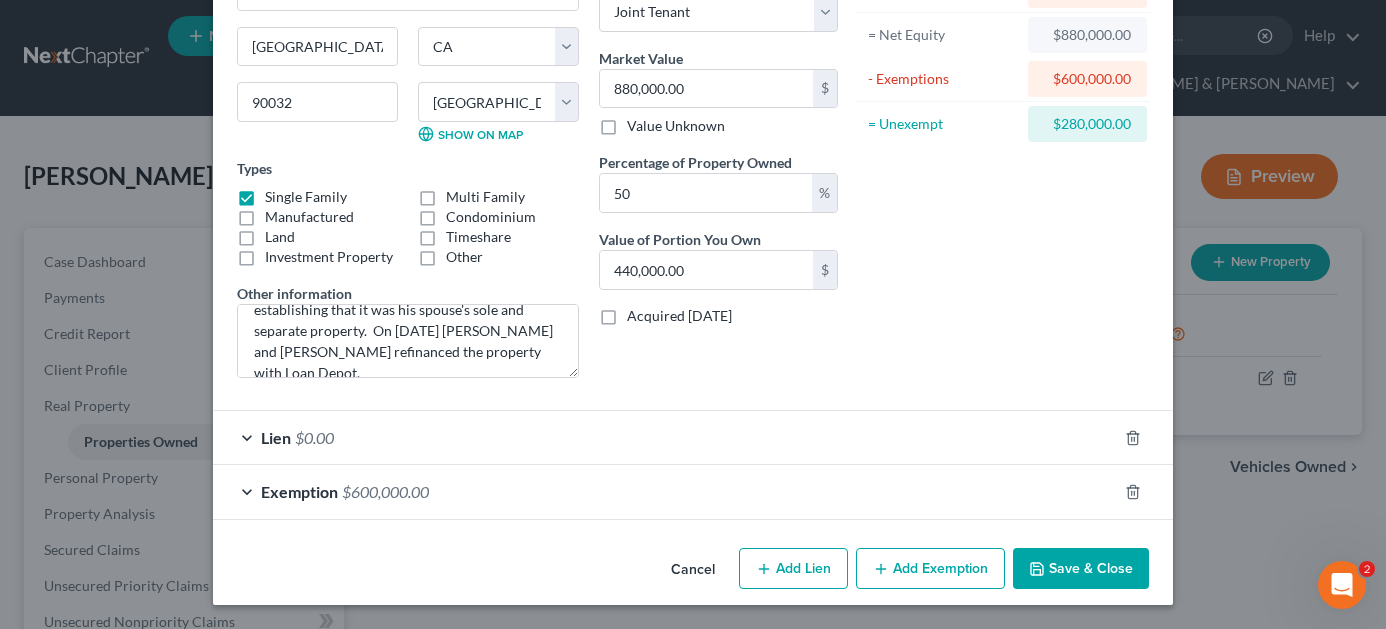 click on "Save & Close" at bounding box center (1081, 569) 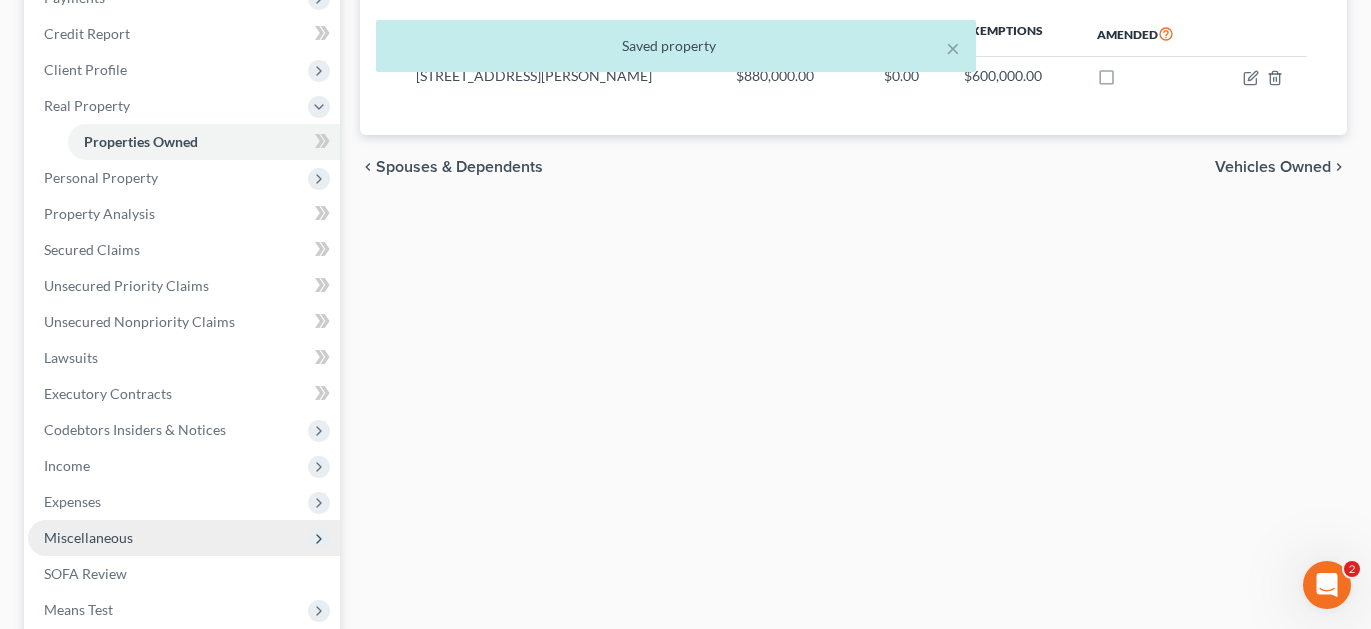 scroll, scrollTop: 506, scrollLeft: 0, axis: vertical 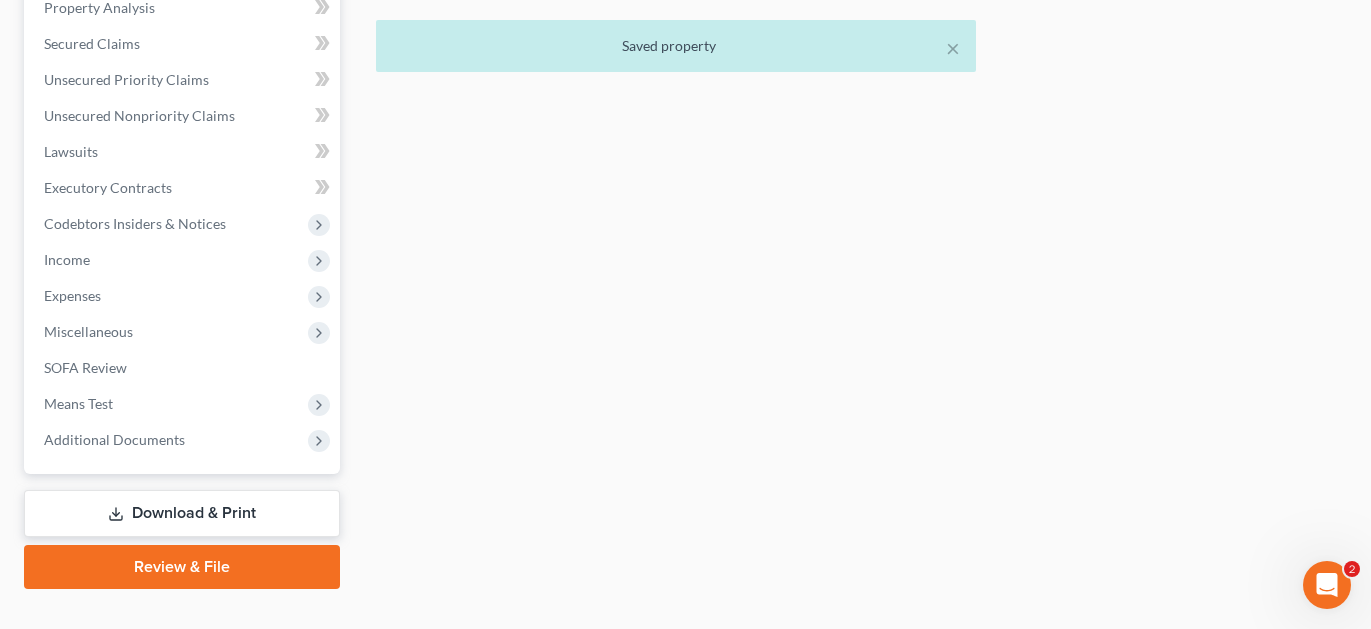 click on "Download & Print" at bounding box center [182, 513] 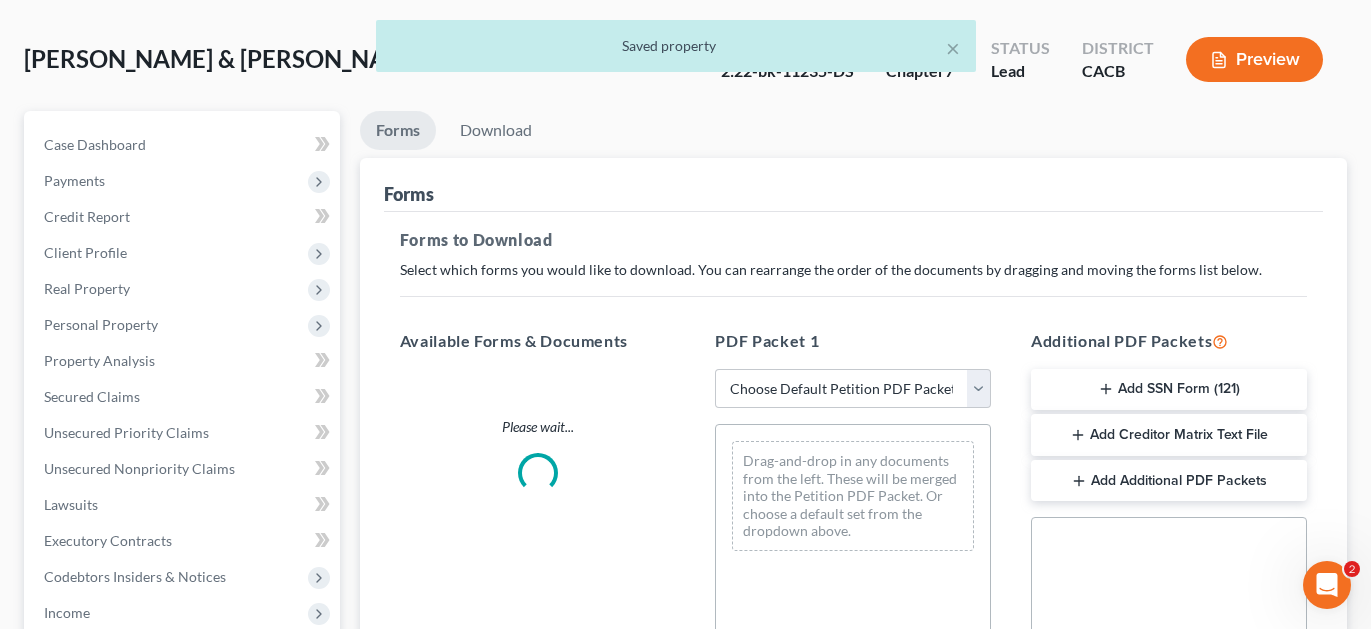 scroll, scrollTop: 0, scrollLeft: 0, axis: both 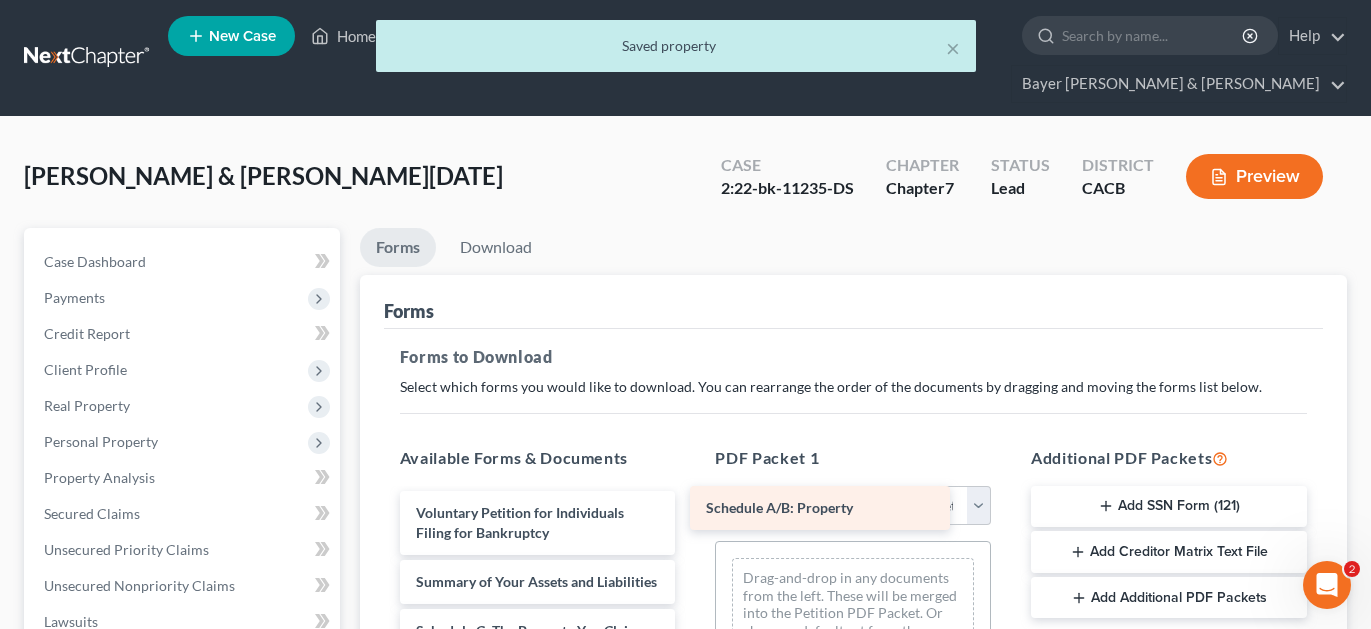 drag, startPoint x: 533, startPoint y: 609, endPoint x: 839, endPoint y: 501, distance: 324.4996 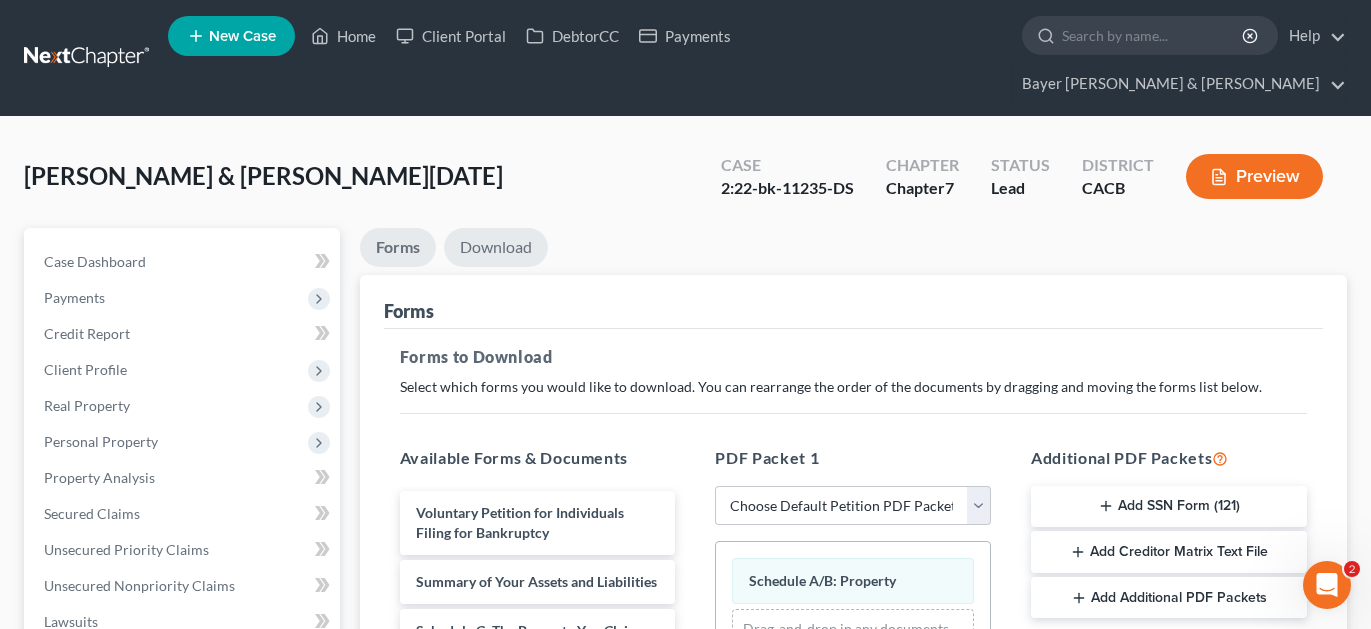 click on "Download" at bounding box center [496, 247] 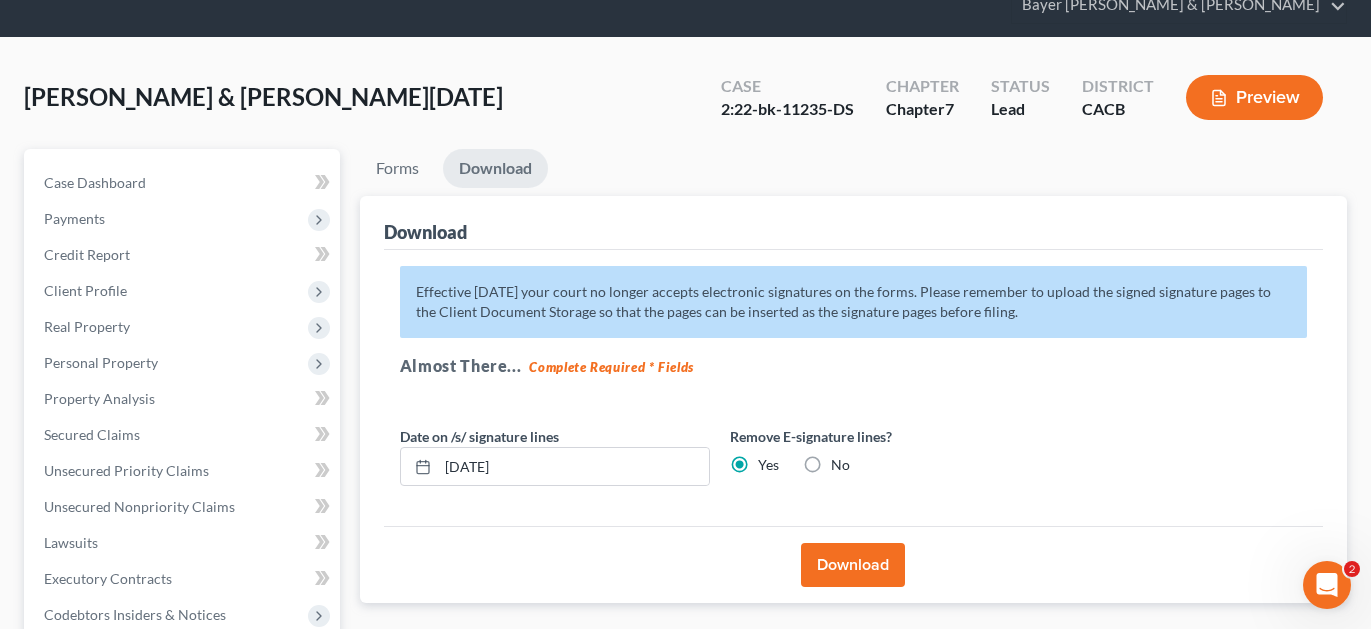 scroll, scrollTop: 200, scrollLeft: 0, axis: vertical 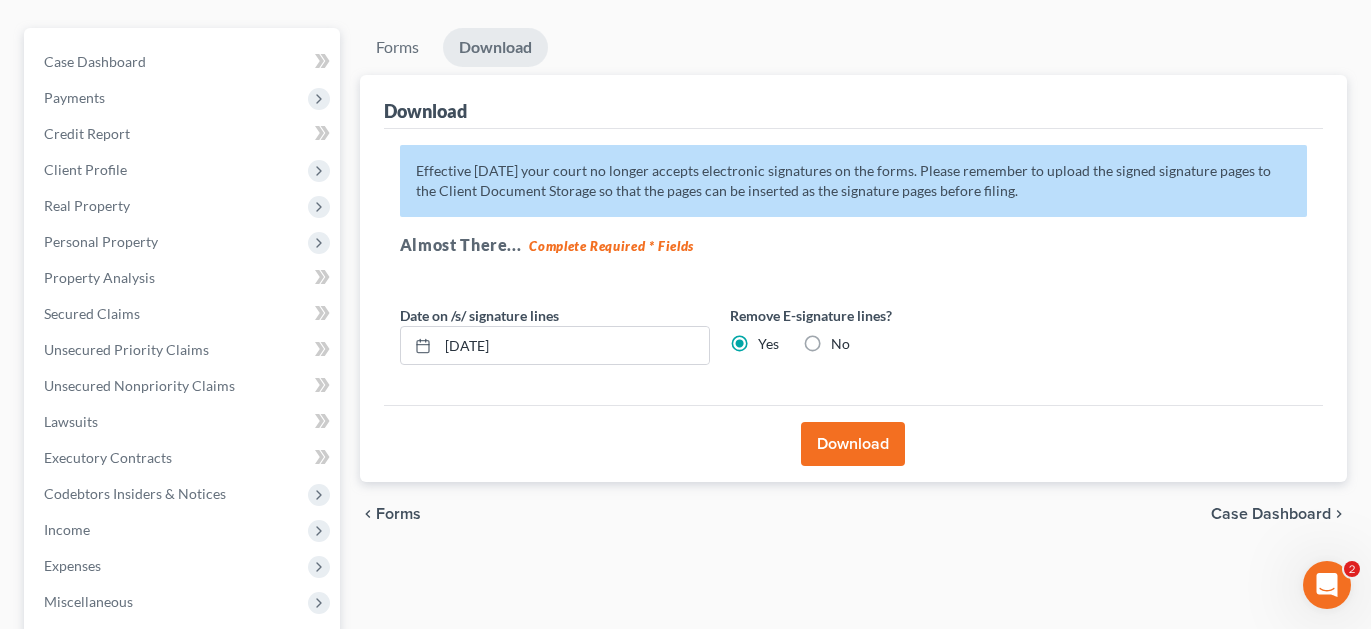 click on "Download" at bounding box center (853, 444) 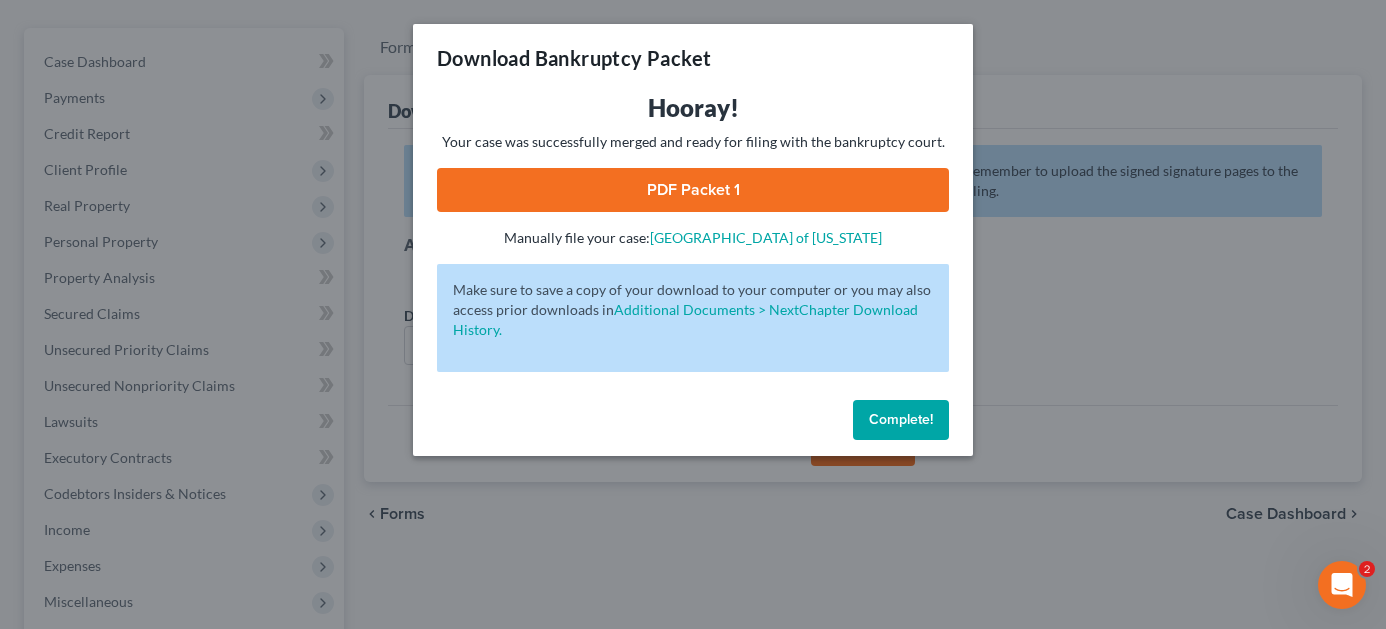 drag, startPoint x: 915, startPoint y: 423, endPoint x: 541, endPoint y: 460, distance: 375.82574 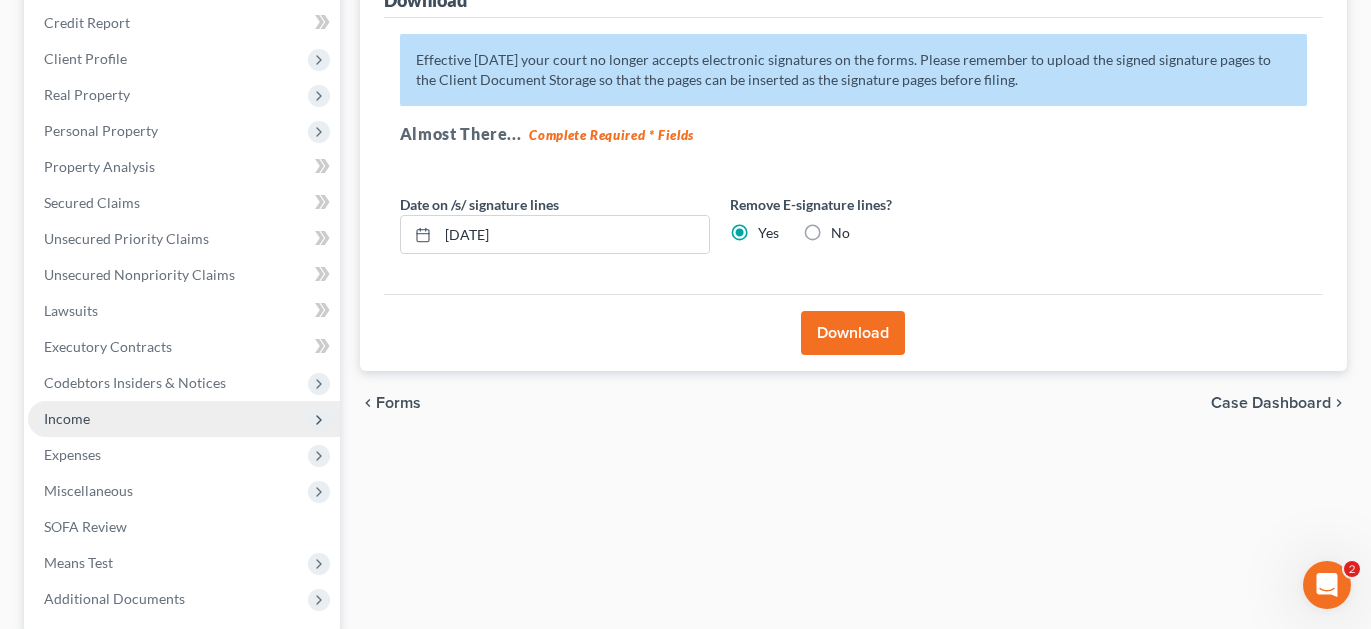 scroll, scrollTop: 470, scrollLeft: 0, axis: vertical 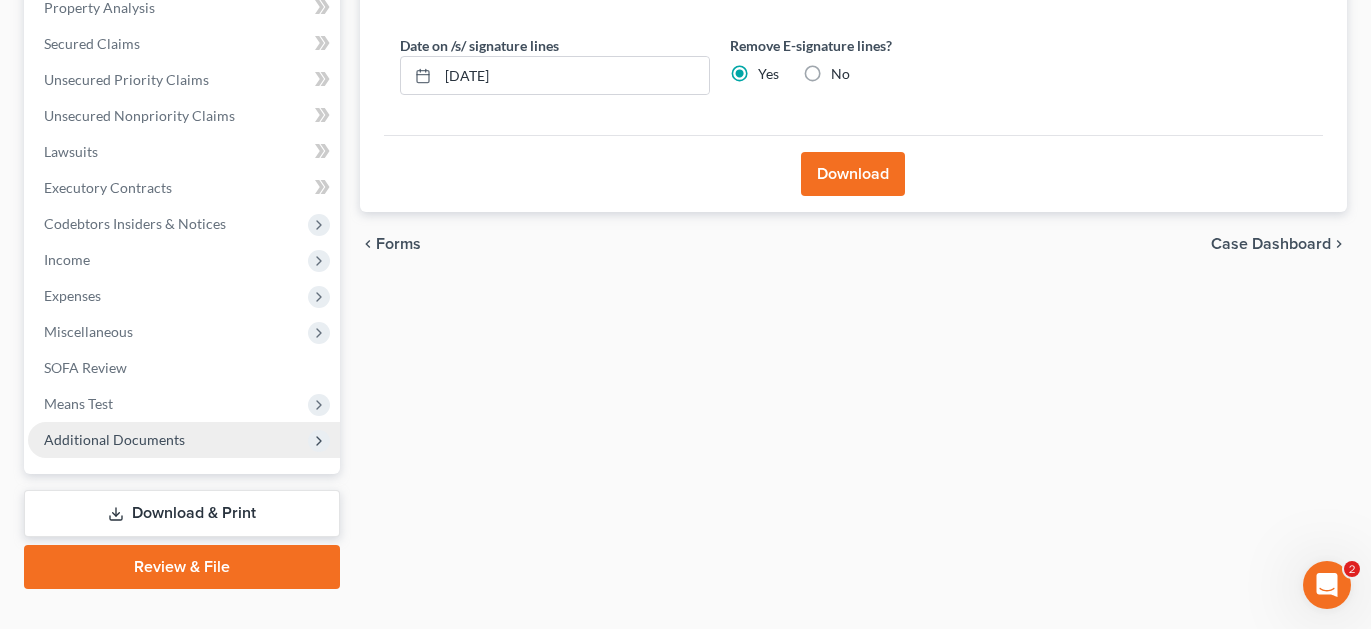 click on "Additional Documents" at bounding box center (184, 440) 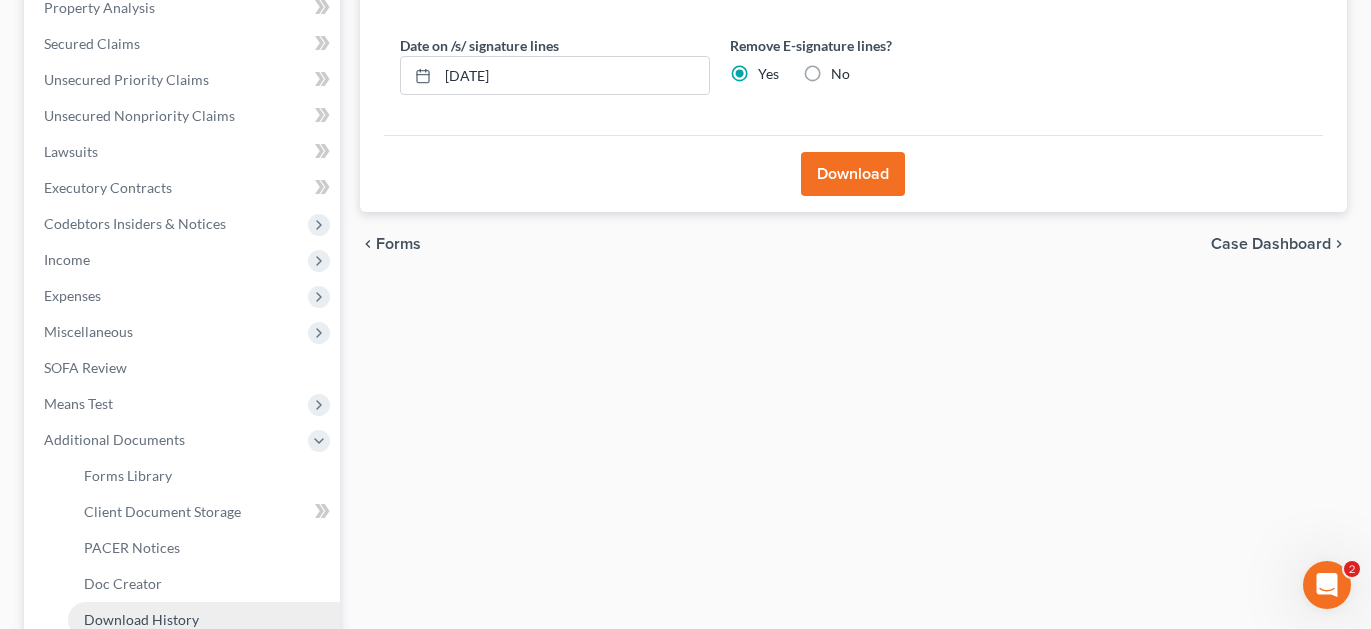 click on "Download History" at bounding box center (204, 620) 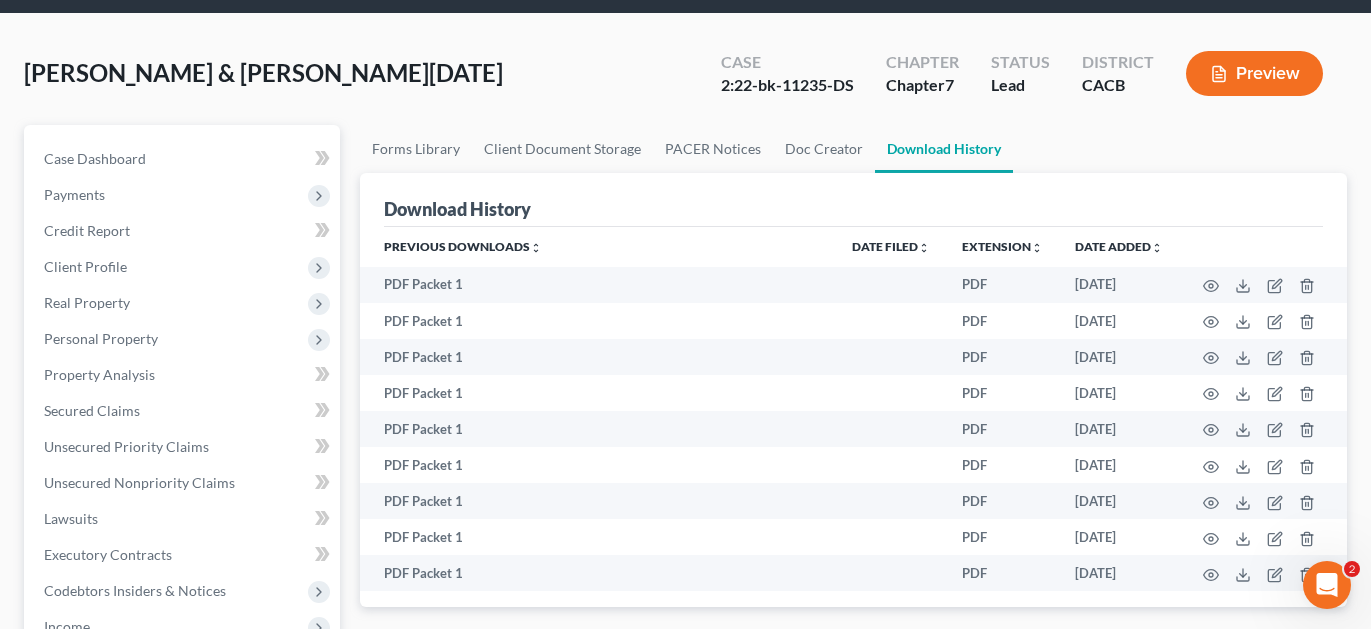 scroll, scrollTop: 50, scrollLeft: 0, axis: vertical 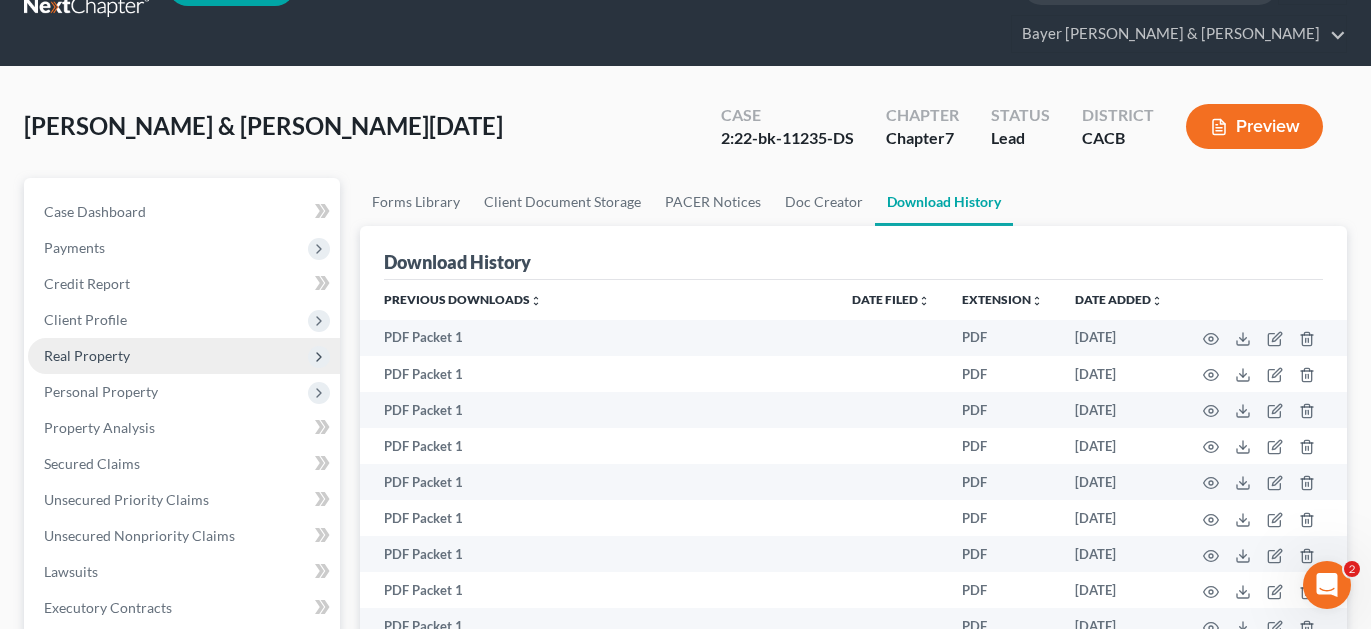 click on "Real Property" at bounding box center (184, 356) 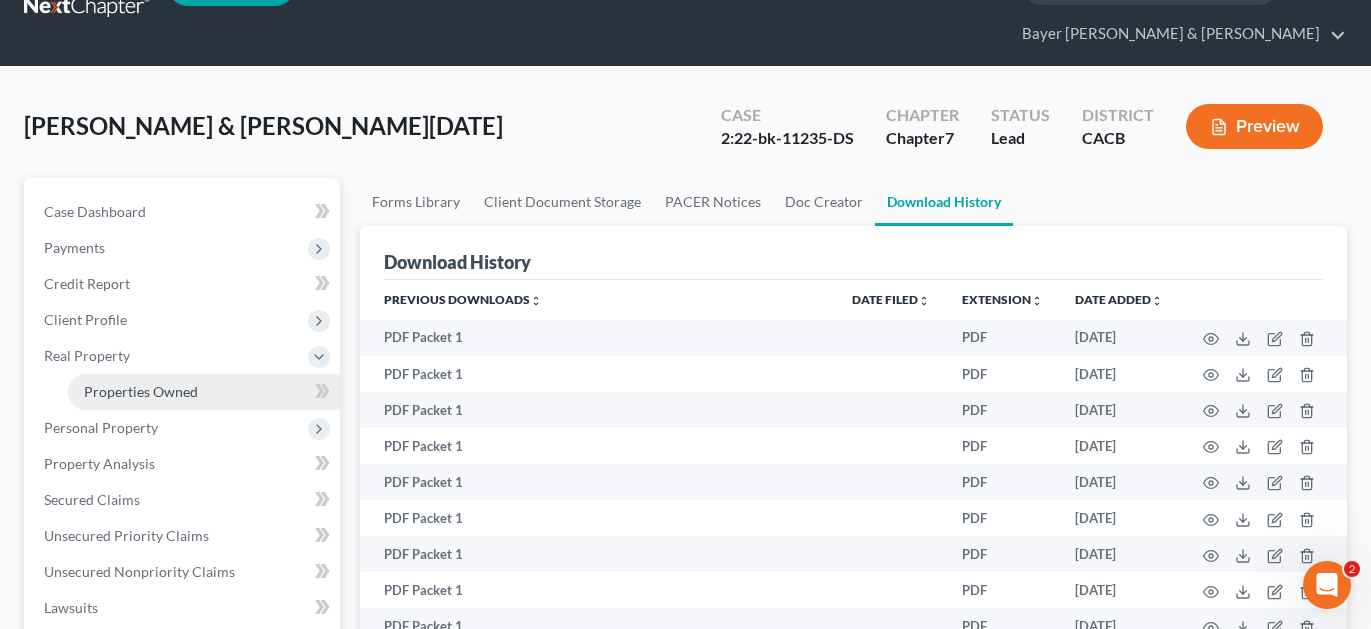 click on "Properties Owned" at bounding box center [204, 392] 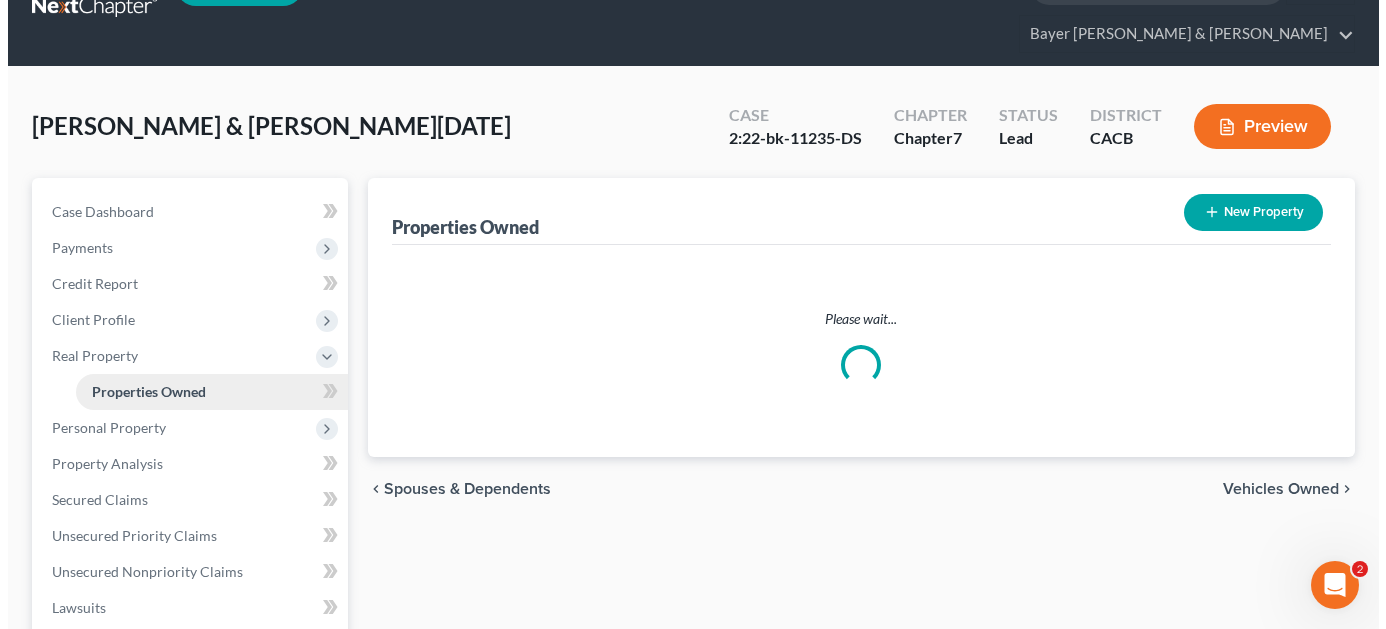 scroll, scrollTop: 0, scrollLeft: 0, axis: both 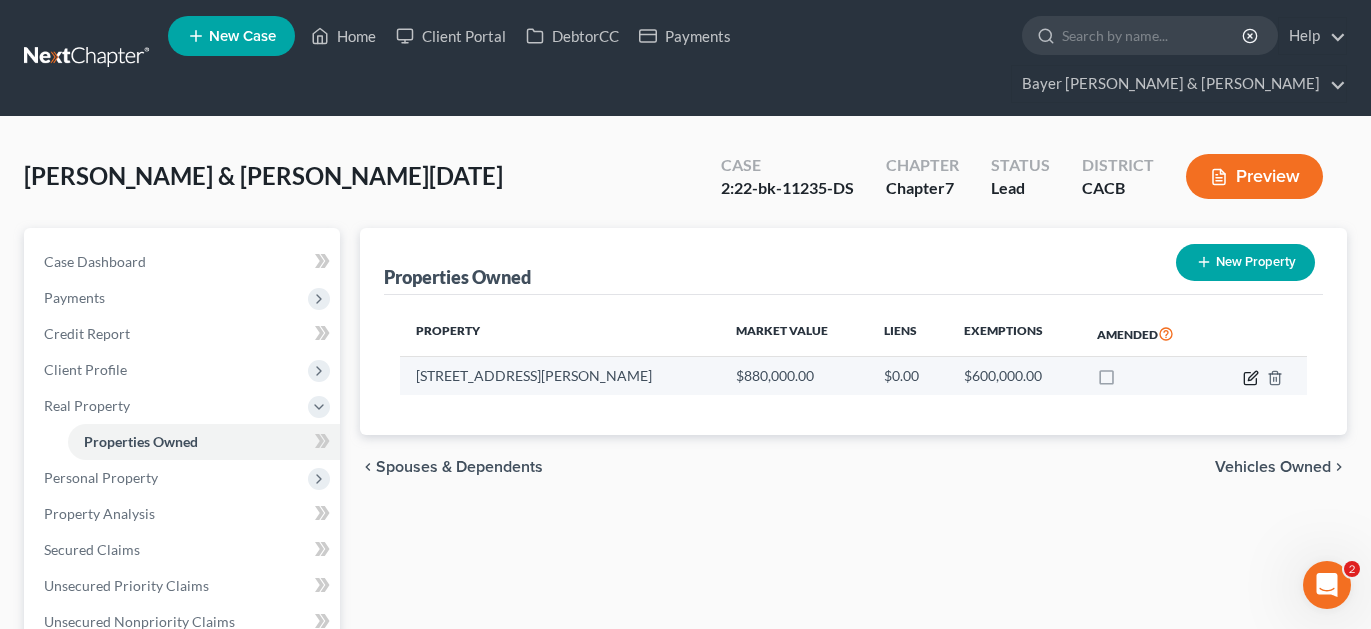 click 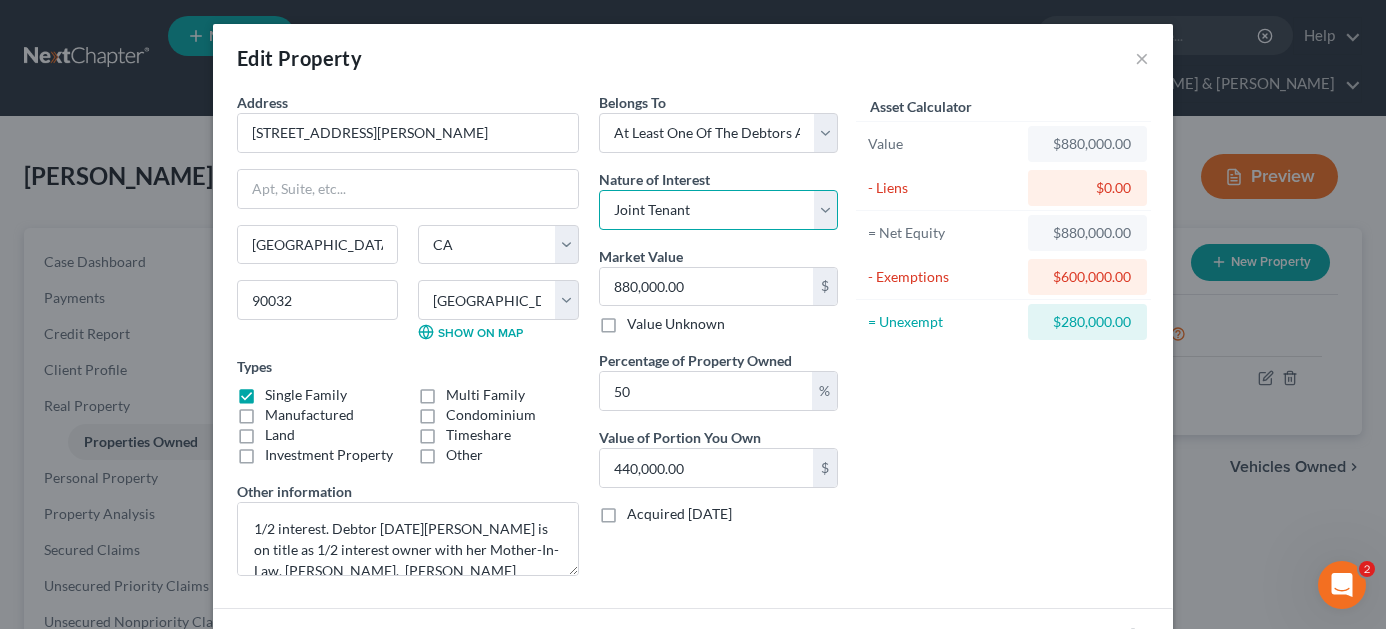 click on "Select Fee Simple Joint Tenant Life Estate Equitable Interest Future Interest Tenancy By The Entireties Tenants In Common Other" at bounding box center (718, 210) 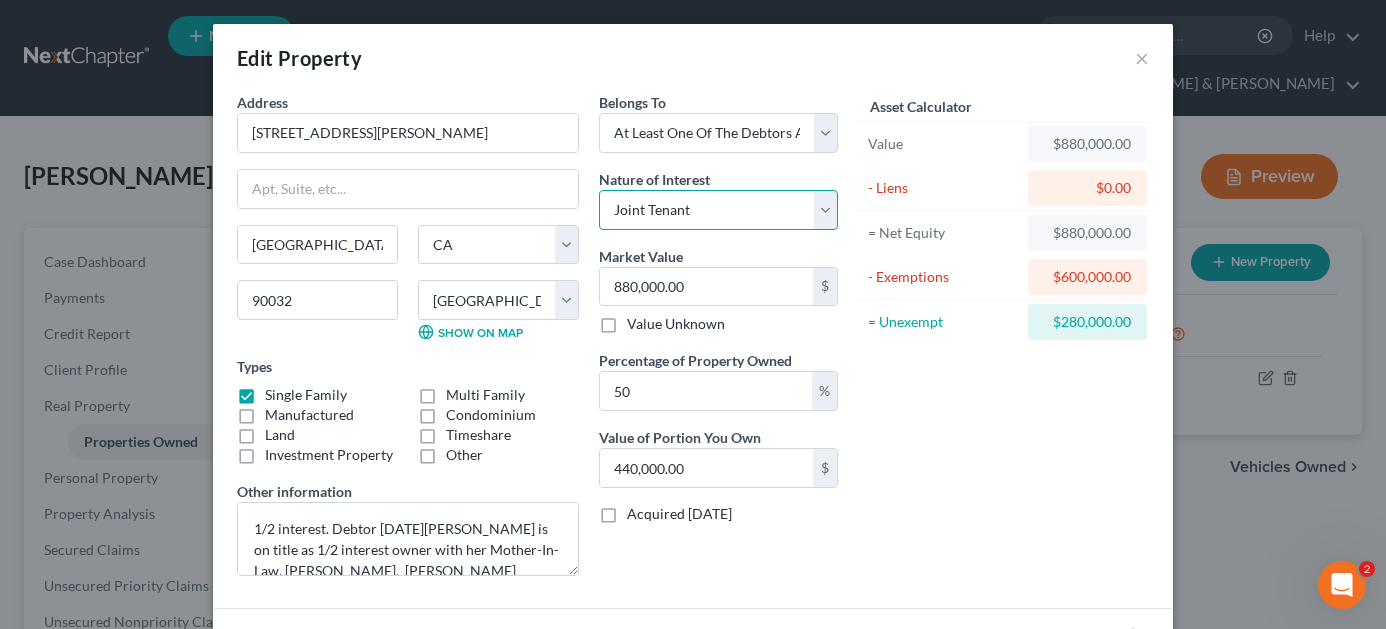 select on "7" 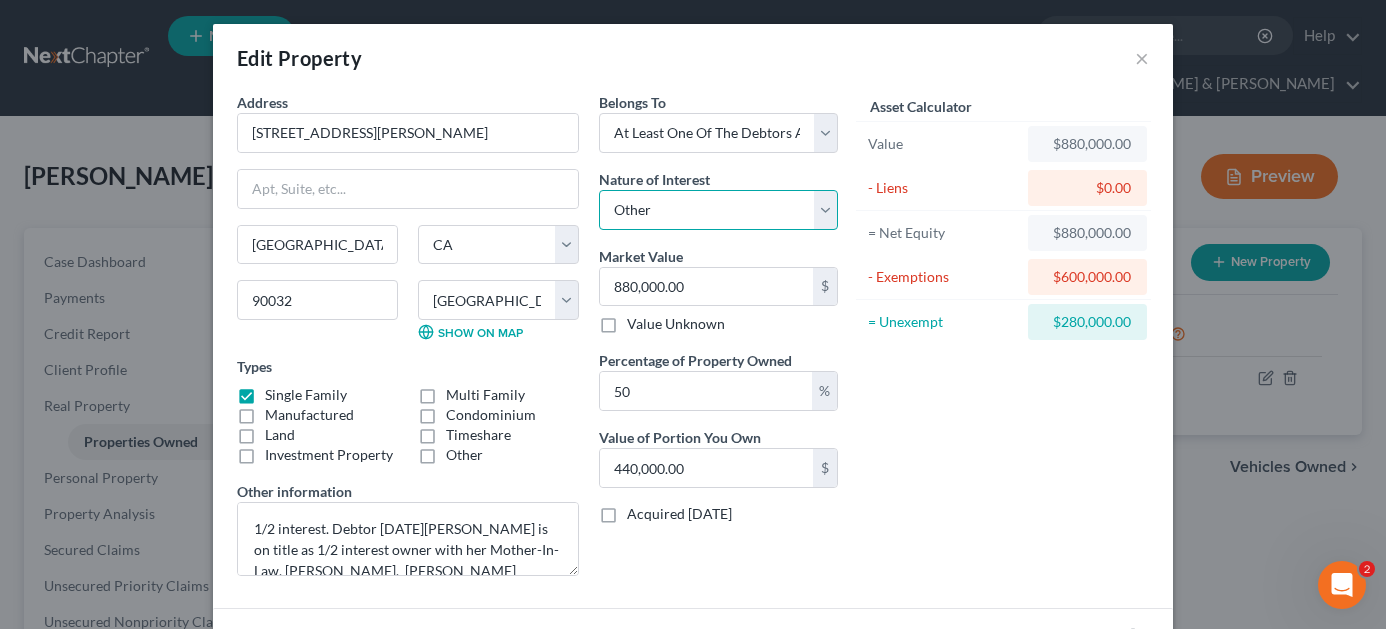 click on "Select Fee Simple Joint Tenant Life Estate Equitable Interest Future Interest Tenancy By The Entireties Tenants In Common Other" at bounding box center (718, 210) 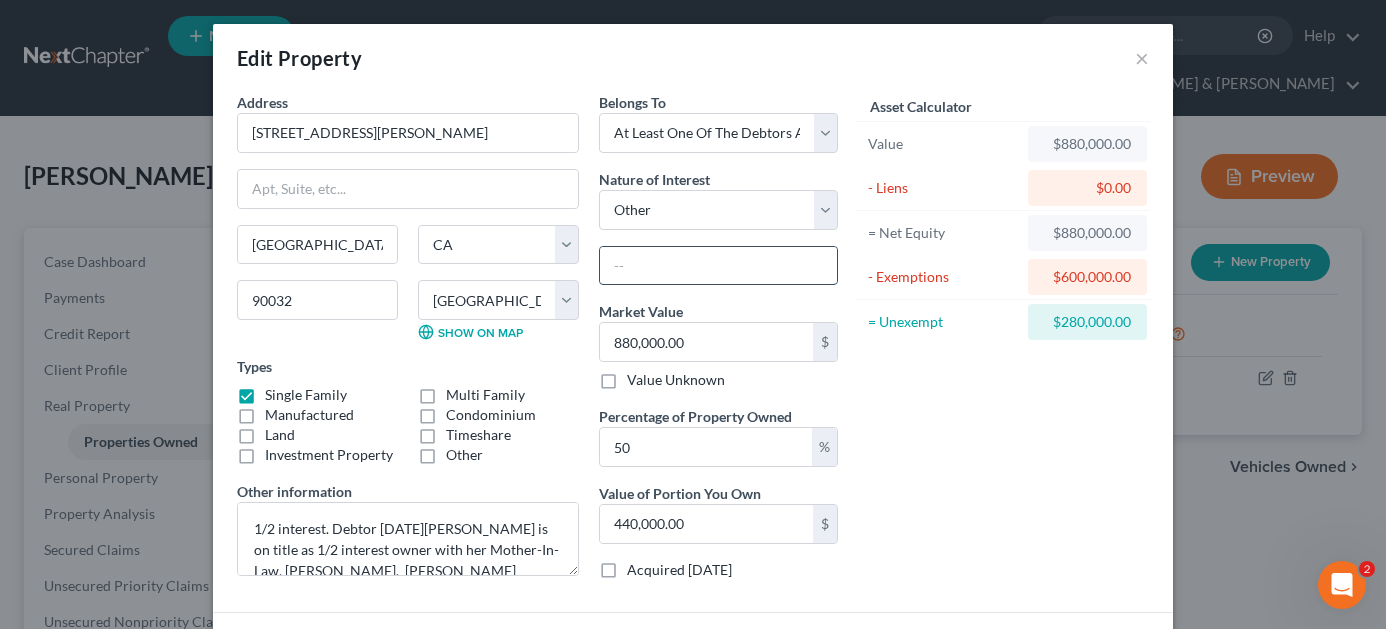 click at bounding box center [718, 266] 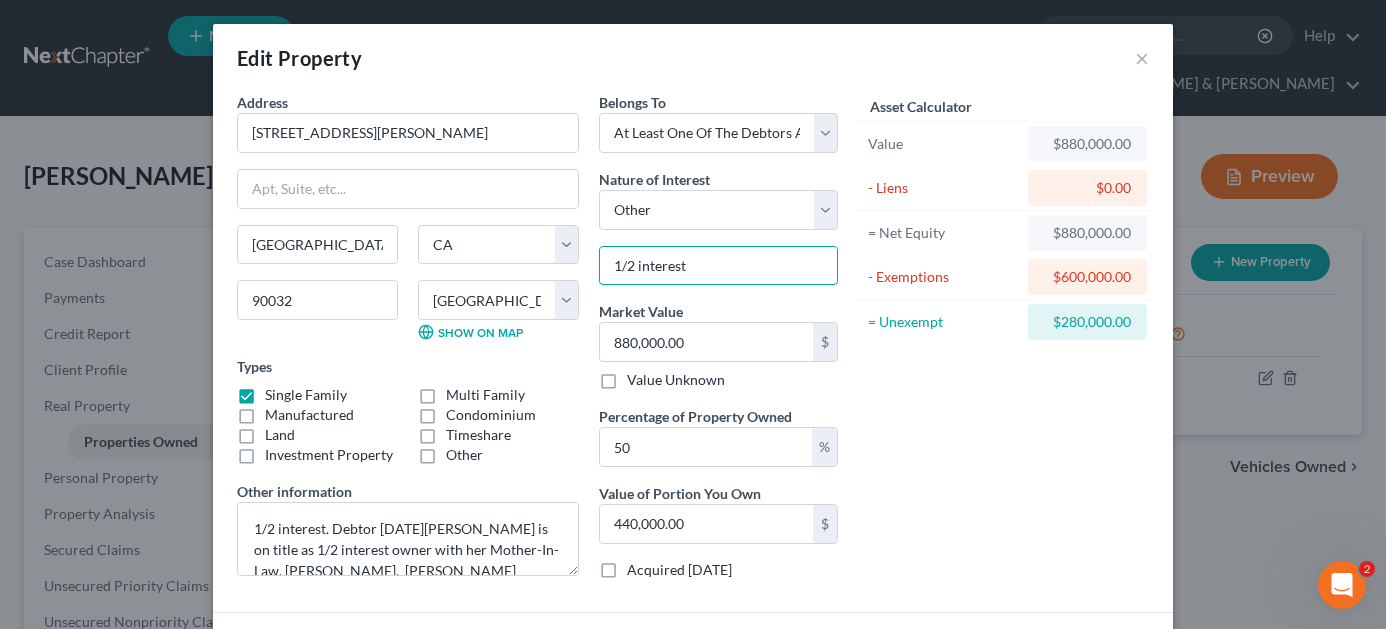 type on "1/2 interest" 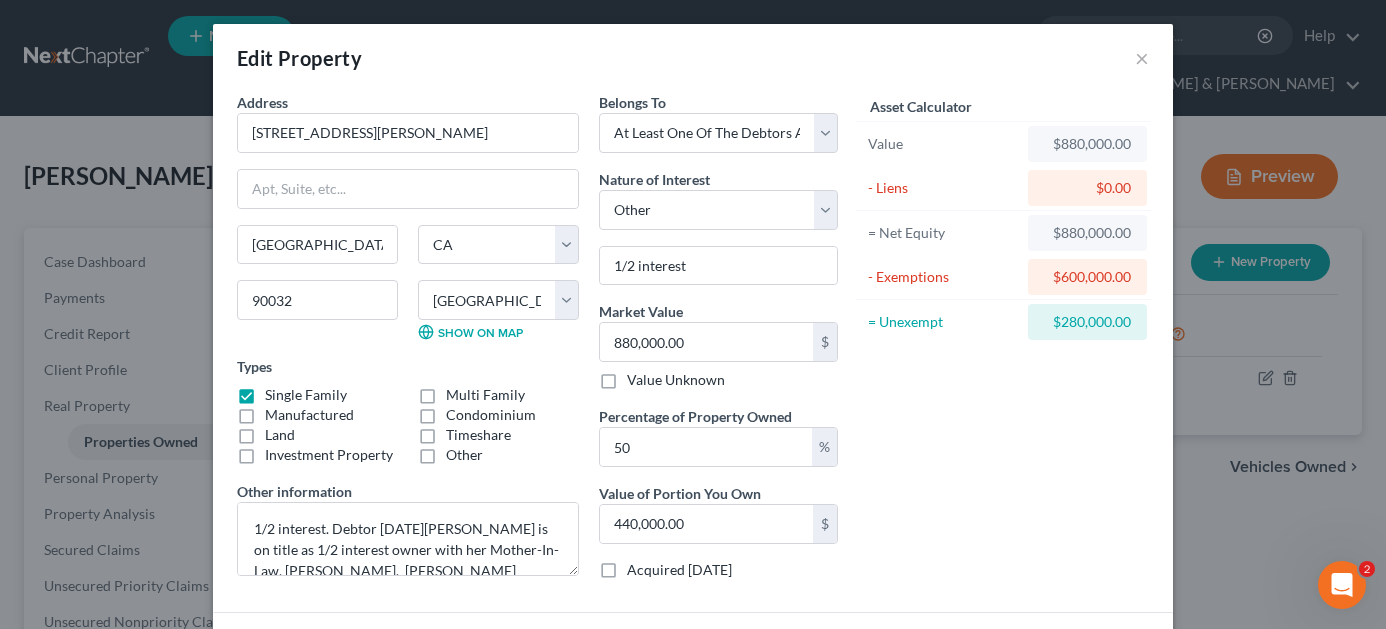 click on "Asset Calculator Value $880,000.00 - Liens $0.00 = Net Equity $880,000.00 - Exemptions $600,000.00 = Unexempt $280,000.00" at bounding box center (1003, 344) 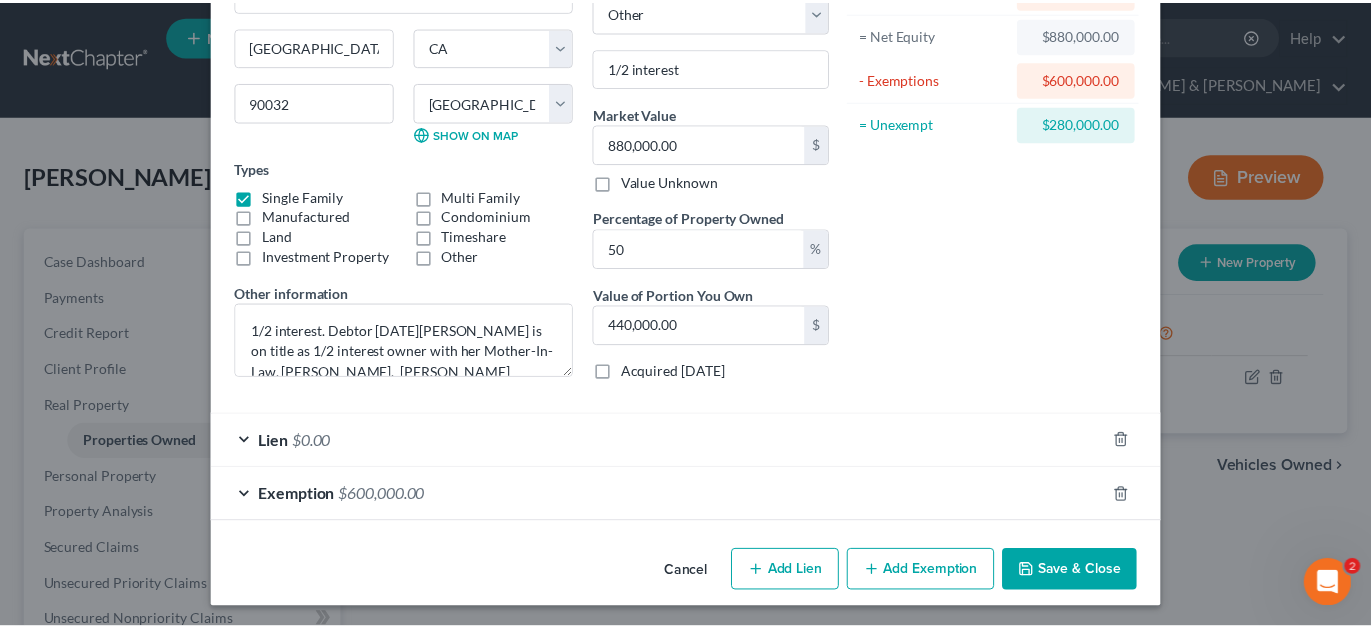 scroll, scrollTop: 200, scrollLeft: 0, axis: vertical 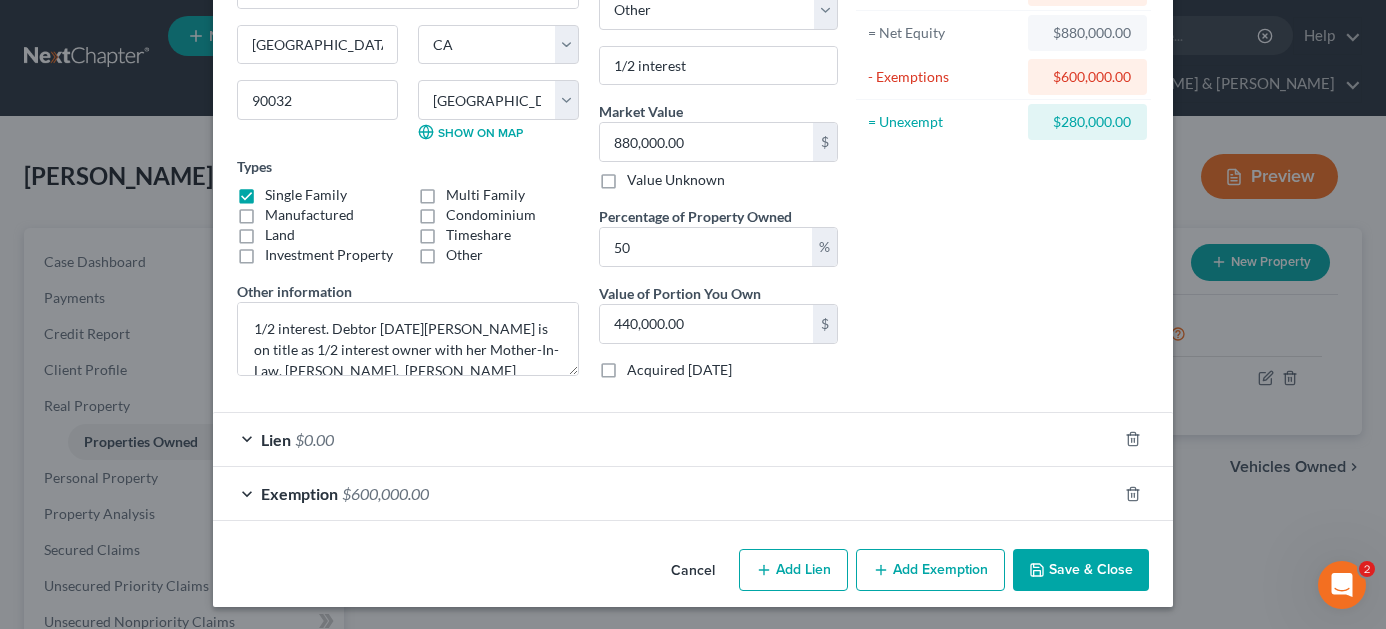 click on "Save & Close" at bounding box center (1081, 570) 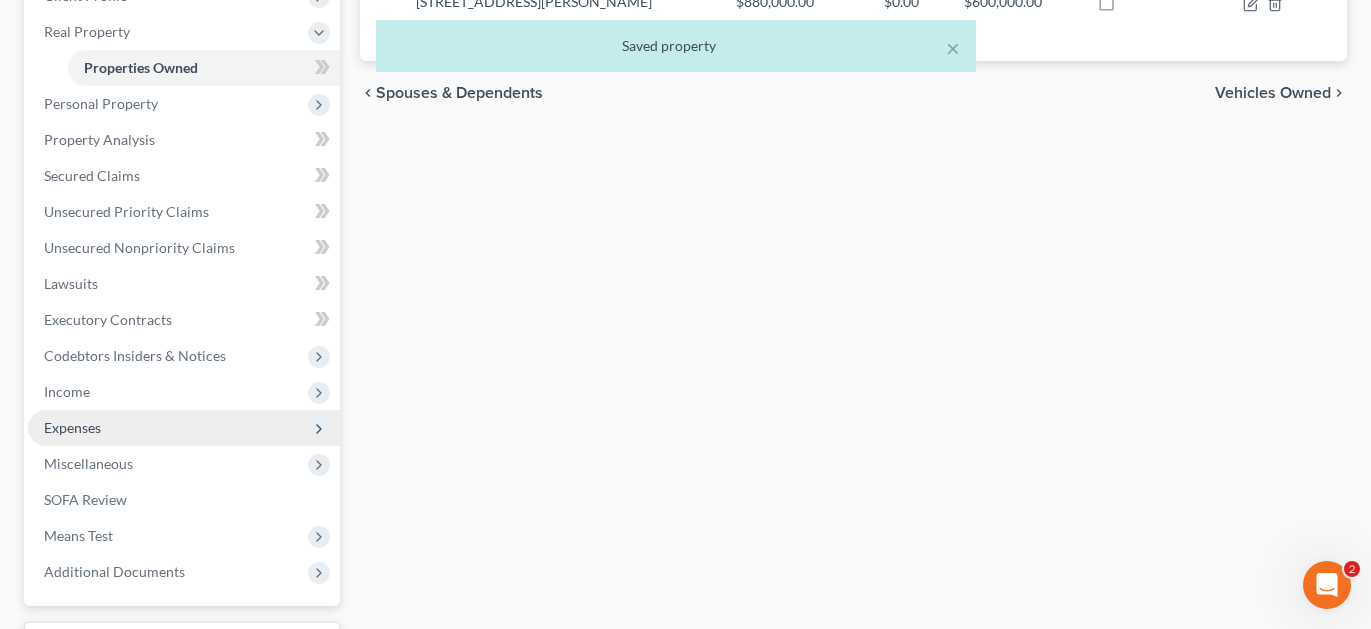 scroll, scrollTop: 400, scrollLeft: 0, axis: vertical 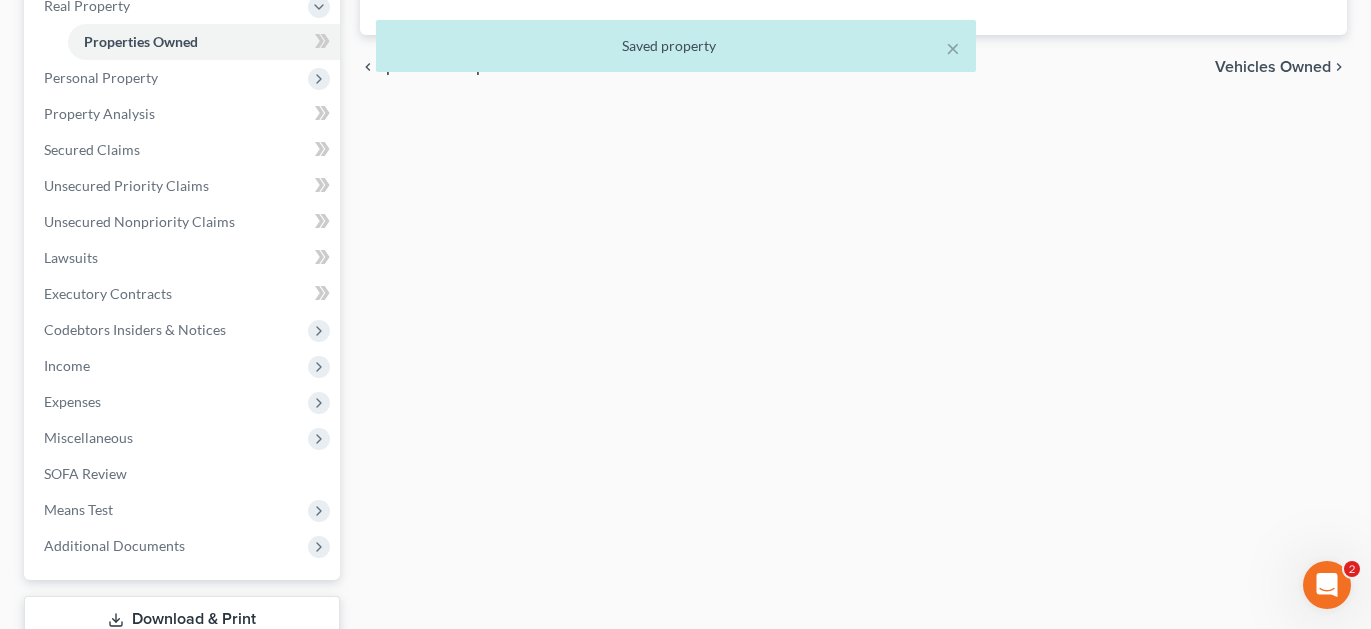 click on "Download & Print" at bounding box center [182, 619] 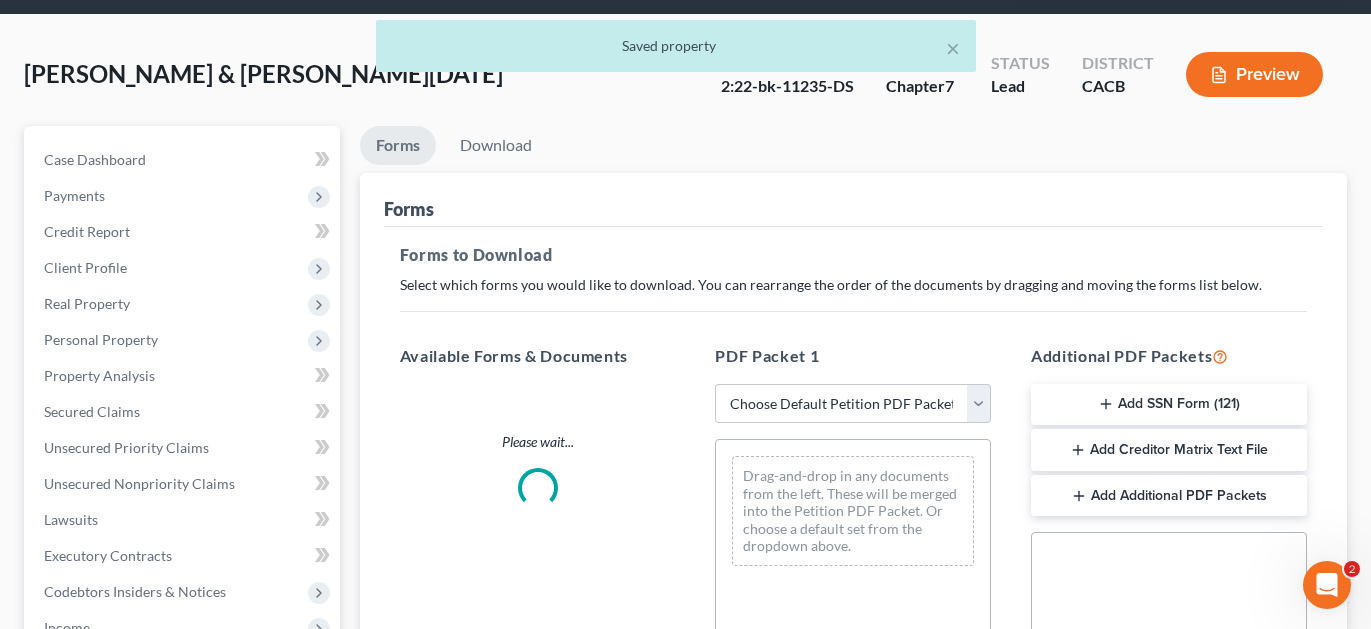 scroll, scrollTop: 0, scrollLeft: 0, axis: both 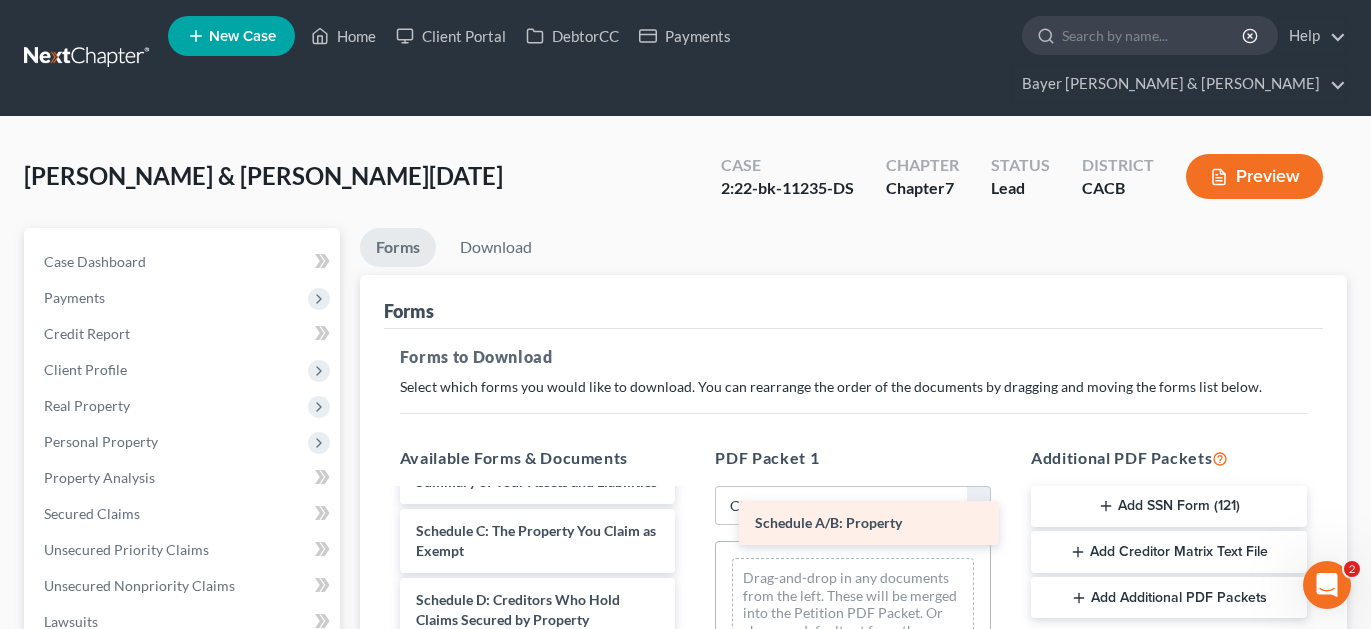 drag, startPoint x: 548, startPoint y: 521, endPoint x: 888, endPoint y: 529, distance: 340.09412 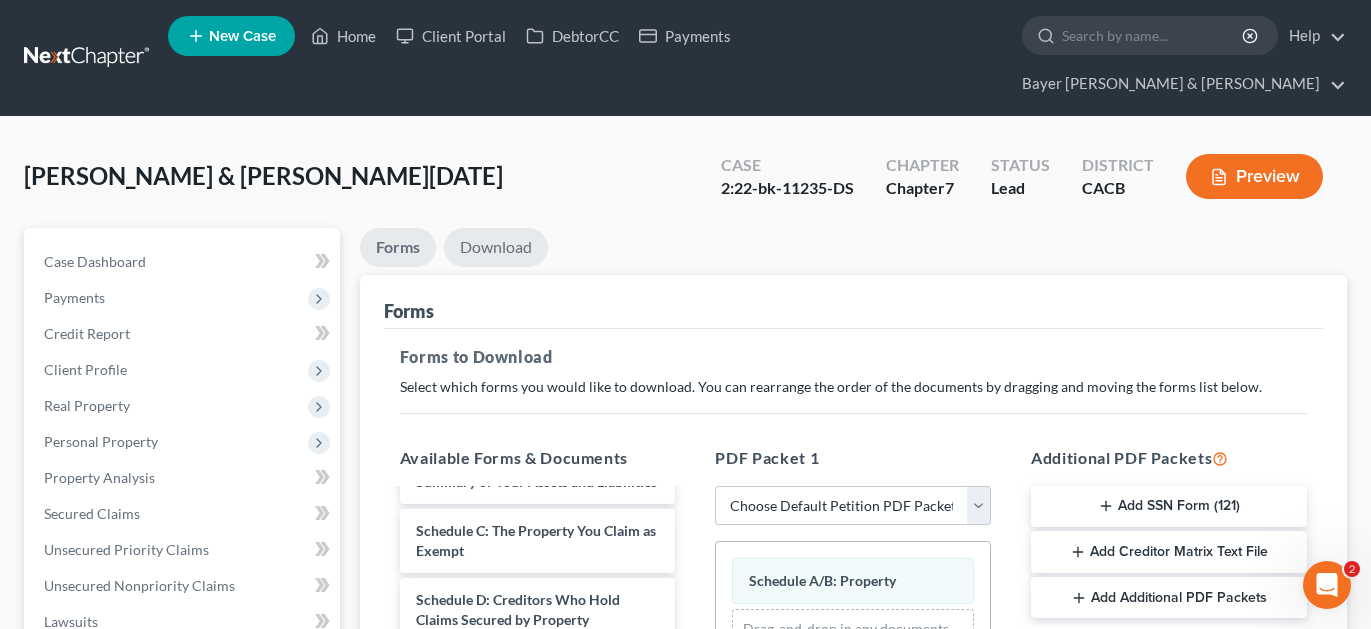 click on "Download" at bounding box center [496, 247] 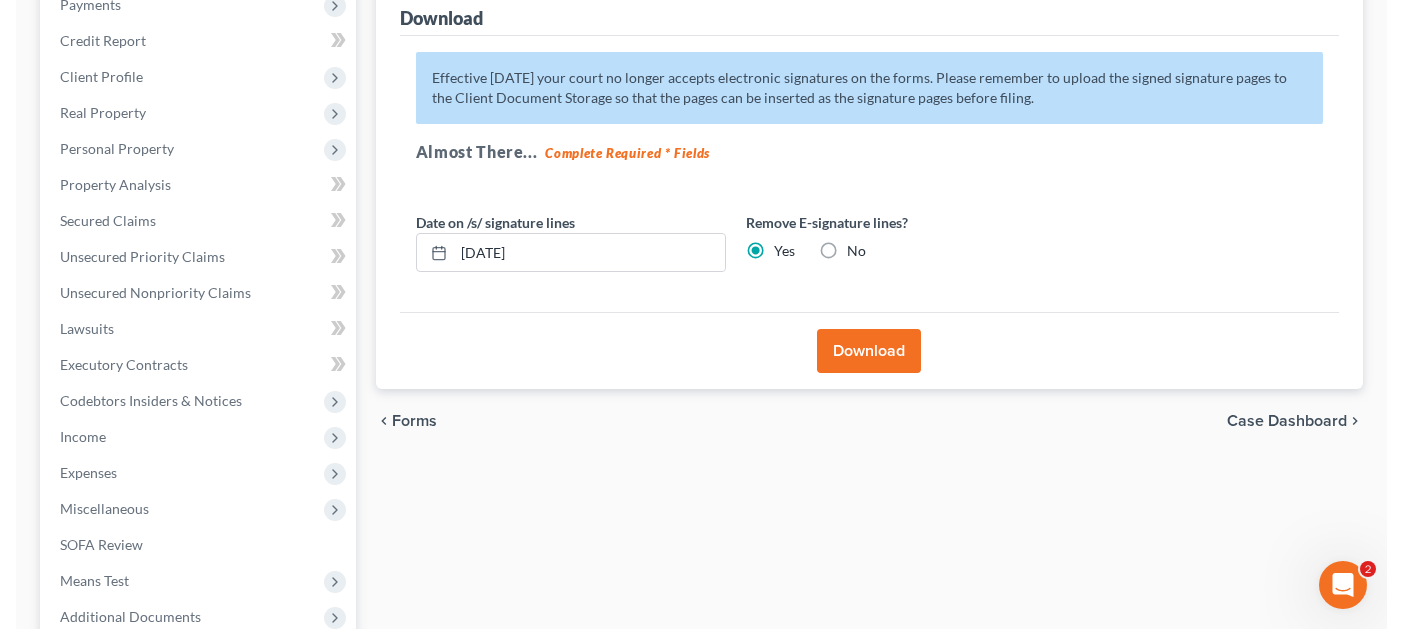scroll, scrollTop: 300, scrollLeft: 0, axis: vertical 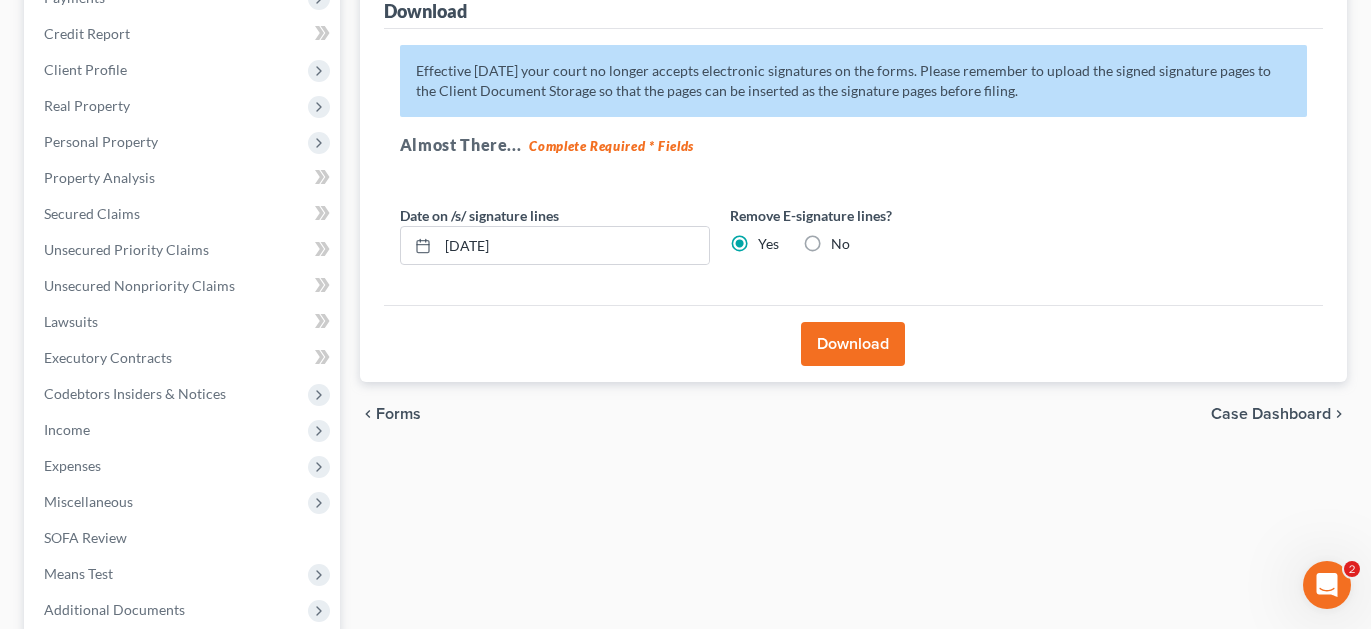 click on "Download" at bounding box center (853, 344) 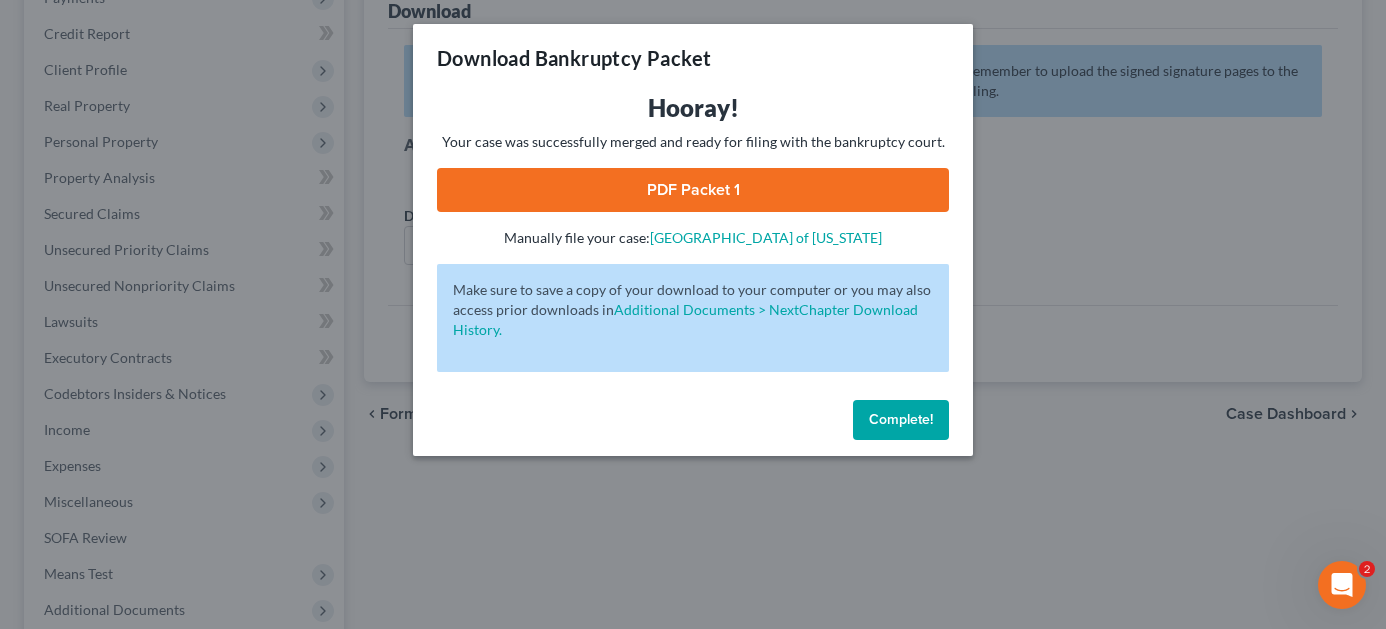 click on "PDF Packet 1" at bounding box center [693, 190] 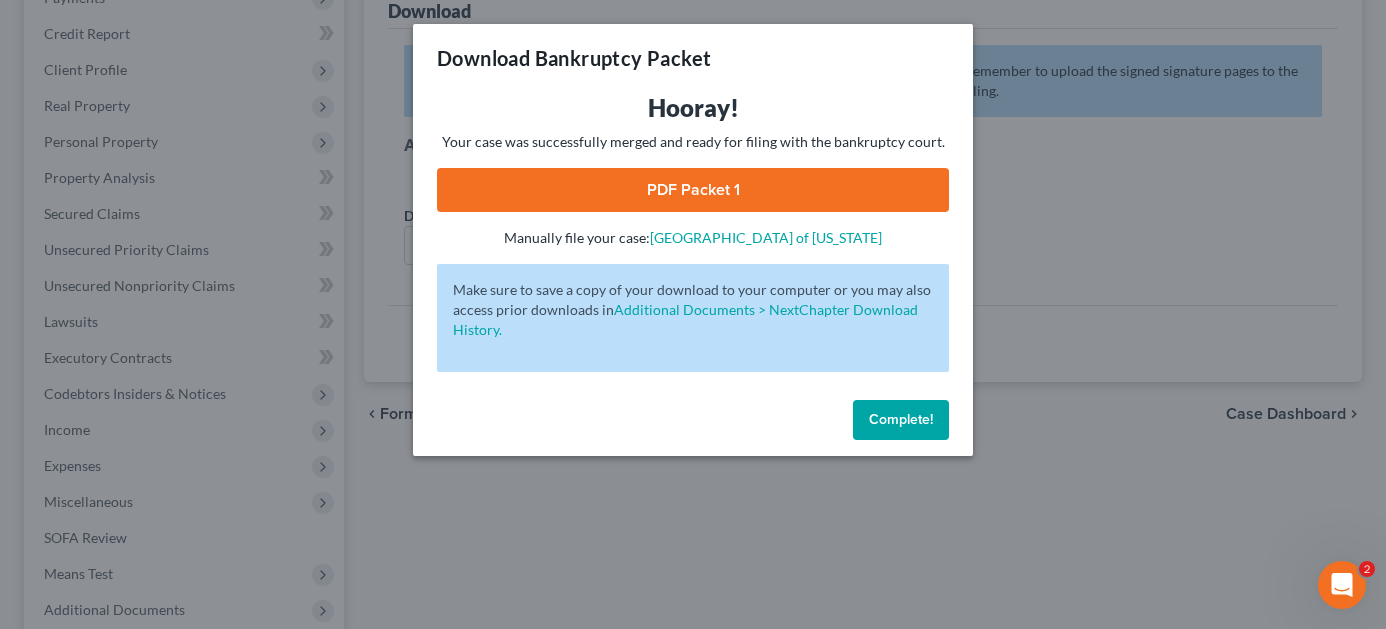 click on "Complete!" at bounding box center (901, 419) 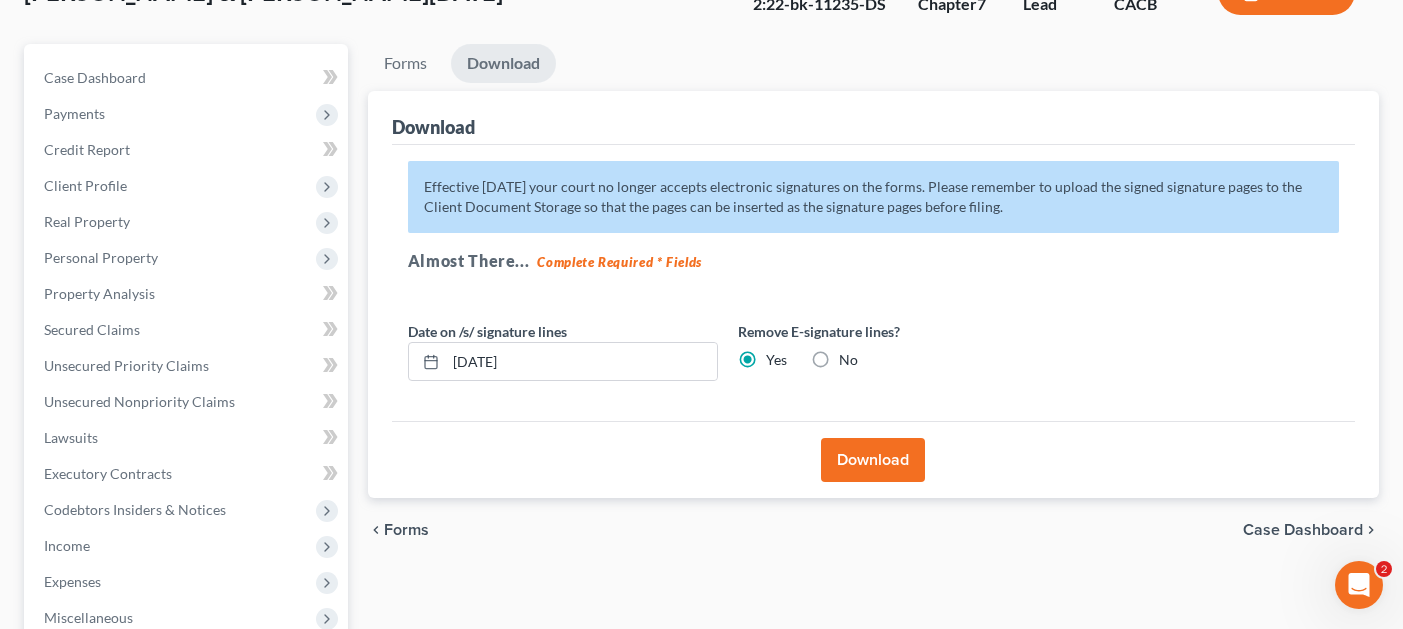 scroll, scrollTop: 0, scrollLeft: 0, axis: both 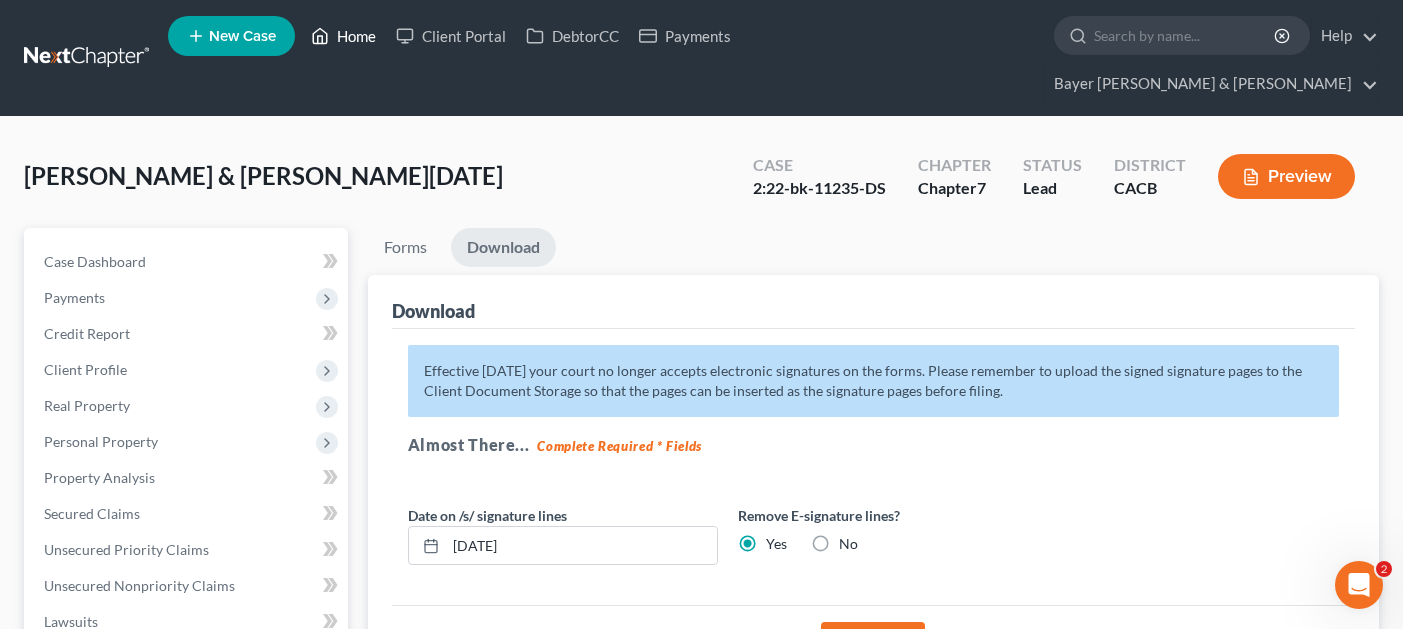 click on "Home" at bounding box center (343, 36) 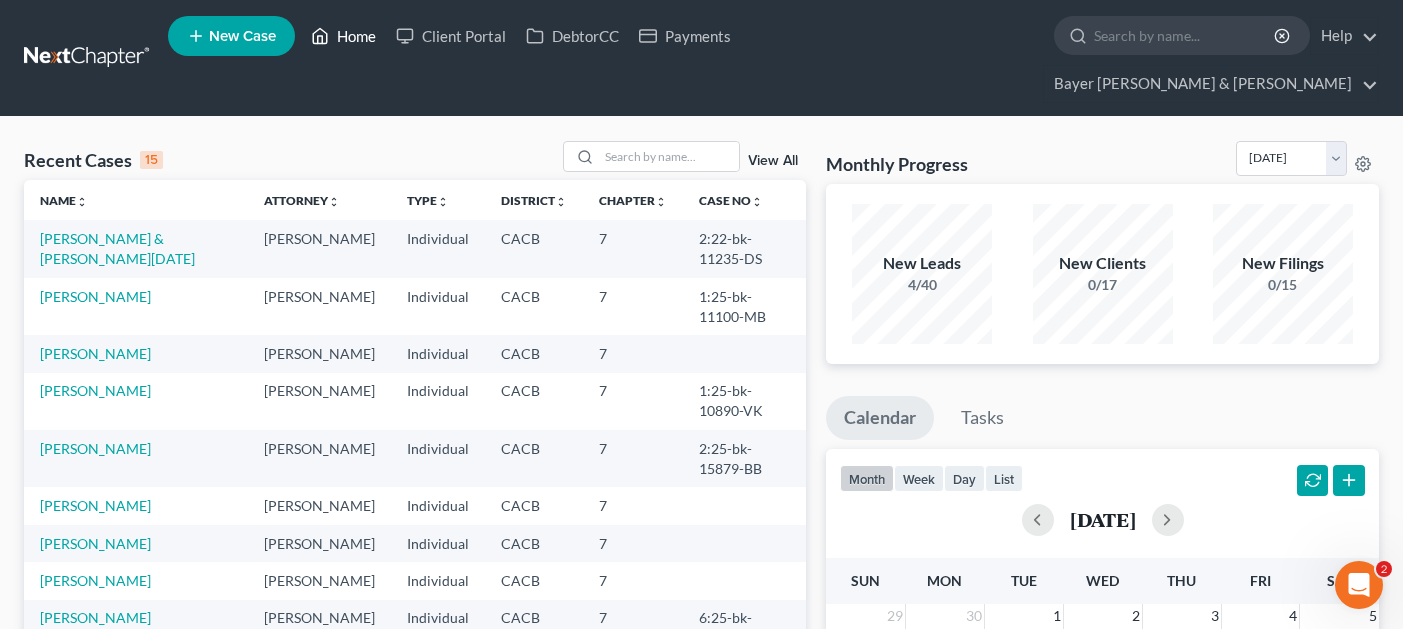 scroll, scrollTop: 100, scrollLeft: 0, axis: vertical 